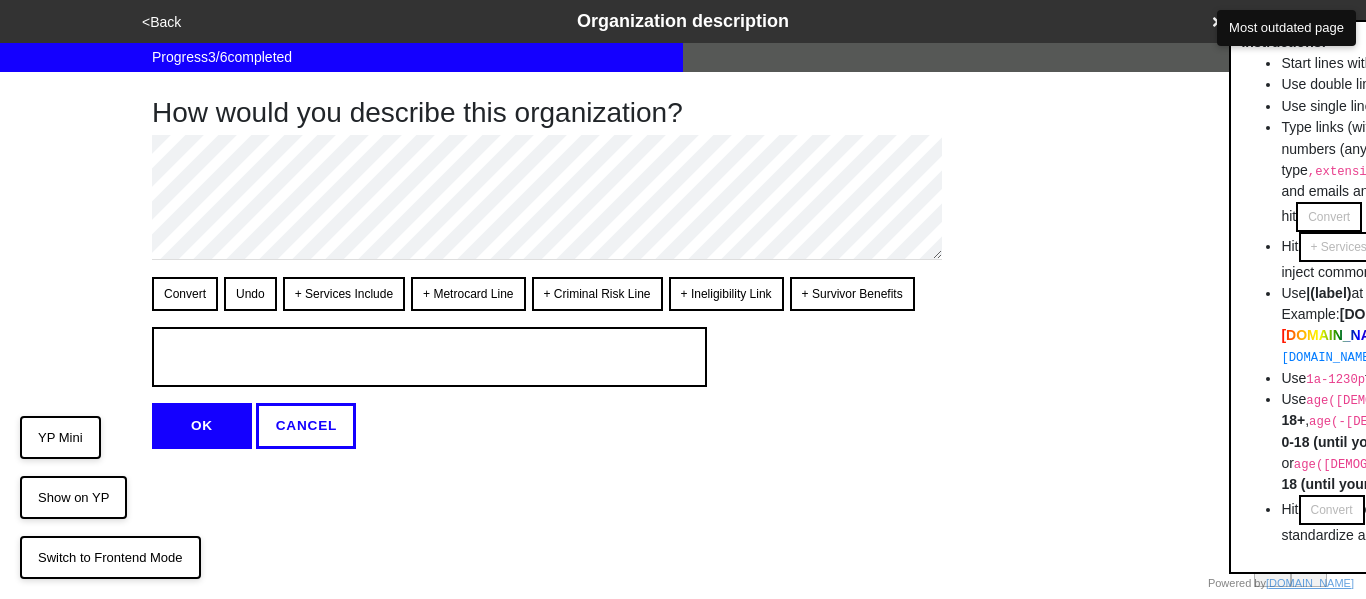scroll, scrollTop: 0, scrollLeft: 0, axis: both 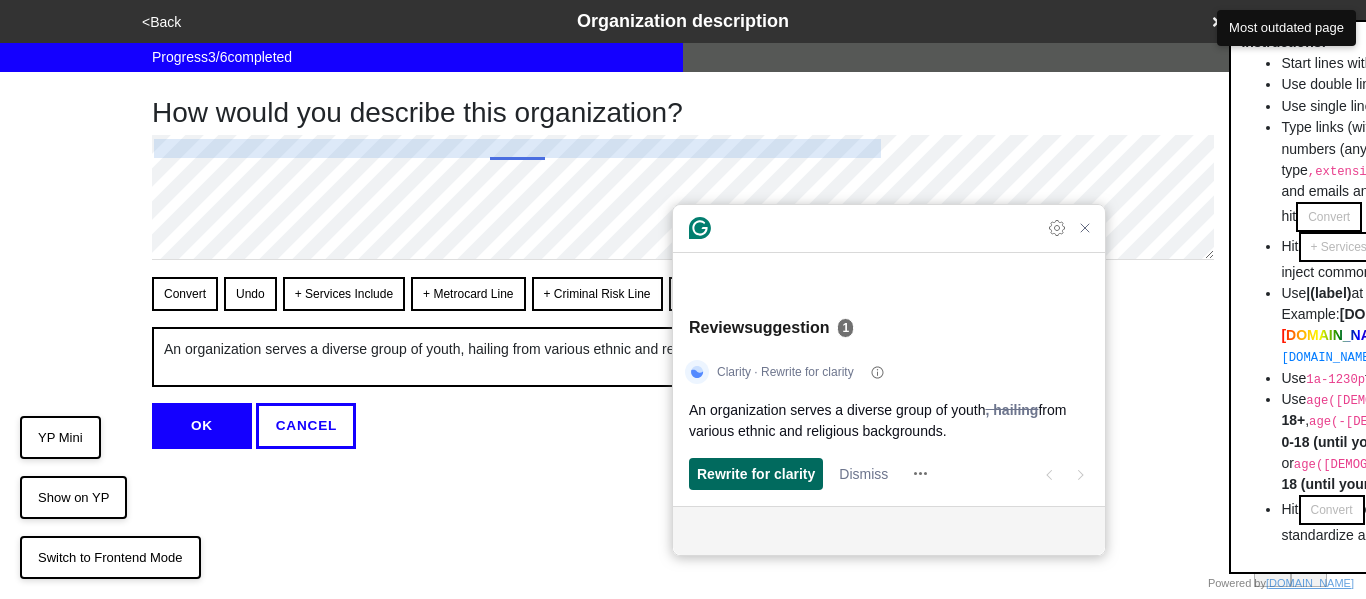 click on "Rewrite for clarity" at bounding box center (756, 473) 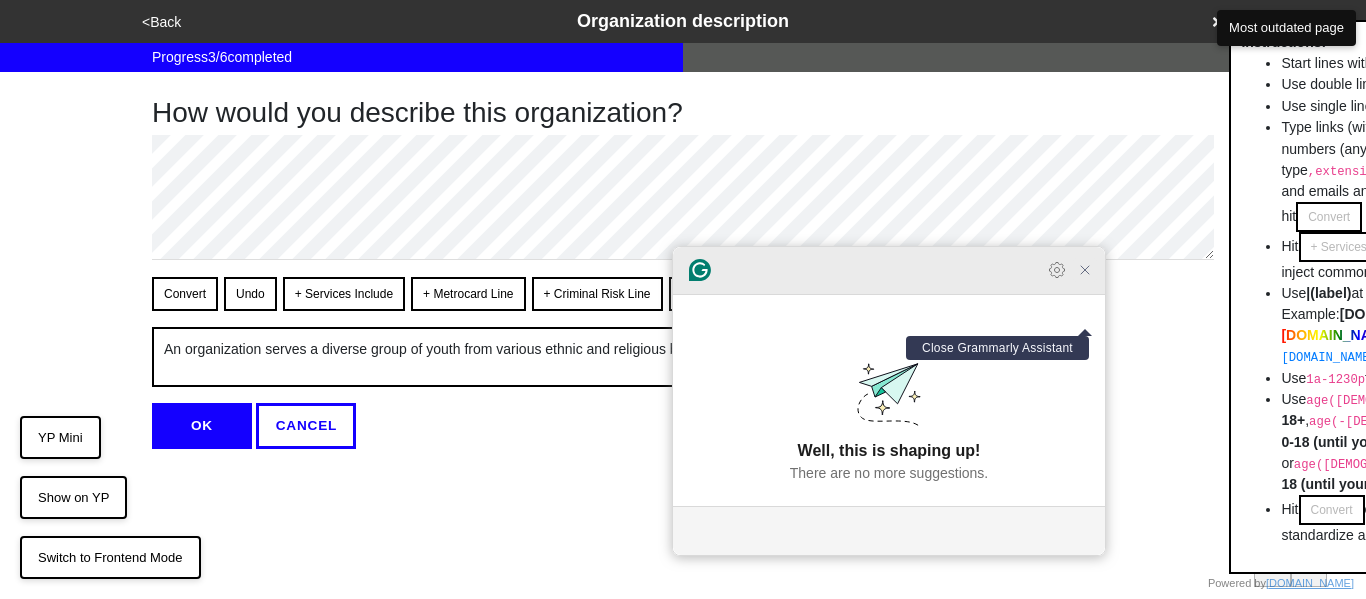 click 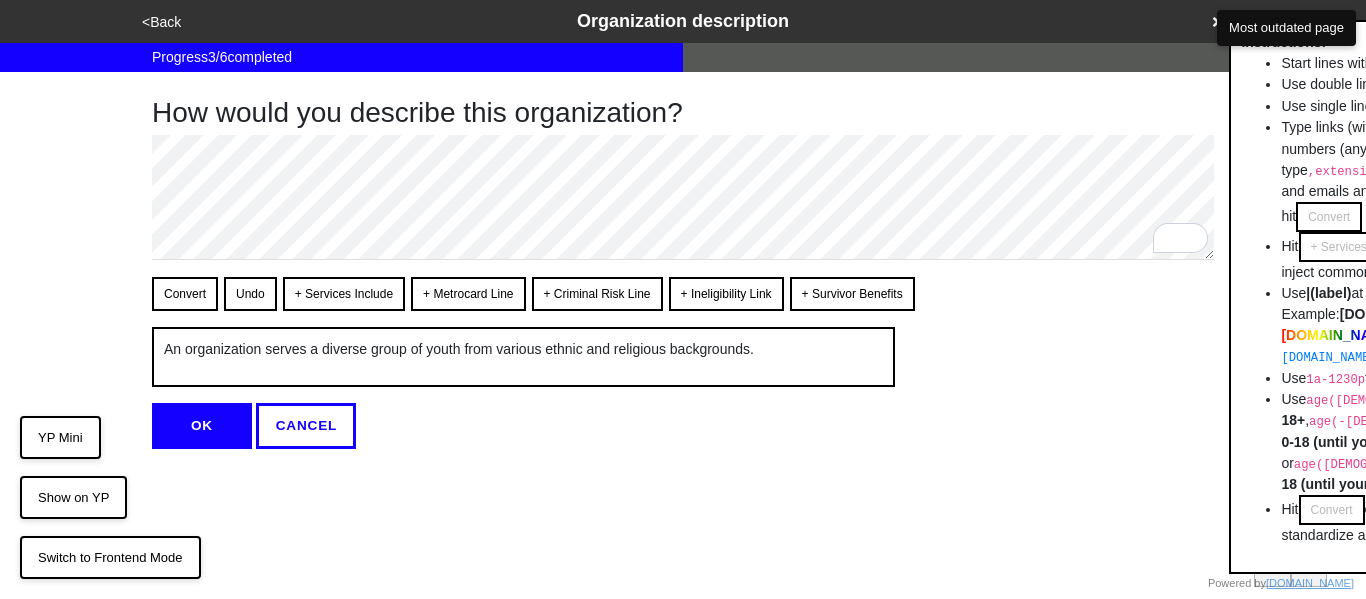 click on "OK" at bounding box center [202, 426] 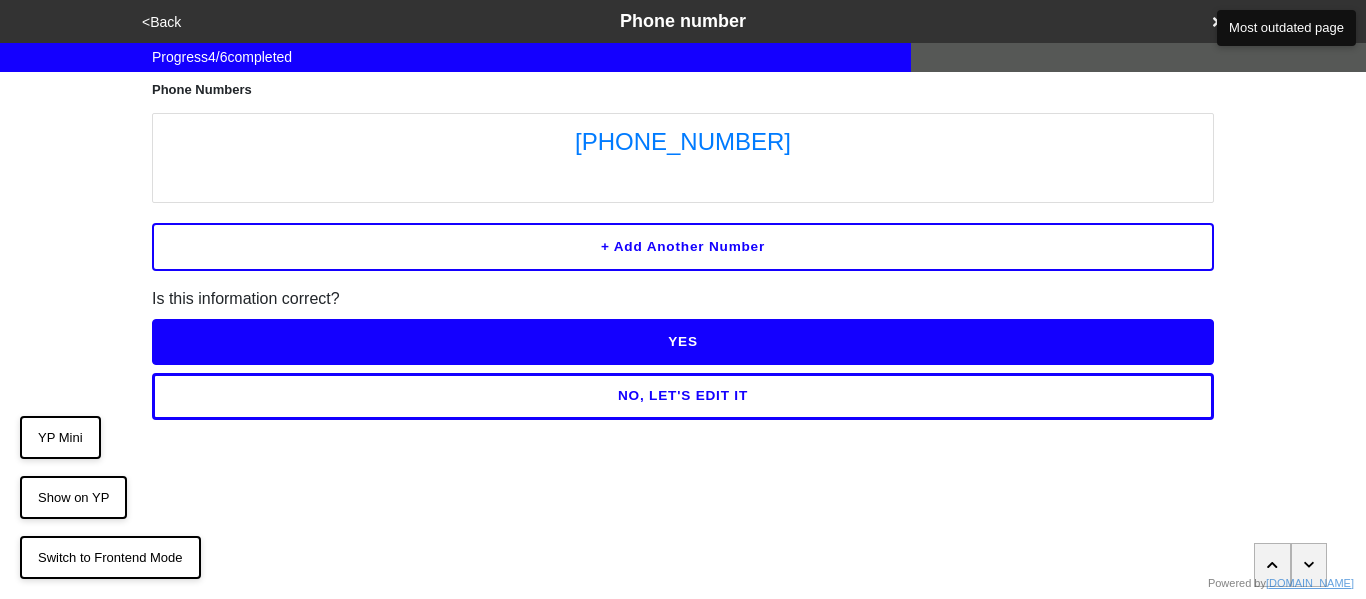 click on "NO, LET'S EDIT IT" at bounding box center [683, 396] 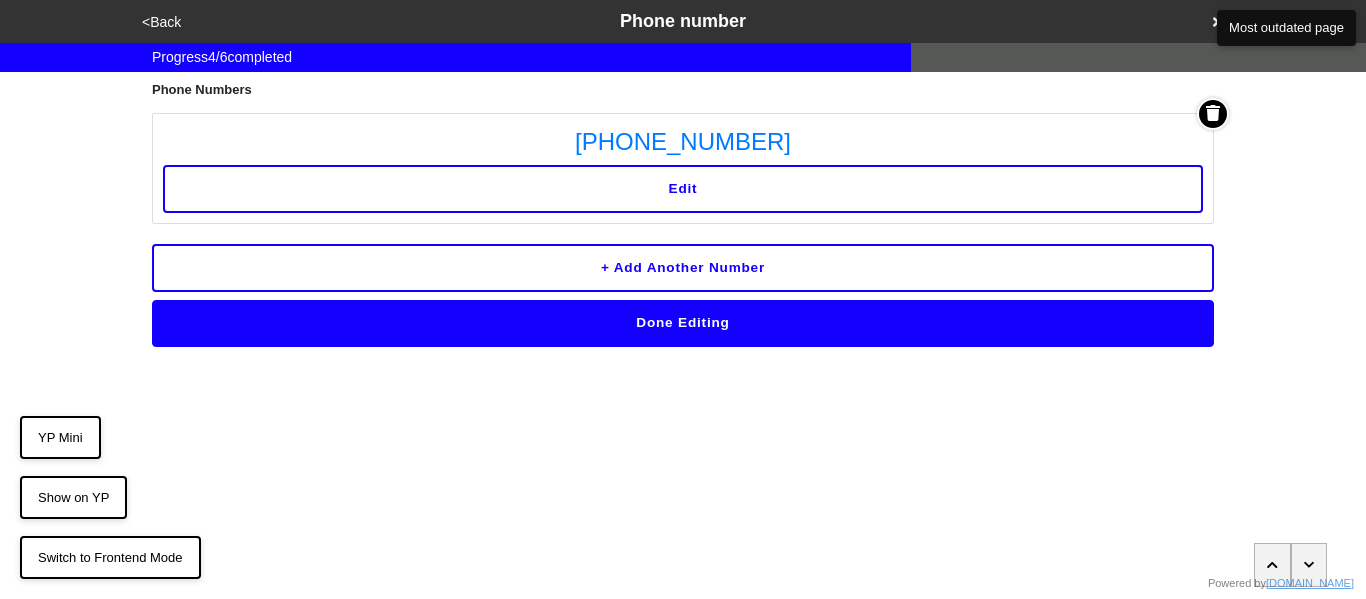 click on "Edit" at bounding box center (683, 189) 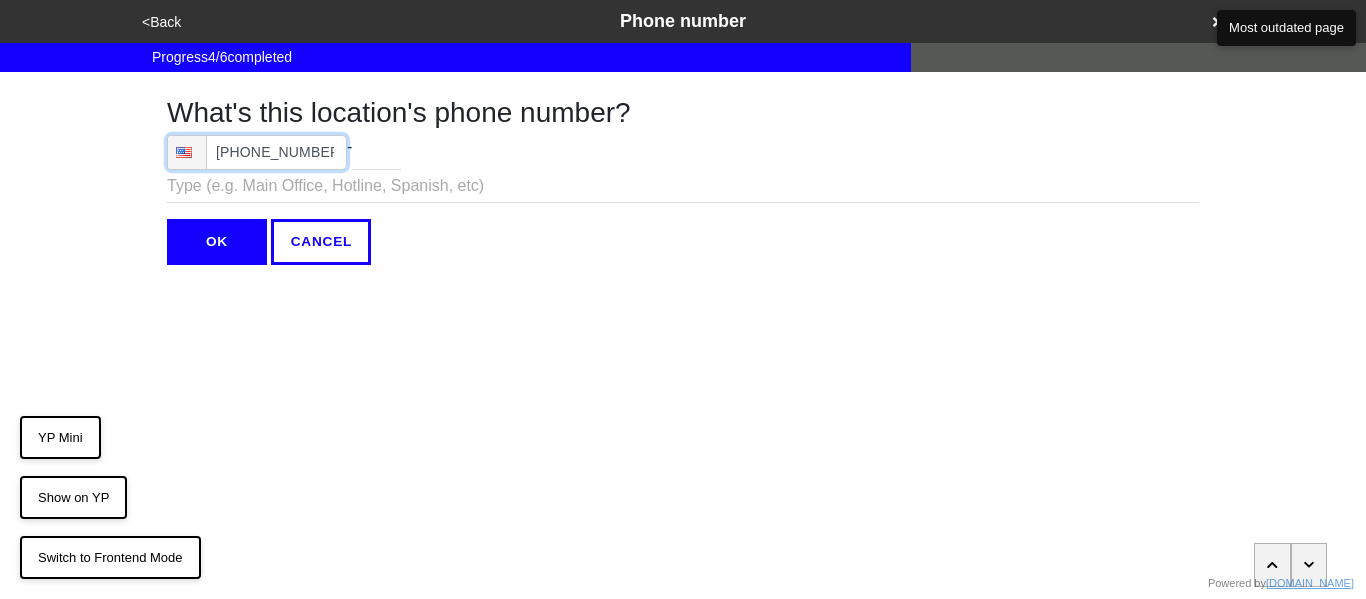 click on "(718) 651-3484" at bounding box center [257, 152] 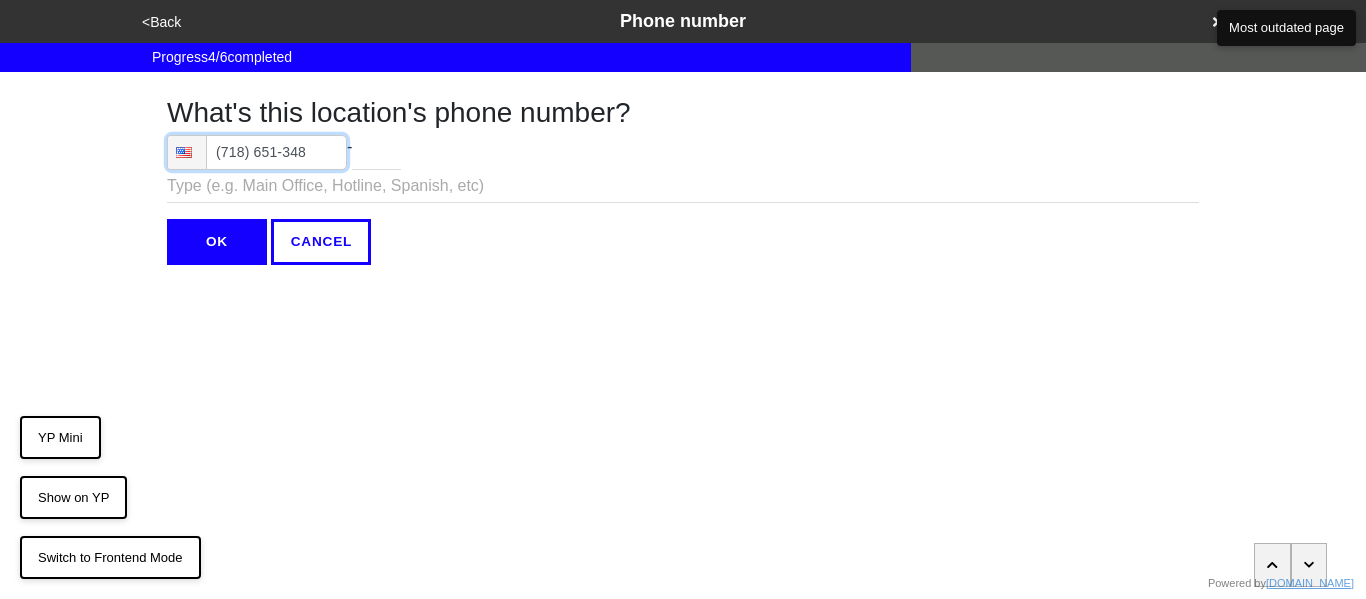 type on "(718) 651-3484" 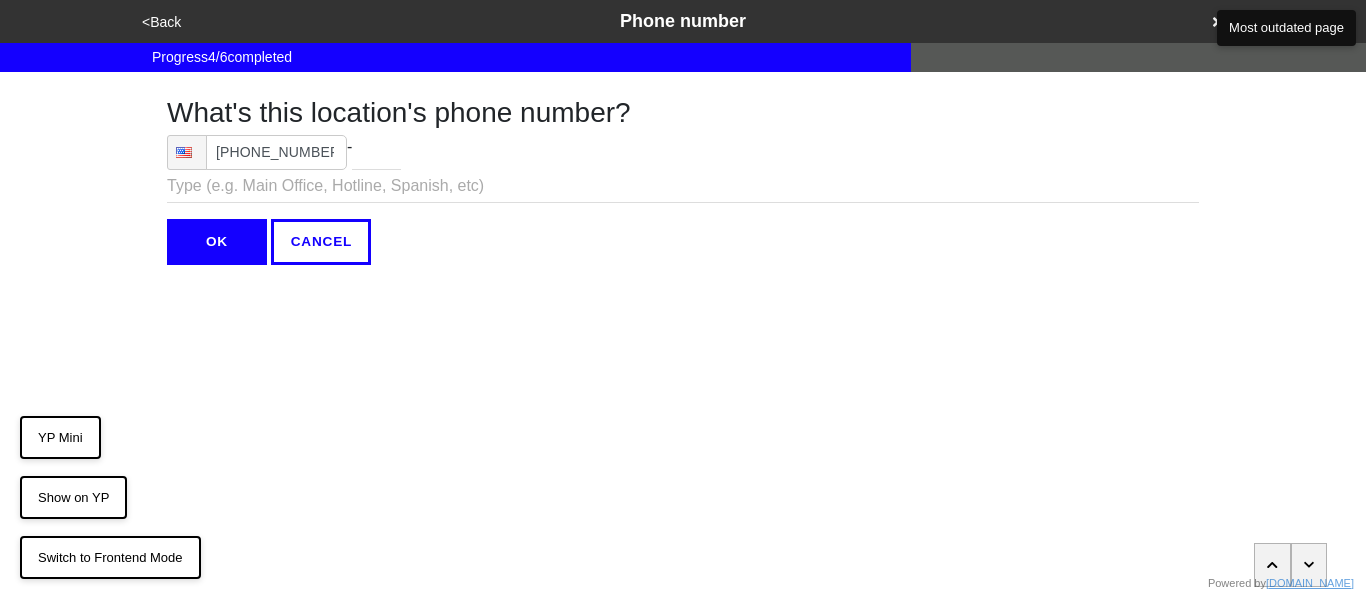 click on "OK" at bounding box center [217, 242] 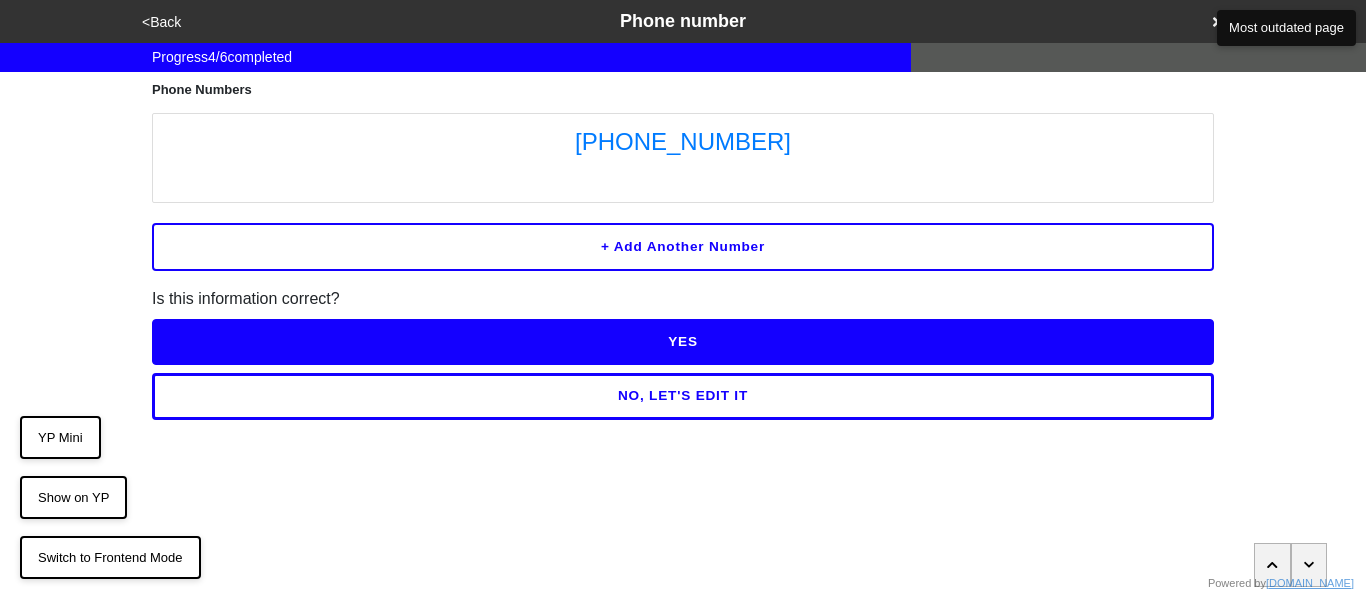 click on "YES" at bounding box center [683, 342] 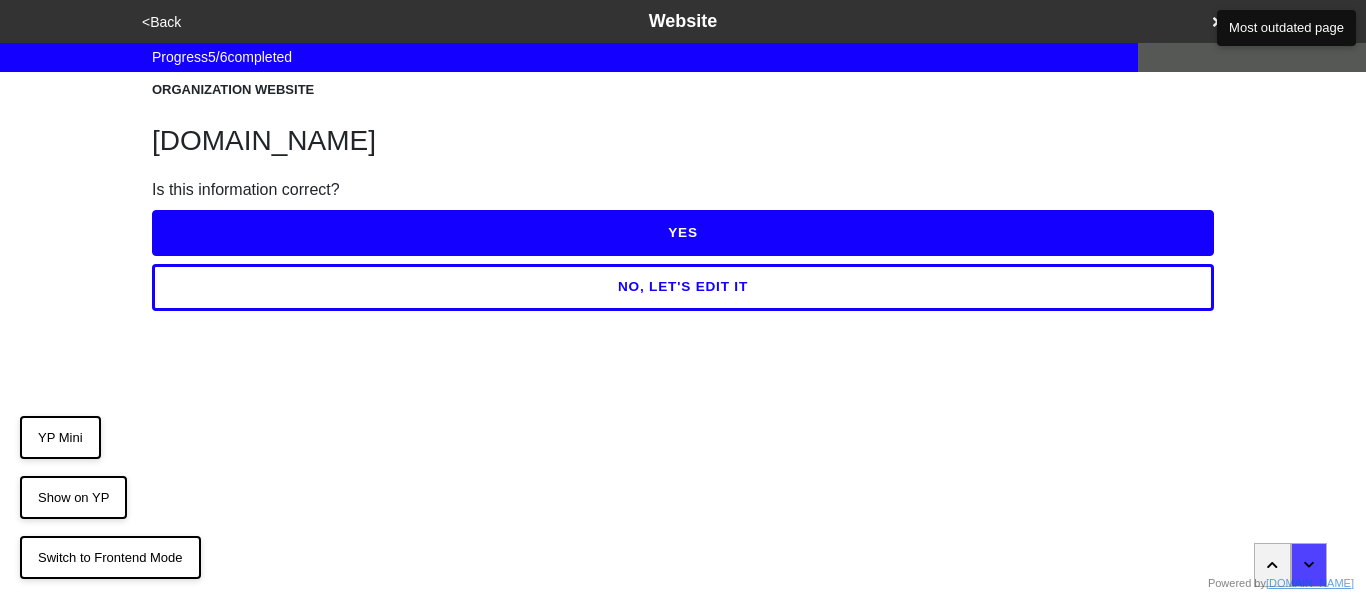 click on "YES" at bounding box center [683, 233] 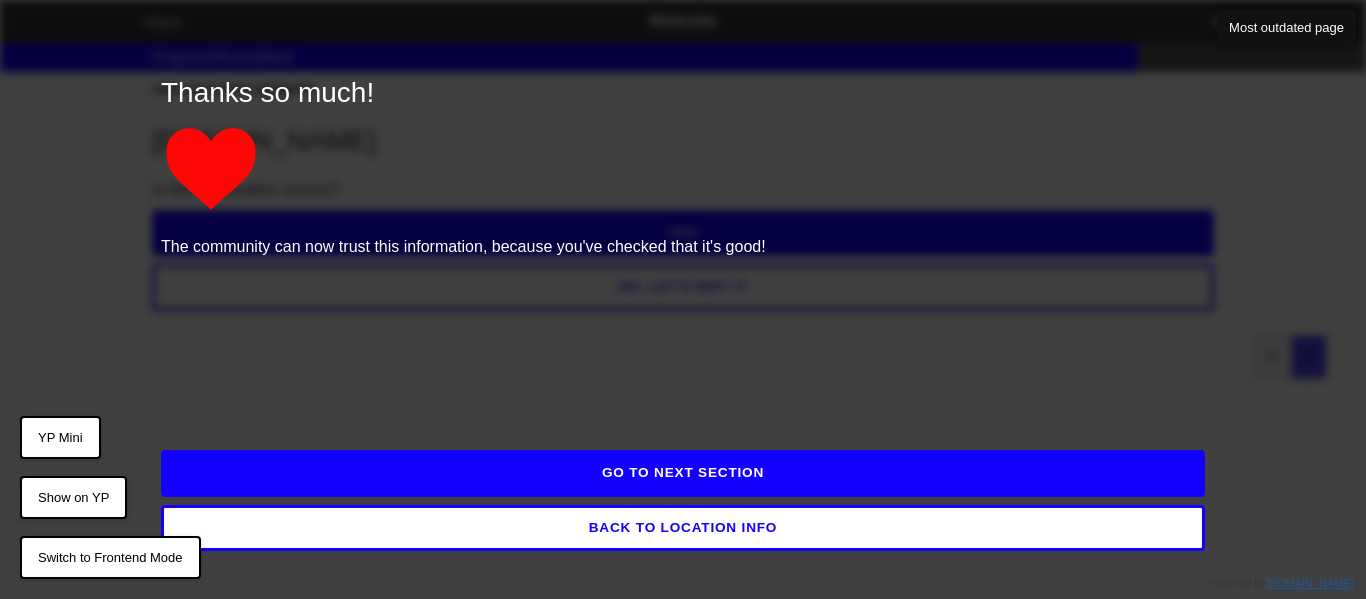 click on "GO TO NEXT SECTION" at bounding box center [683, 473] 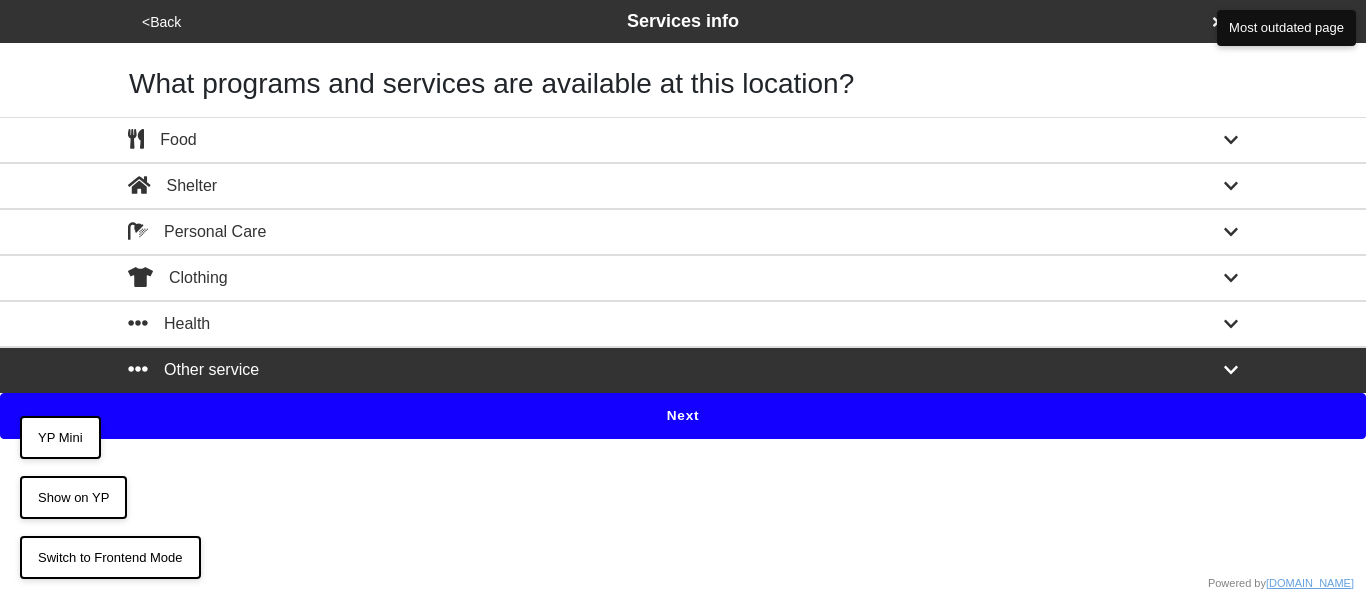 click on "Next" at bounding box center (683, 416) 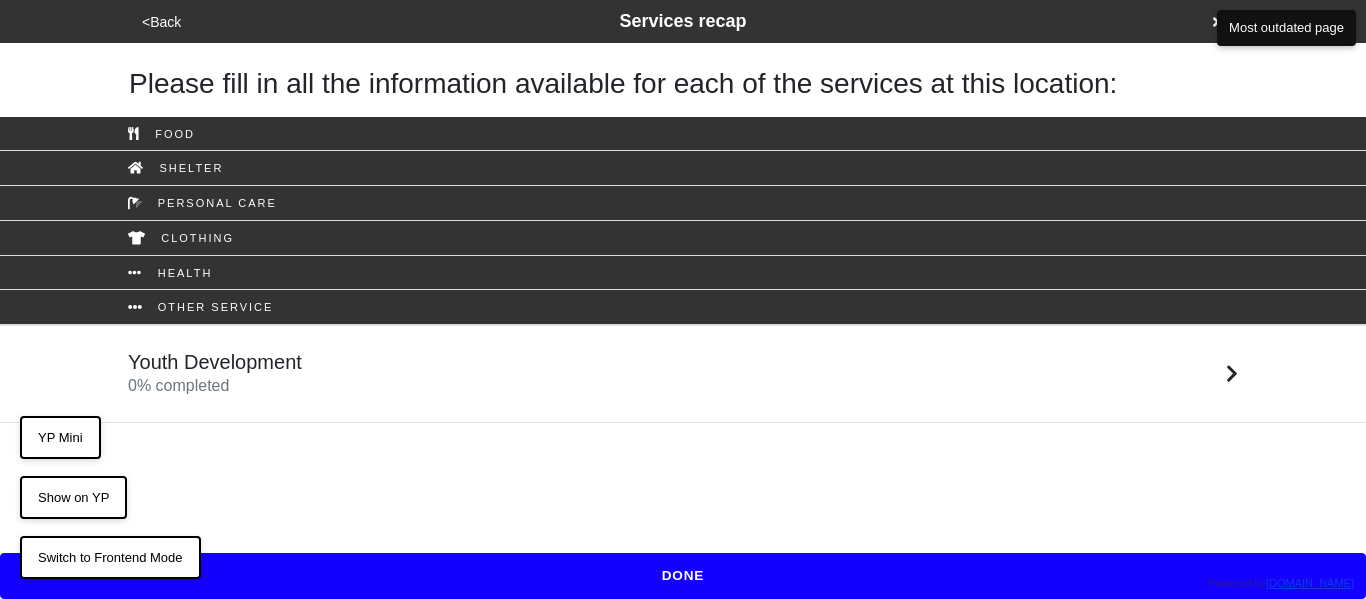click on "Youth Development" at bounding box center (215, 362) 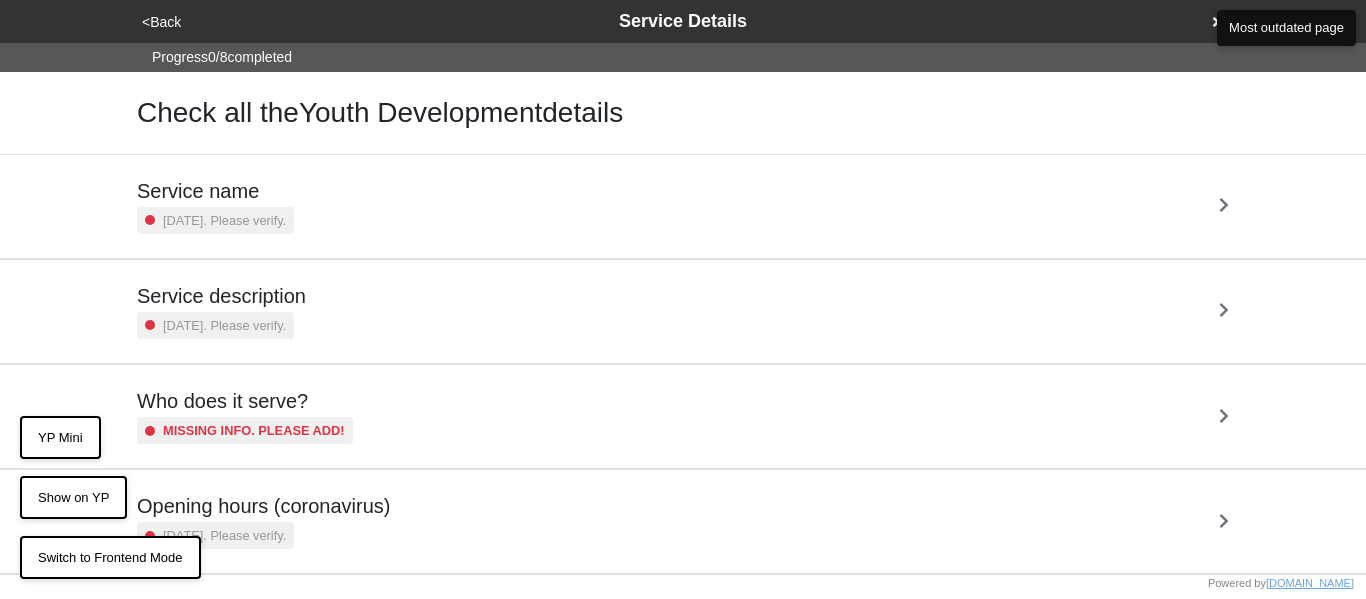 click on "2 years ago. Please verify." at bounding box center [224, 220] 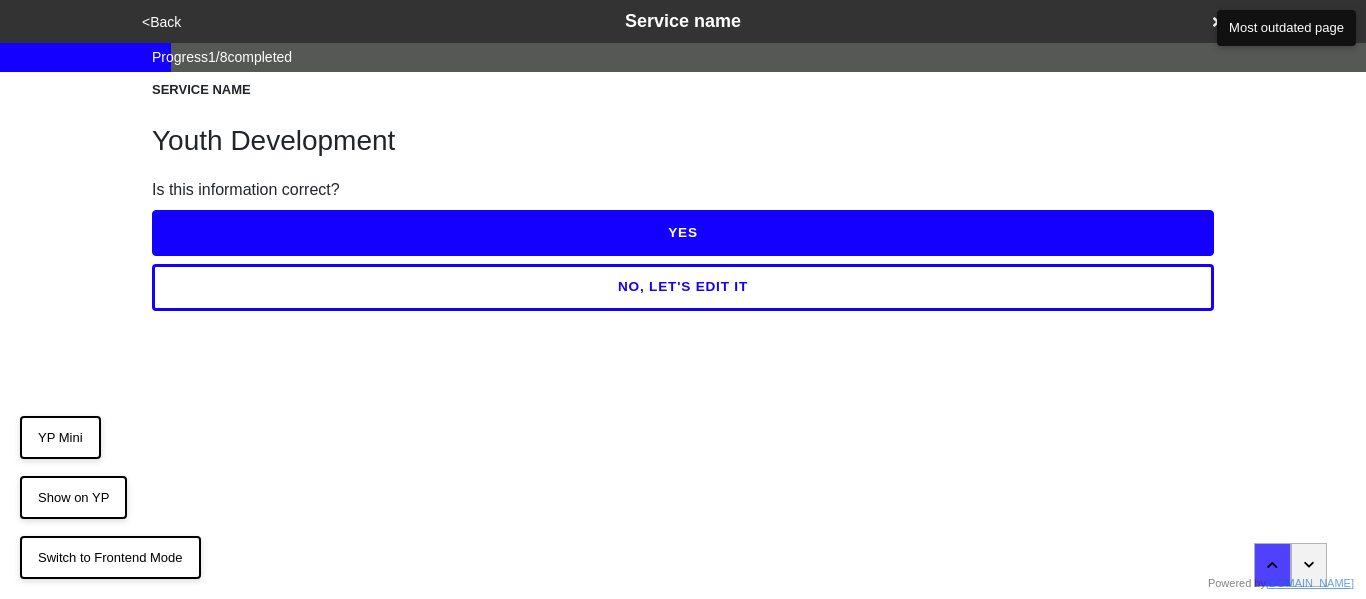 click on "YES" at bounding box center (683, 233) 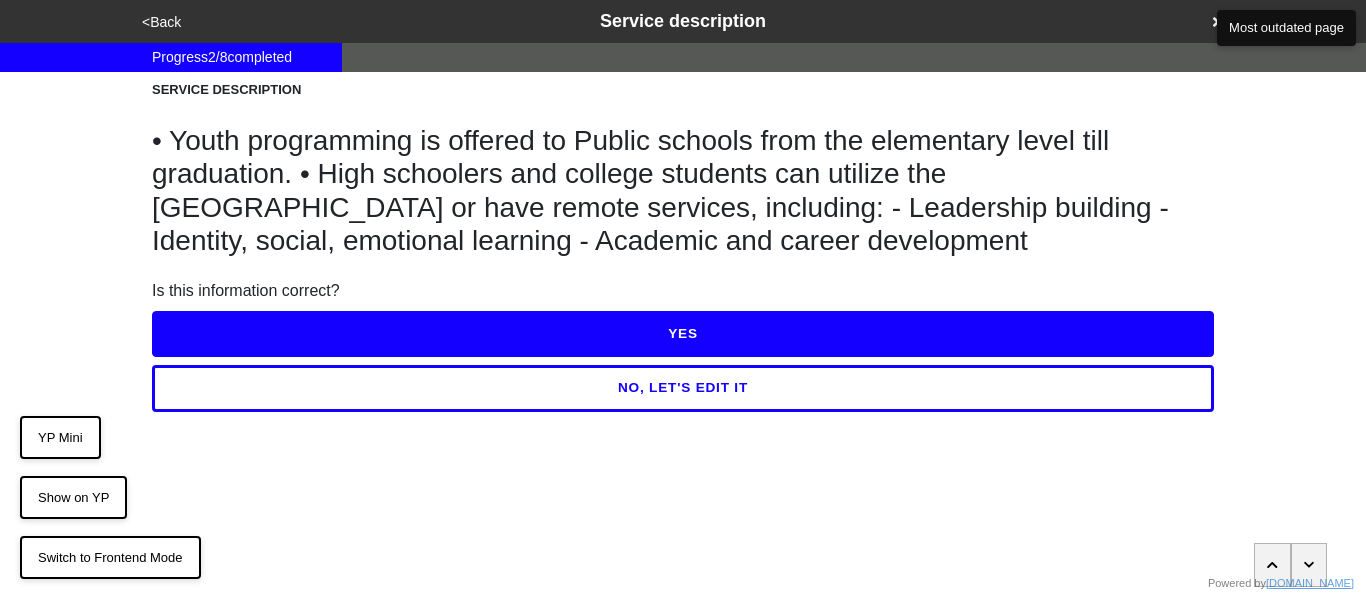 click on "NO, LET'S EDIT IT" at bounding box center [683, 388] 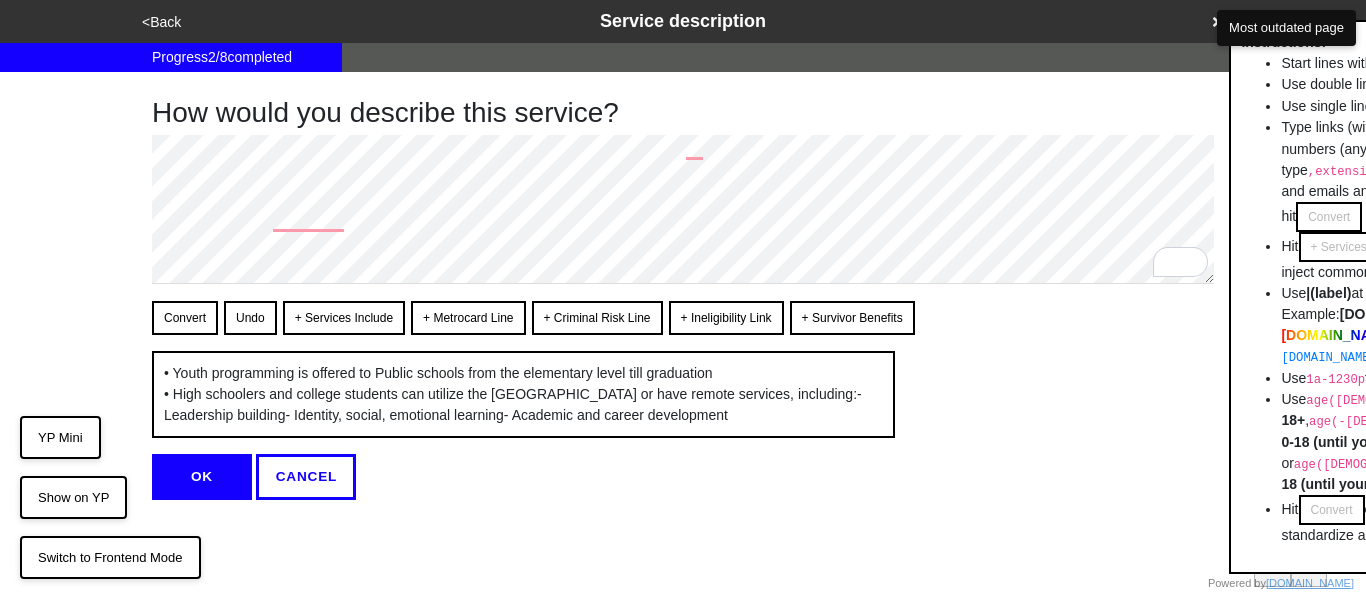click on "How would you describe this service? Convert Undo + Services Include + Metrocard Line + Criminal Risk Line + Ineligibility Link + Survivor Benefits • Youth programming is offered to Public schools from the elementary level till graduation • High schoolers and college students can utilize the Elmhurst Center or have remote services, including: - Leadership building - Identity, social, emotional learning - Academic and career development
Instructions:
Start lines with  -  for em-dash bullets  <br> —
Use double line breaks to insert  <br>
Use single line breaks to insert  •
Type links (with or without  https:// ,  http://  or  www. ), numbers (any format, but if you wnat to add extension, type  ,extension_number  immediatley after the number), and emails and it all will be converted as soon as you hit  Convert
Hit  + Services Include  or other buttons starting with  +
Use  |(label) doobneek doobneek.org" at bounding box center [683, 286] 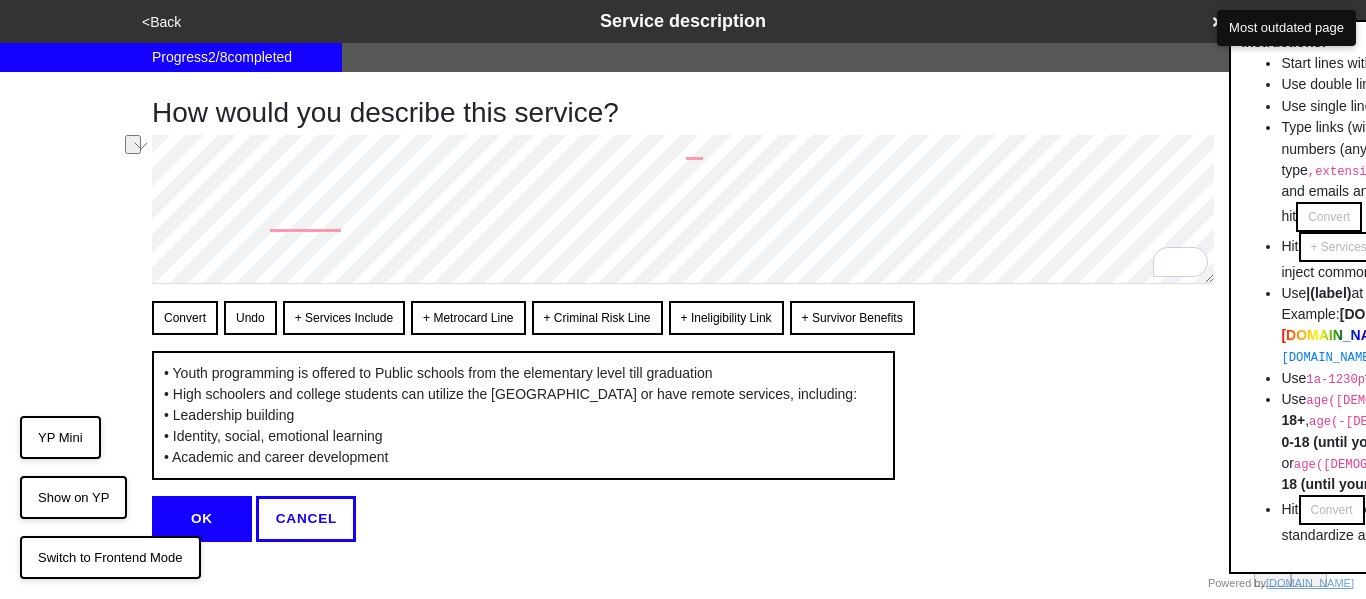 click on "How would you describe this service? Convert Undo + Services Include + Metrocard Line + Criminal Risk Line + Ineligibility Link + Survivor Benefits • Youth programming is offered to Public schools from the elementary level till graduation • High schoolers and college students can utilize the Elmhurst Center or have remote services, including: • Leadership building • Identity, social, emotional learning • Academic and career development
Instructions:
Start lines with  -  for em-dash bullets  <br> —
Use double line breaks to insert  <br>
Use single line breaks to insert  •
Type links (with or without  https:// ,  http://  or  www. ), numbers (any format, but if you wnat to add extension, type  ,extension_number  immediatley after the number), and emails and it all will be converted as soon as you hit  Convert
Hit  + Services Include  or other buttons starting with  +
Use  |(label) doobneek" at bounding box center [683, 307] 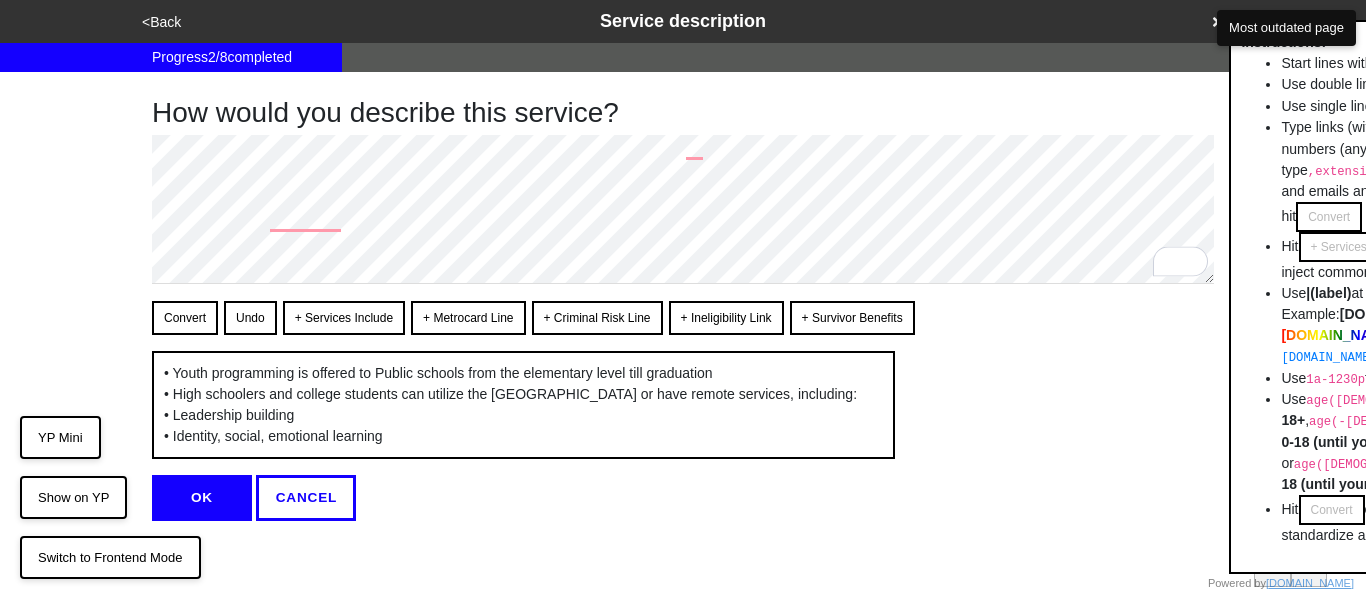 click on "How would you describe this service? Convert Undo + Services Include + Metrocard Line + Criminal Risk Line + Ineligibility Link + Survivor Benefits • Youth programming is offered to Public schools from the elementary level till graduation • High schoolers and college students can utilize the Elmhurst Center or have remote services, including: • Leadership building • Identity, social, emotional learning
Instructions:
Start lines with  -  for em-dash bullets  <br> —
Use double line breaks to insert  <br>
Use single line breaks to insert  •
Type links (with or without  https:// ,  http://  or  www. ), numbers (any format, but if you wnat to add extension, type  ,extension_number  immediatley after the number), and emails and it all will be converted as soon as you hit  Convert
Hit  + Services Include  or other buttons starting with  +  to inject commonly used sentences into your text
Use  |(label) d" at bounding box center (683, 296) 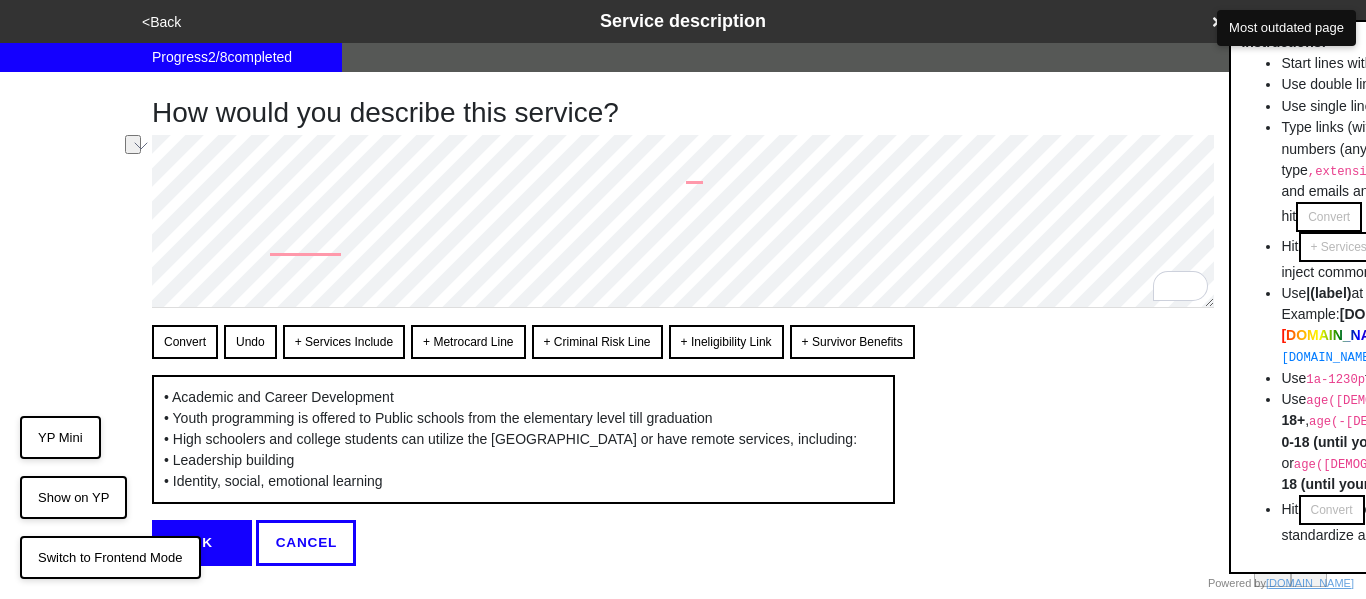 click on "<Back Service description Progress  2 / 8  completed How would you describe this service? Convert Undo + Services Include + Metrocard Line + Criminal Risk Line + Ineligibility Link + Survivor Benefits • Academic and Career Development • Youth programming is offered to Public schools from the elementary level till graduation • High schoolers and college students can utilize the Elmhurst Center or have remote services, including: • Leadership building • Identity, social, emotional learning
Instructions:
Start lines with  -  for em-dash bullets  <br> —
Use double line breaks to insert  <br>
Use single line breaks to insert  •
Type links (with or without  https:// ,  http://  or  www. ), numbers (any format, but if you wnat to add extension, type  ,extension_number  immediatley after the number), and emails and it all will be converted as soon as you hit  Convert
Hit  + Services Include +
Use  d o" at bounding box center [683, 283] 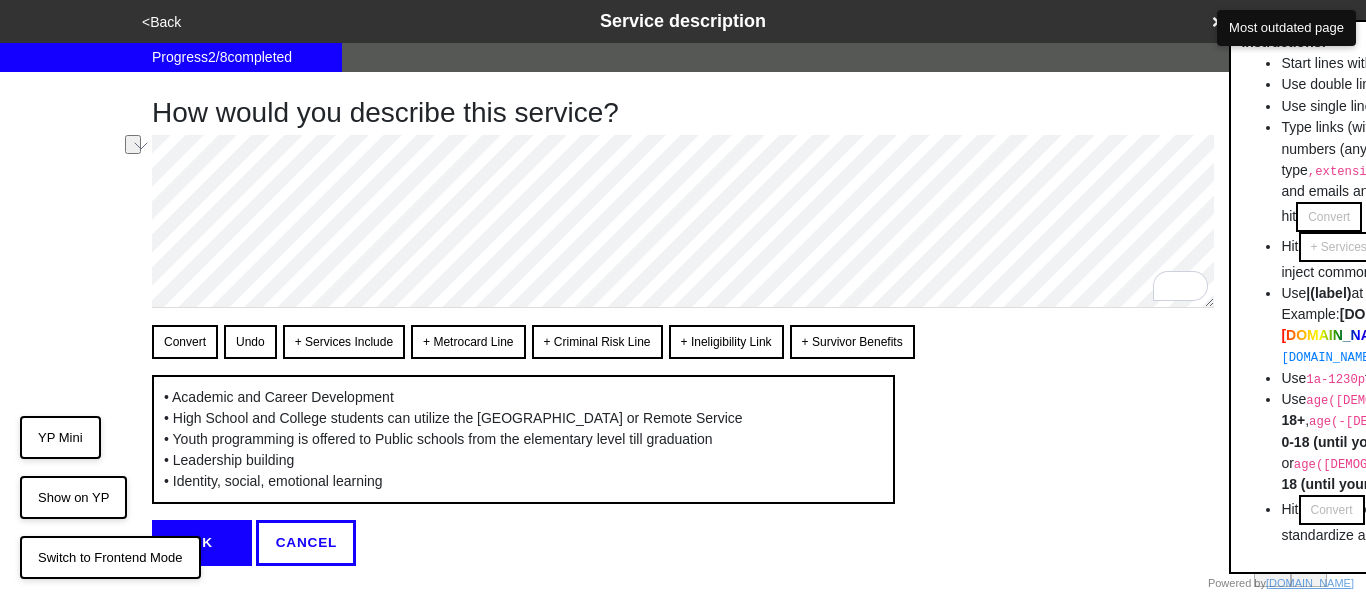 click on "<Back Service description Progress  2 / 8  completed How would you describe this service? Convert Undo + Services Include + Metrocard Line + Criminal Risk Line + Ineligibility Link + Survivor Benefits • Academic and Career Development • High School and College students can utilize the Elmhurst Center or Remote Service • Youth programming is offered to Public schools from the elementary level till graduation • Leadership building • Identity, social, emotional learning
Instructions:
Start lines with  -  for em-dash bullets  <br> —
Use double line breaks to insert  <br>
Use single line breaks to insert  •
Type links (with or without  https:// ,  http://  or  www. ), numbers (any format, but if you wnat to add extension, type  ,extension_number  immediatley after the number), and emails and it all will be converted as soon as you hit  Convert
Hit  + Services Include  or other buttons starting with  +" at bounding box center (683, 283) 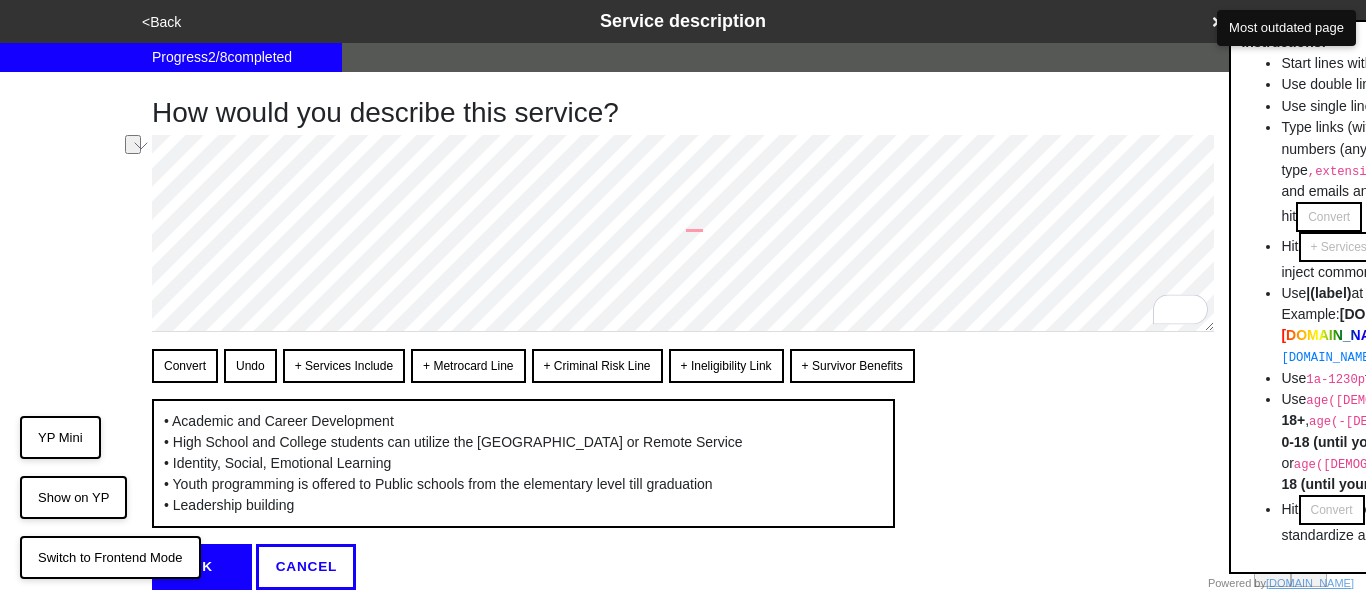 click on "<Back Service description Progress  2 / 8  completed How would you describe this service? Convert Undo + Services Include + Metrocard Line + Criminal Risk Line + Ineligibility Link + Survivor Benefits • Academic and Career Development • High School and College students can utilize the Elmhurst Center or Remote Service • Identity, Social, Emotional Learning • Youth programming is offered to Public schools from the elementary level till graduation • Leadership building
Instructions:
Start lines with  -  for em-dash bullets  <br> —
Use double line breaks to insert  <br>
Use single line breaks to insert  •
Type links (with or without  https:// ,  http://  or  www. ), numbers (any format, but if you wnat to add extension, type  ,extension_number  immediatley after the number), and emails and it all will be converted as soon as you hit  Convert
Hit  + Services Include  or other buttons starting with  +" at bounding box center [683, 335] 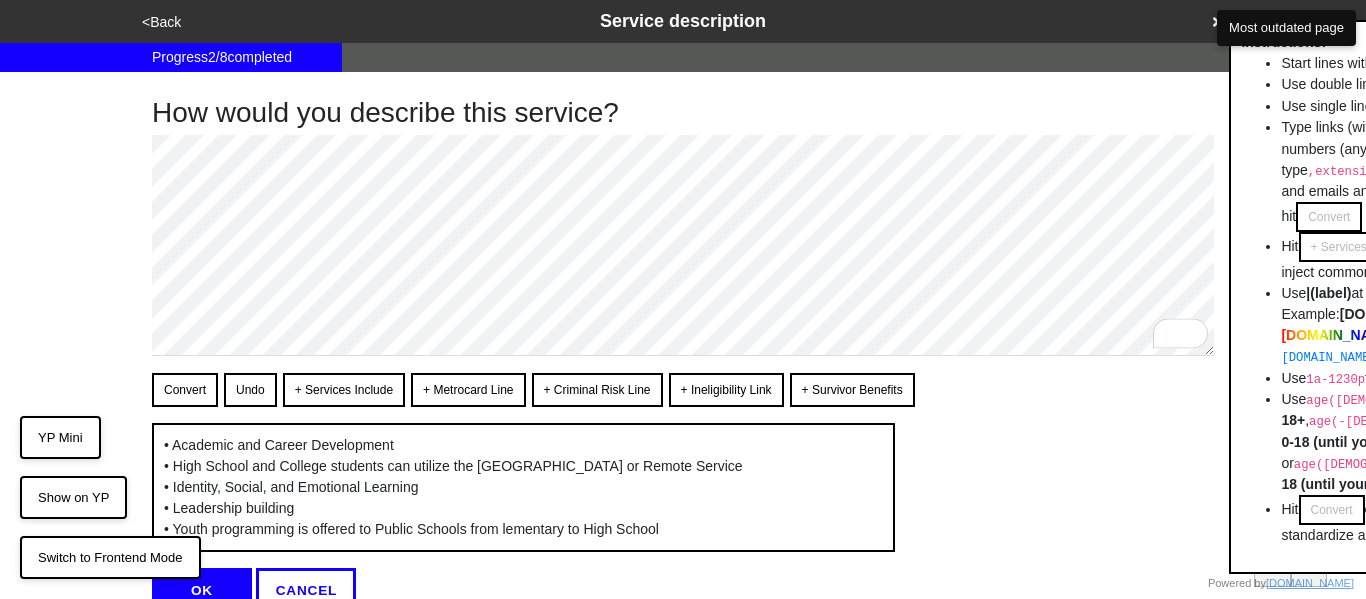 type on "x" 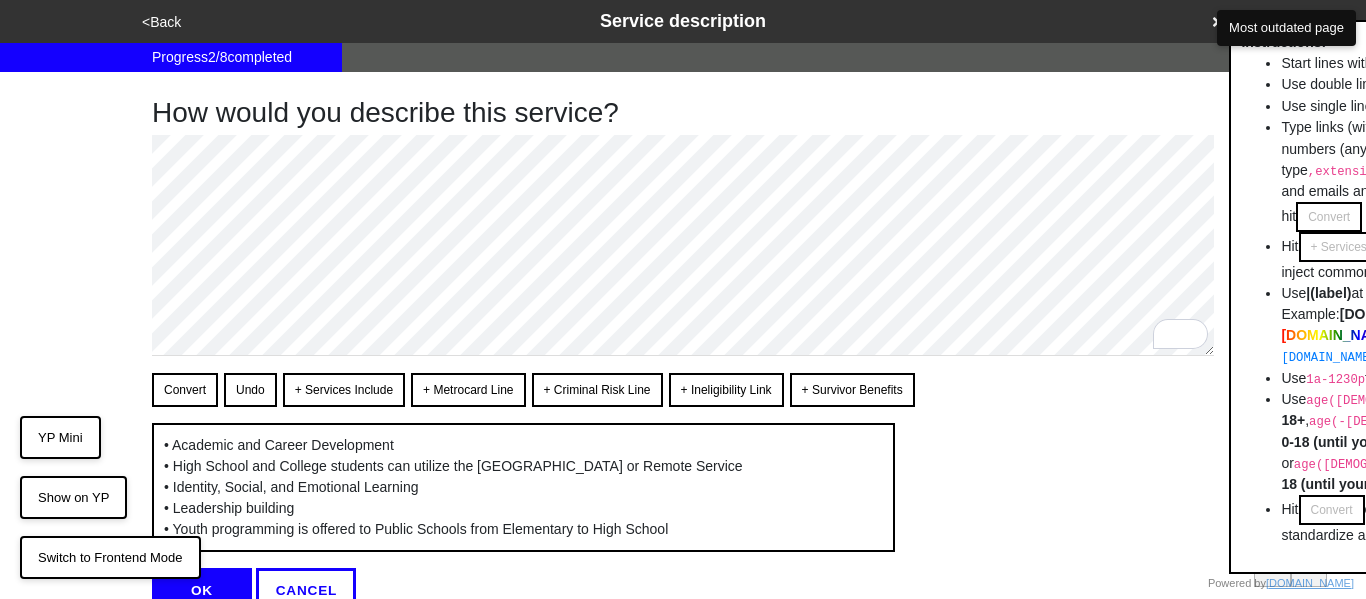scroll, scrollTop: 137, scrollLeft: 0, axis: vertical 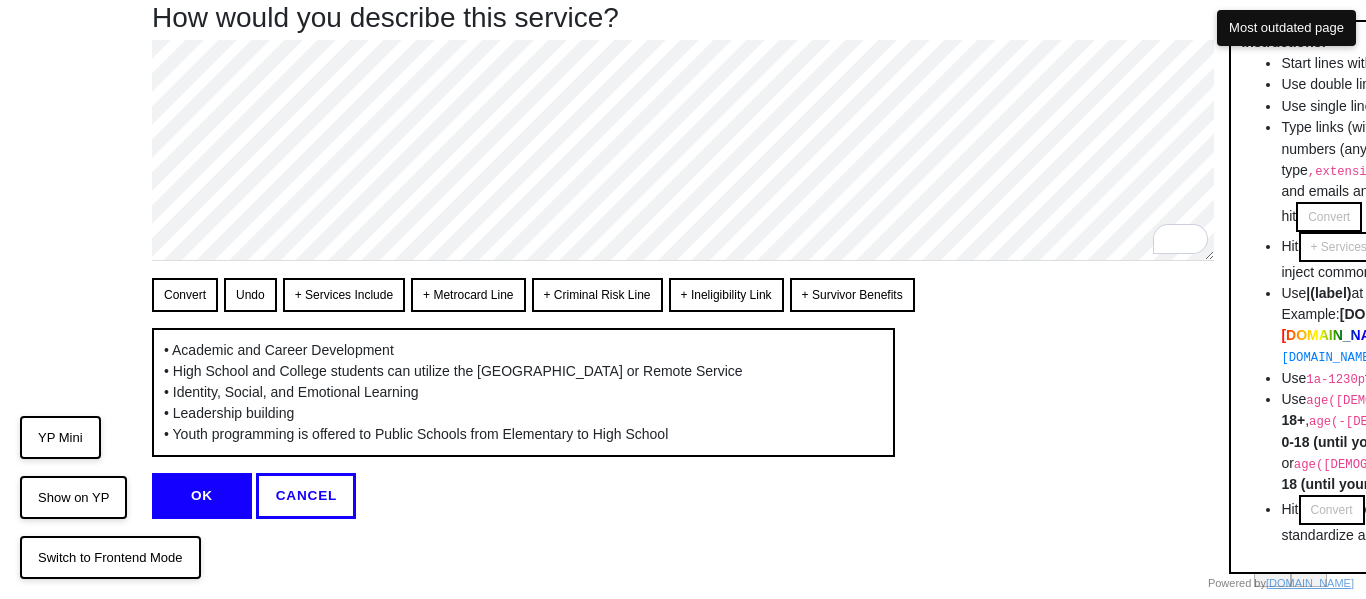 click on "OK" at bounding box center [202, 496] 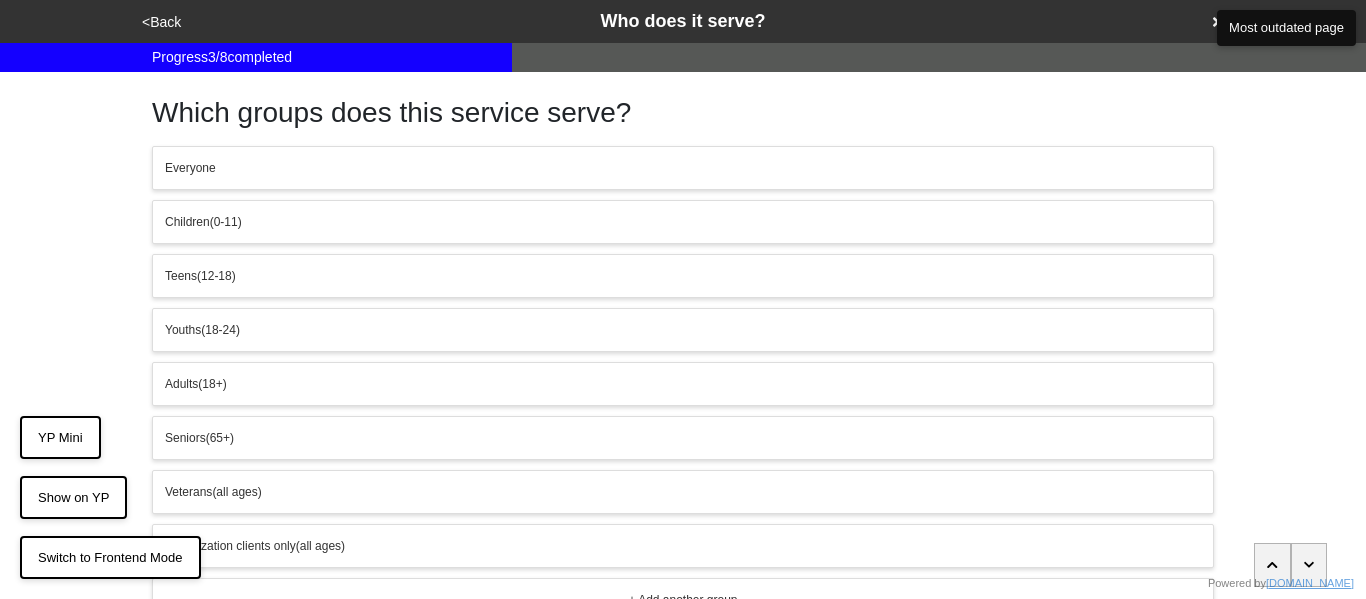 click on "(0-11)" at bounding box center (226, 222) 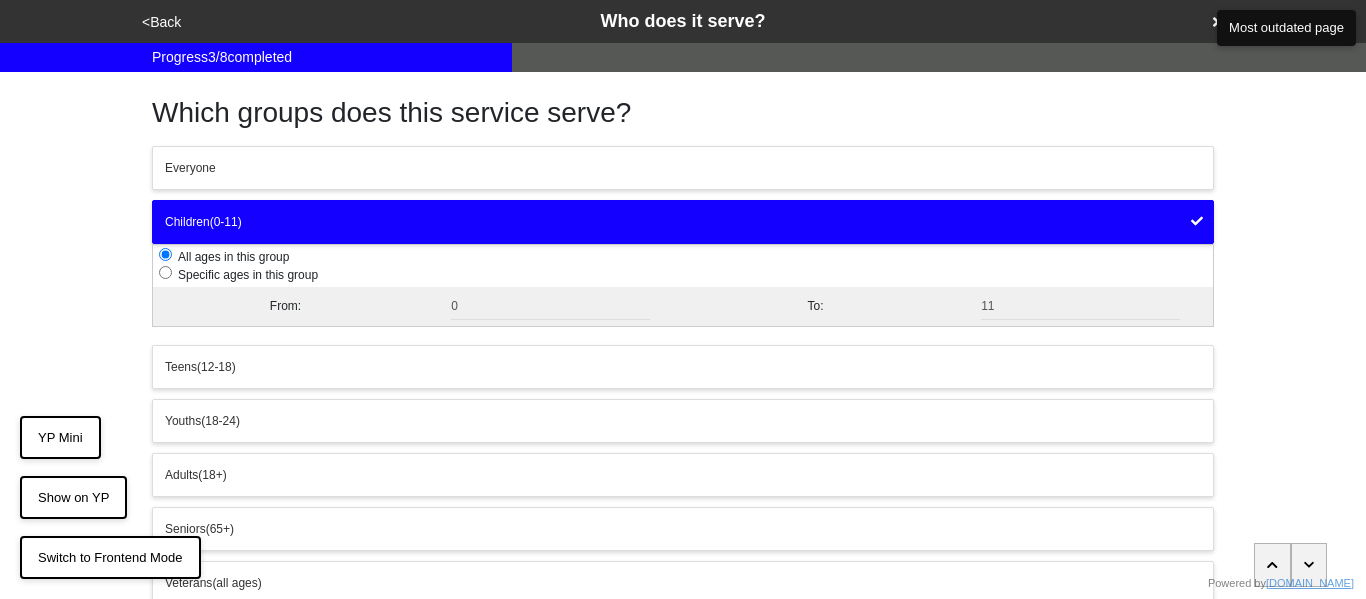 click on "(12-18)" at bounding box center (216, 367) 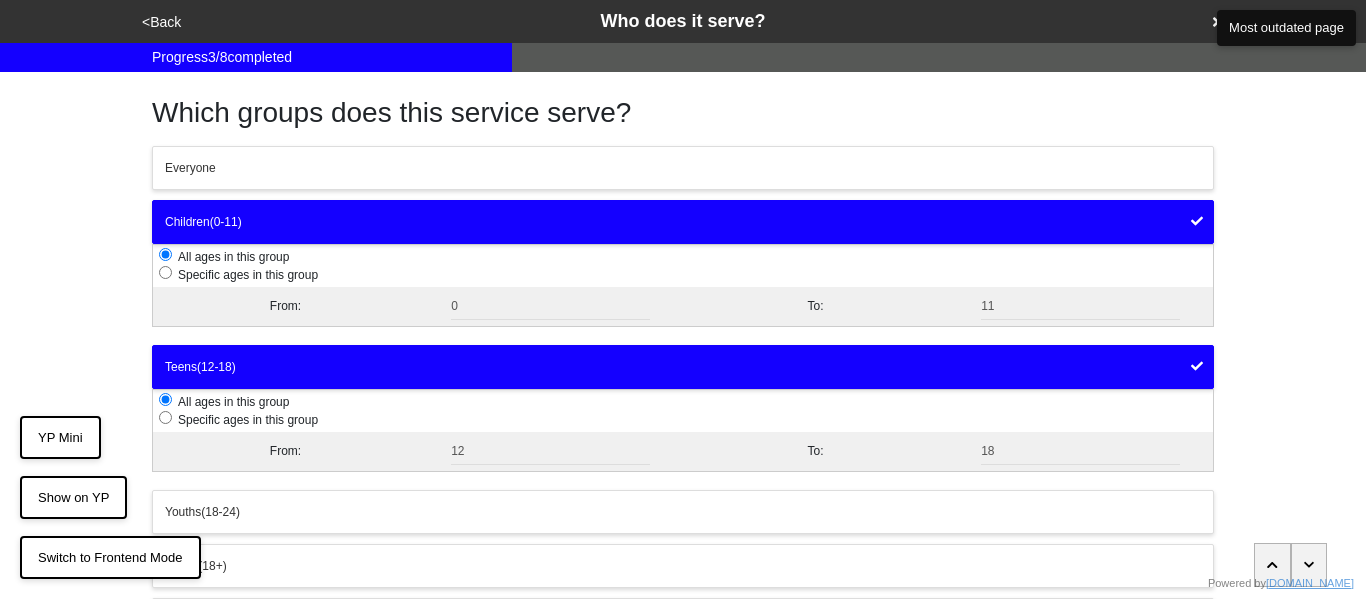 scroll, scrollTop: 341, scrollLeft: 0, axis: vertical 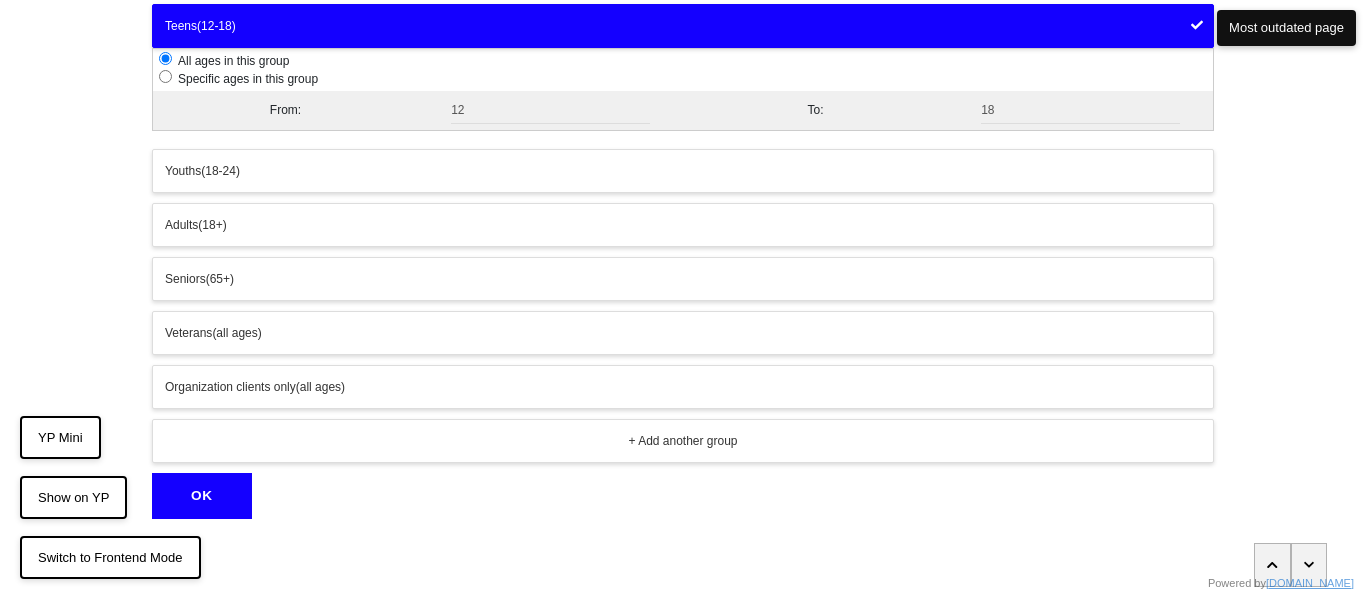 click on "OK" at bounding box center (202, 496) 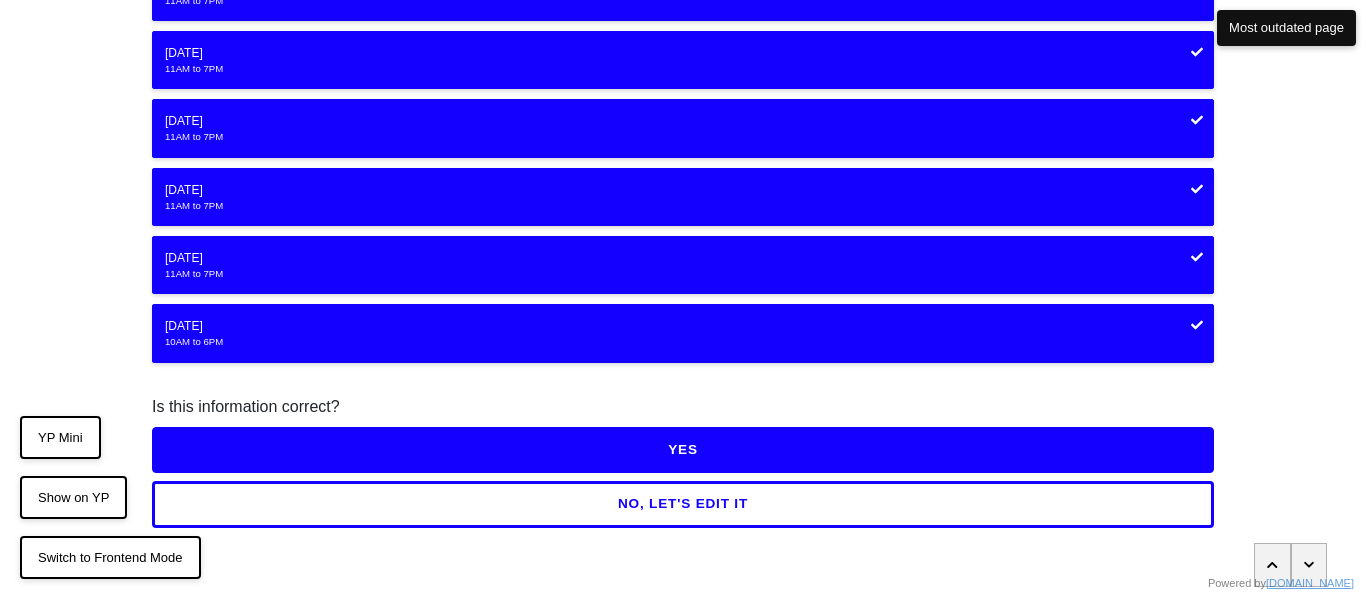 scroll, scrollTop: 157, scrollLeft: 0, axis: vertical 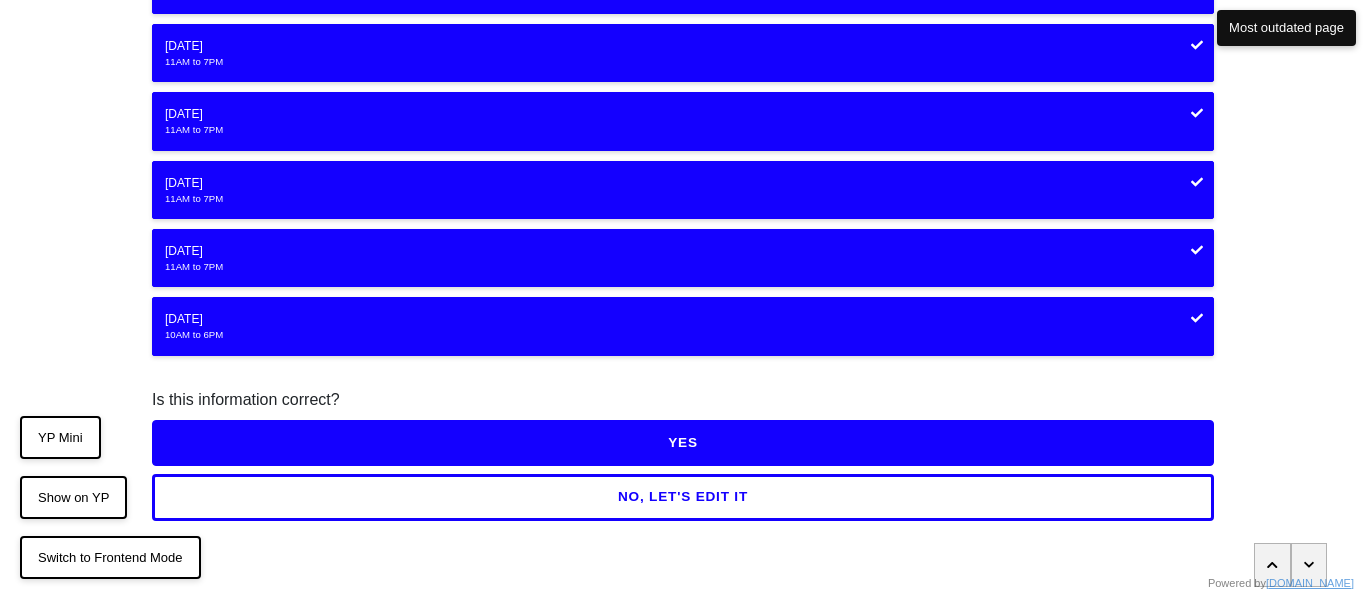 click on "YES" at bounding box center (683, 443) 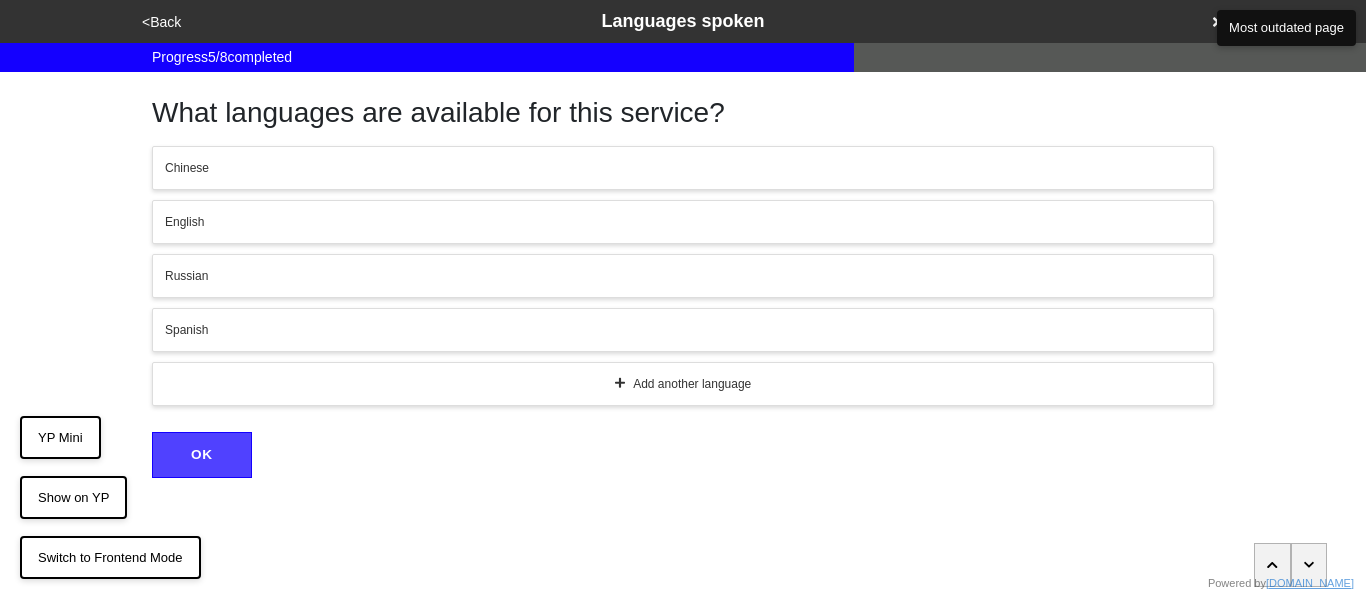 click on "English" at bounding box center (683, 222) 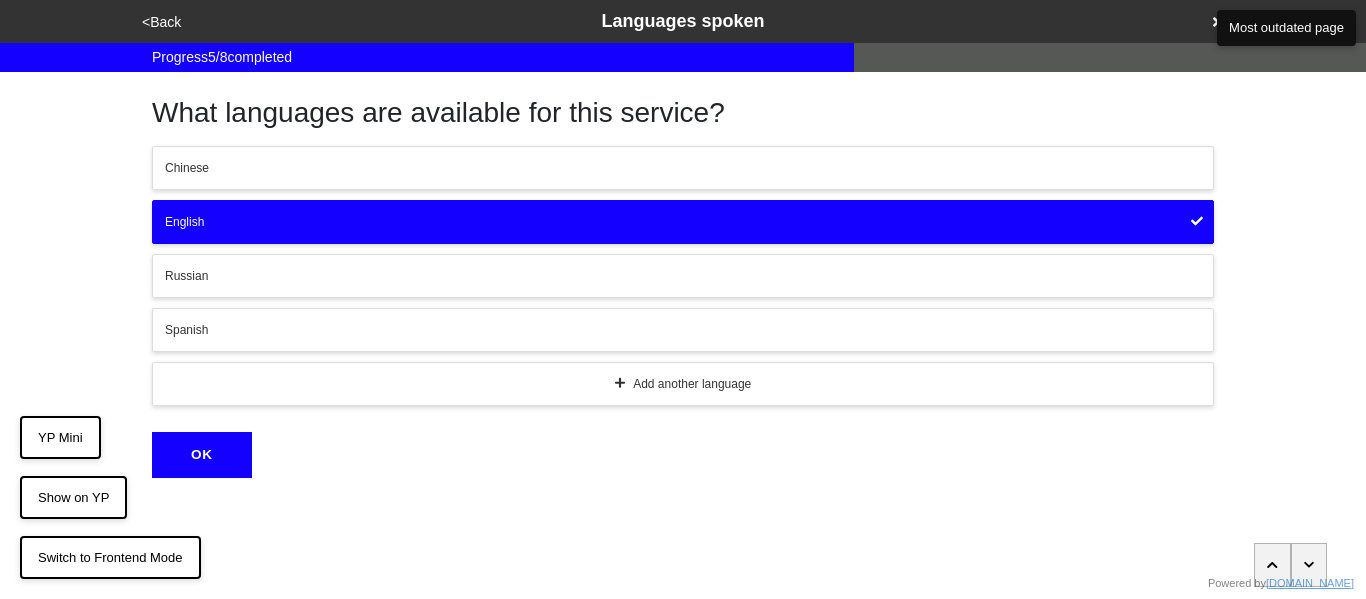 click on "Spanish" at bounding box center (683, 330) 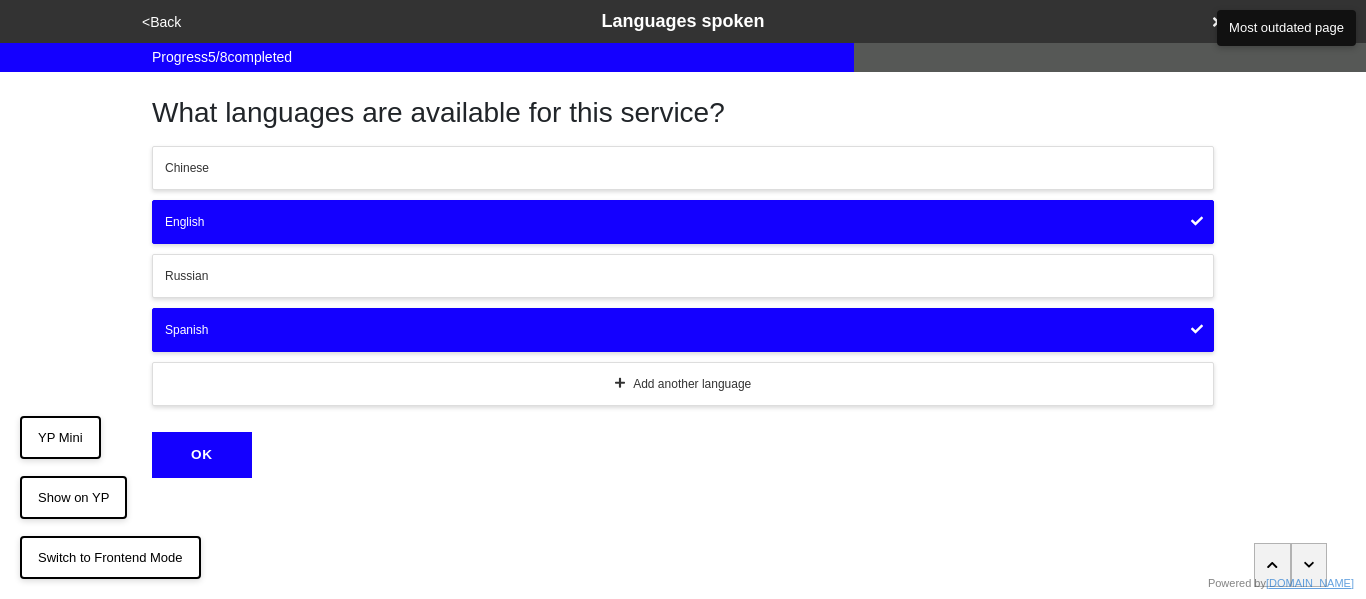 click on "OK" at bounding box center (202, 455) 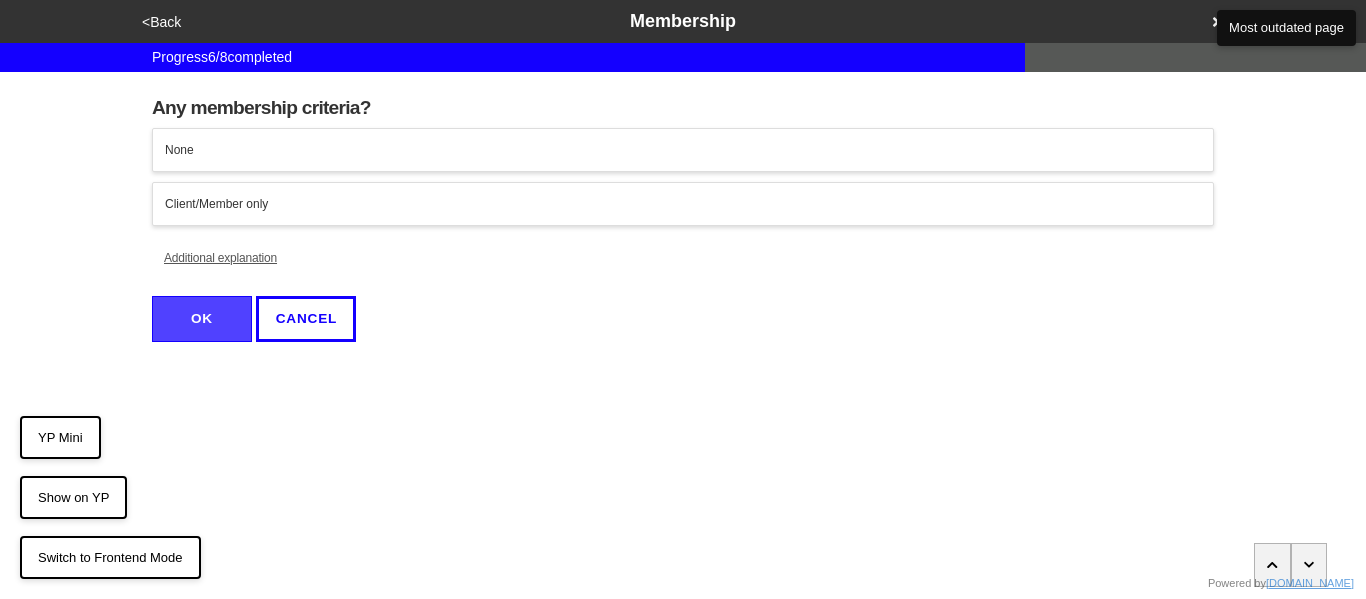 click on "None" at bounding box center [683, 150] 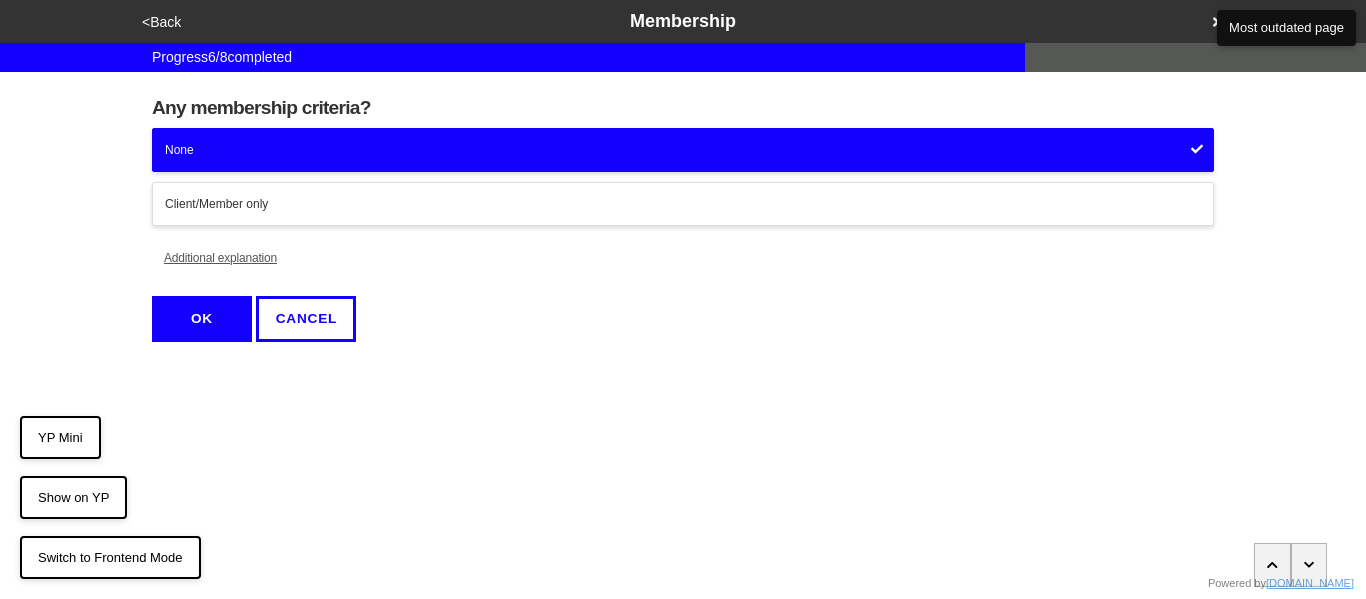 click on "Additional explanation" at bounding box center [220, 258] 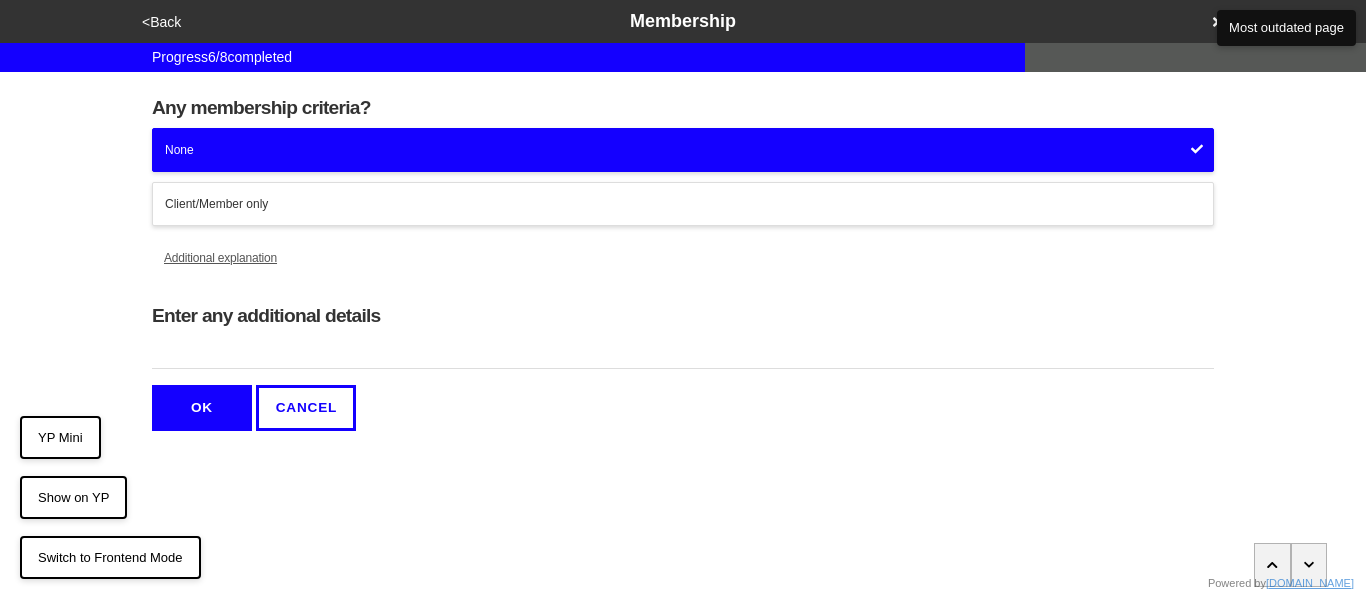 click on "Enter any additional details" at bounding box center (683, 352) 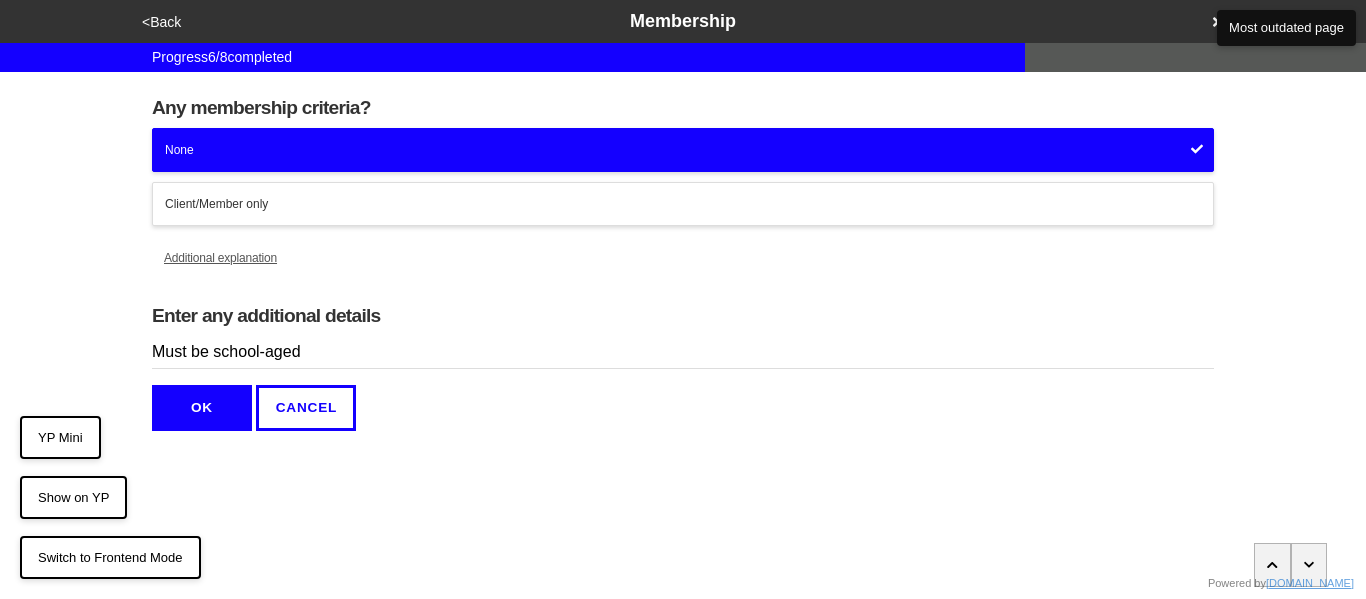 click on "Must be school-aged" at bounding box center (683, 352) 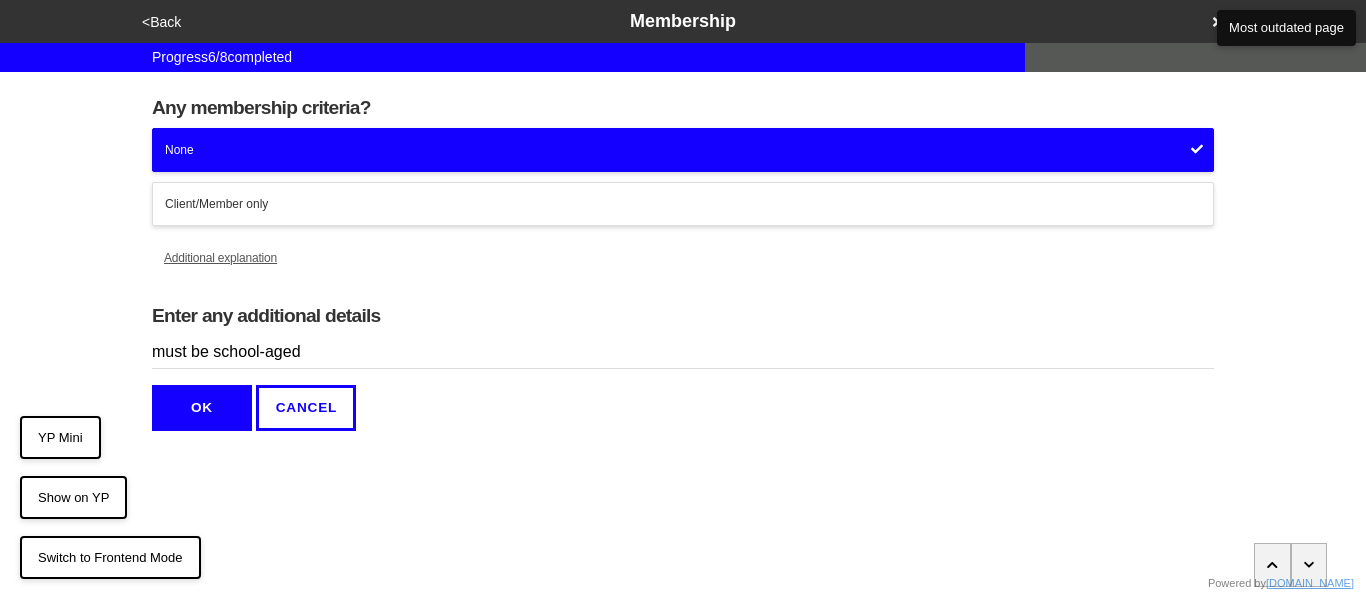 type on "must be school-aged" 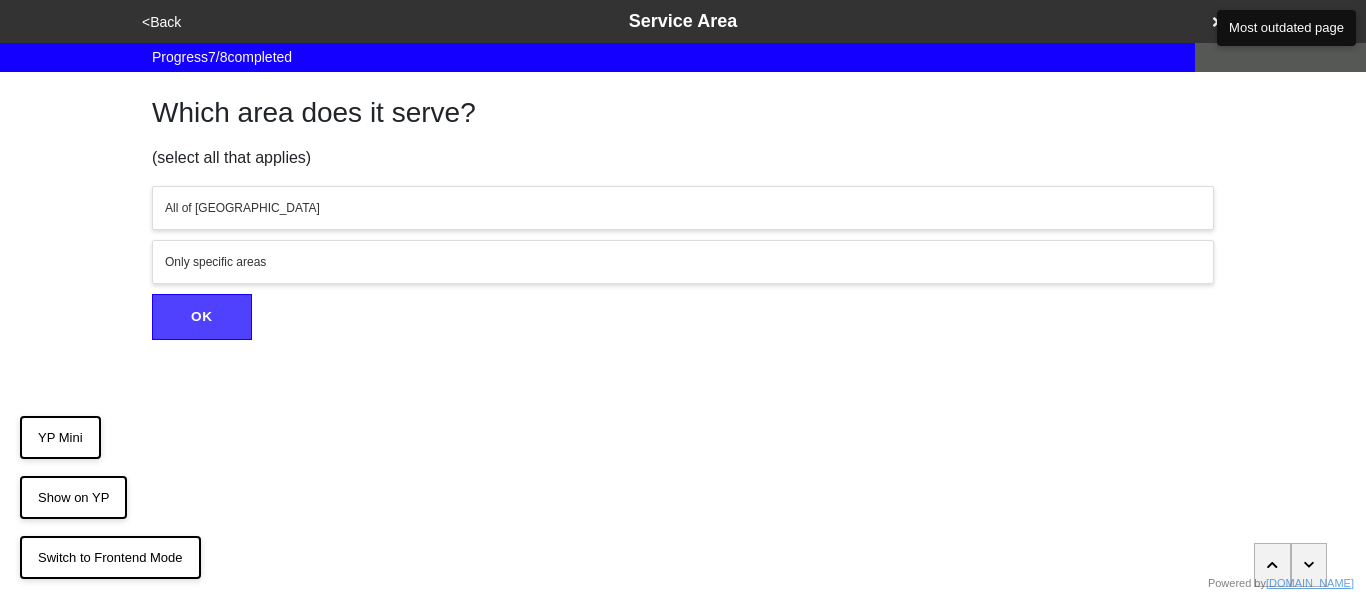 click on "All of NYC" at bounding box center (683, 208) 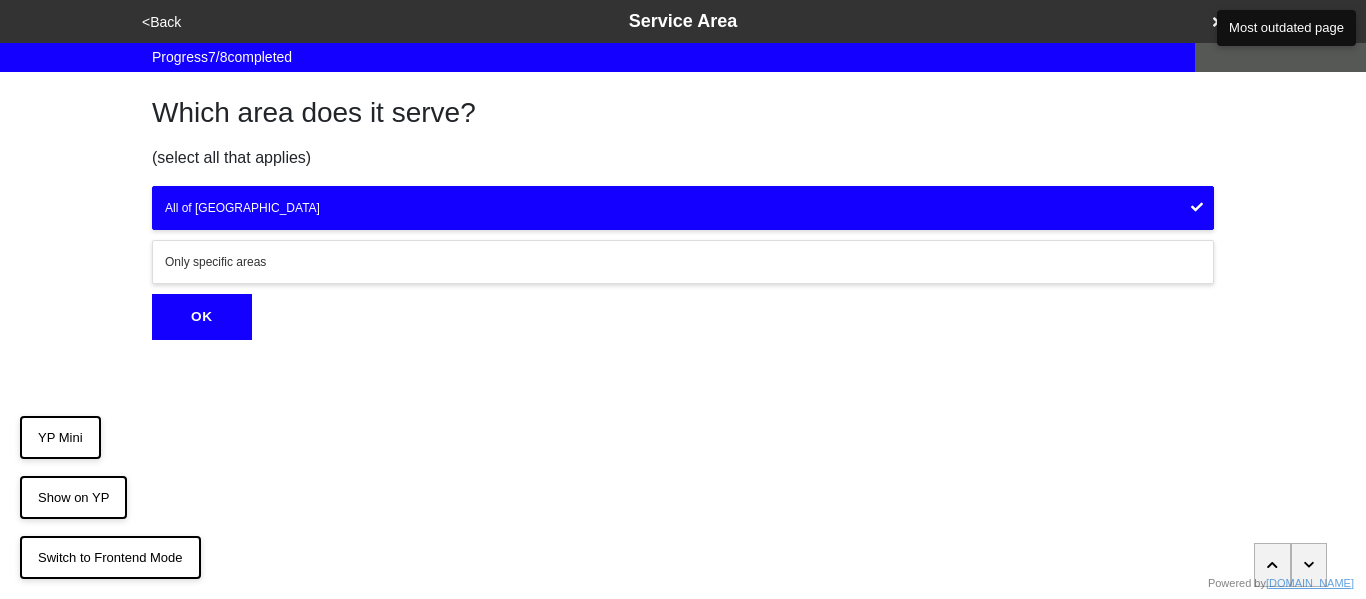 click on "OK" at bounding box center (202, 317) 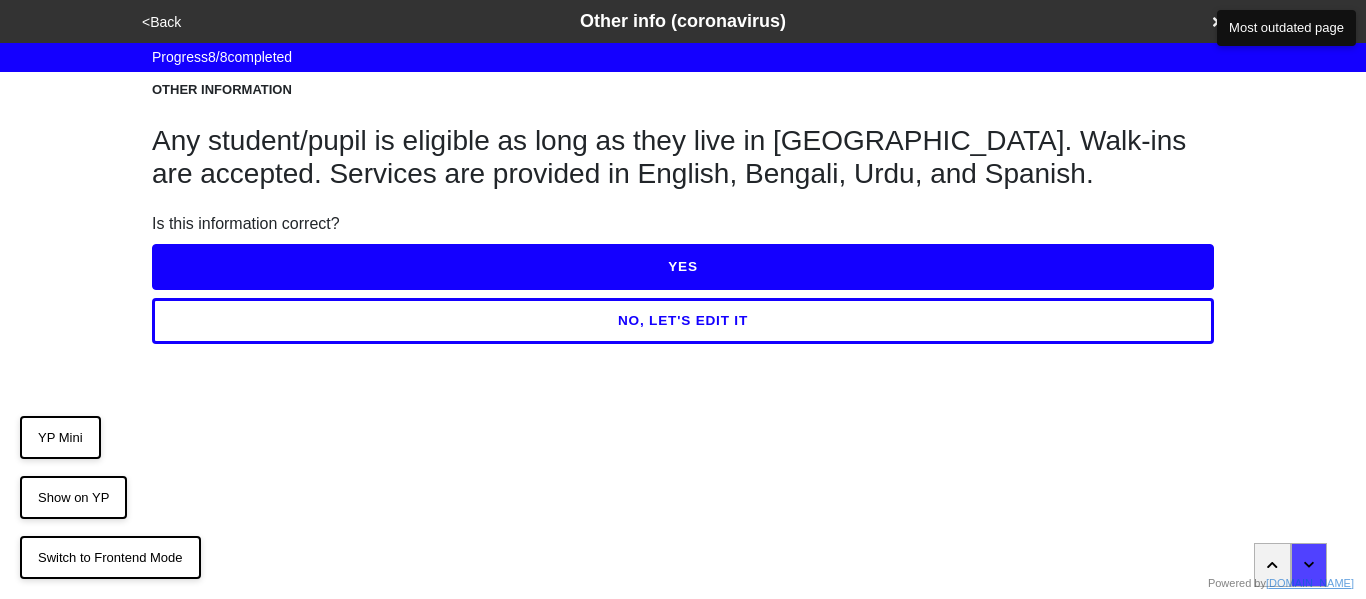 click on "NO, LET'S EDIT IT" at bounding box center (683, 321) 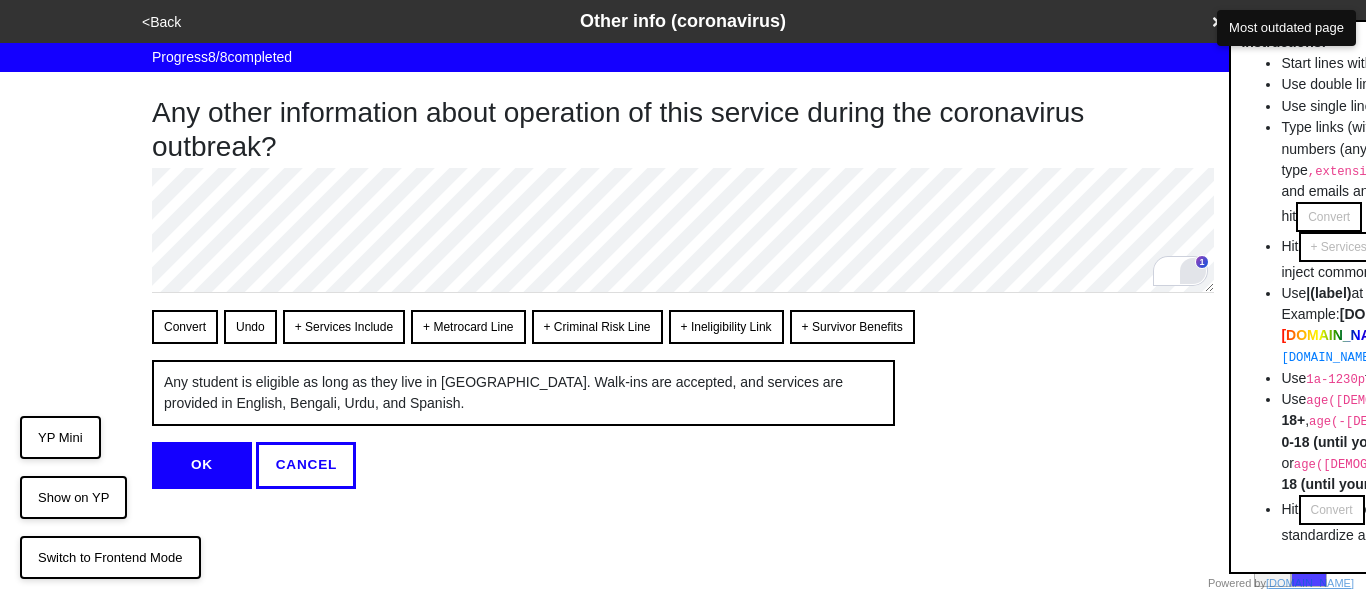 click on "<Back Other info (coronavirus) Progress  8 / 8  completed Any other information about operation of this service during the coronavirus outbreak? Convert Undo + Services Include + Metrocard Line + Criminal Risk Line + Ineligibility Link + Survivor Benefits Any student is eligible as long as they live in NYC. Walk-ins are accepted, and services are provided in English, Bengali, Urdu, and Spanish.
Instructions:
Start lines with  -  for em-dash bullets  <br> —
Use double line breaks to insert  <br>
Use single line breaks to insert  •
Type links (with or without  https:// ,  http://  or  www. ), numbers (any format, but if you wnat to add extension, type  ,extension_number  immediatley after the number), and emails and it all will be converted as soon as you hit  Convert
Hit  + Services Include  or other buttons starting with  +  to inject commonly used sentences into your text
Use  |(label) doobneek )" at bounding box center [683, 284] 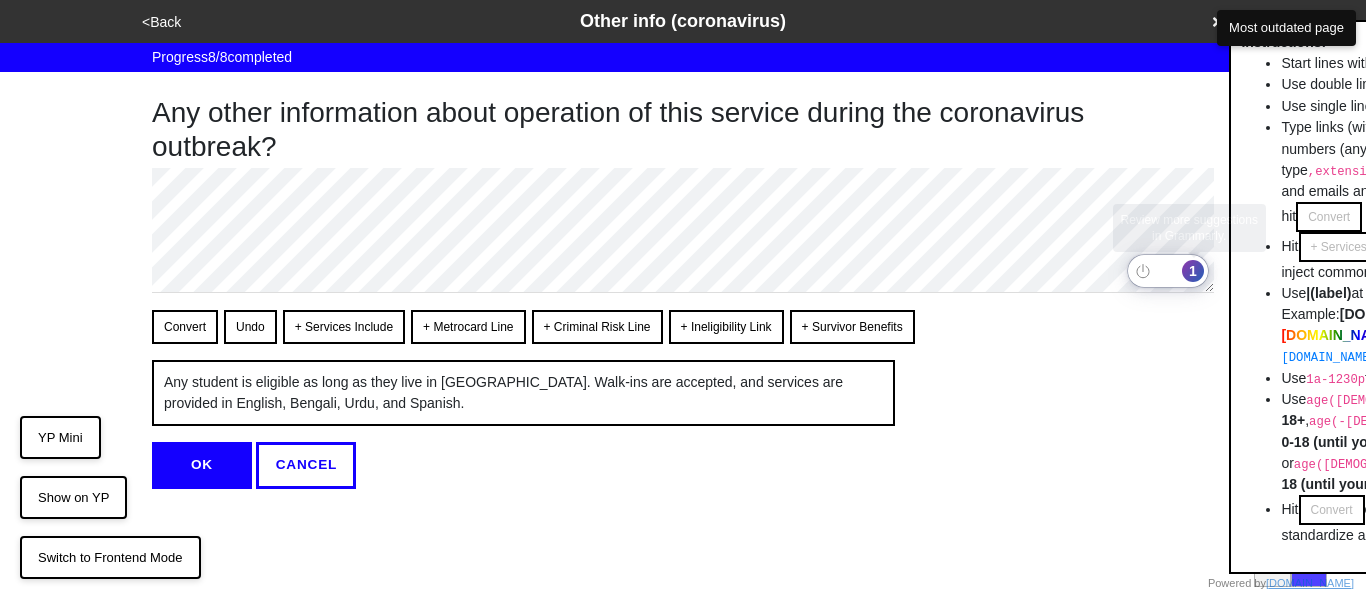 click on "1" 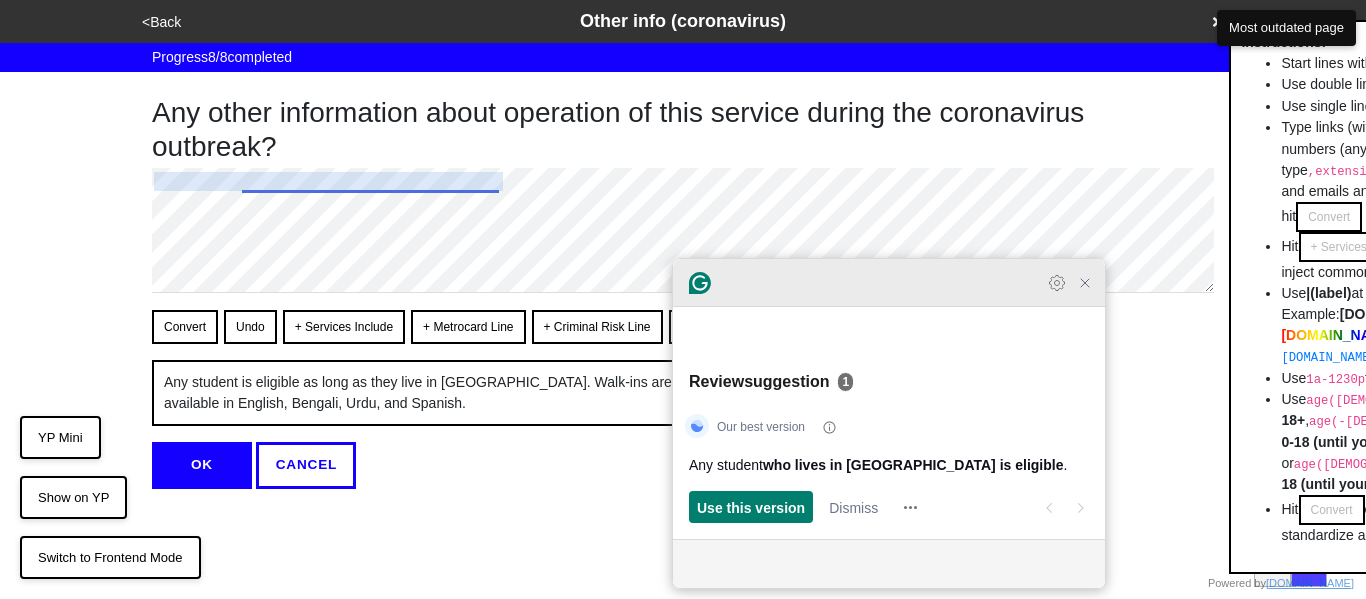 click 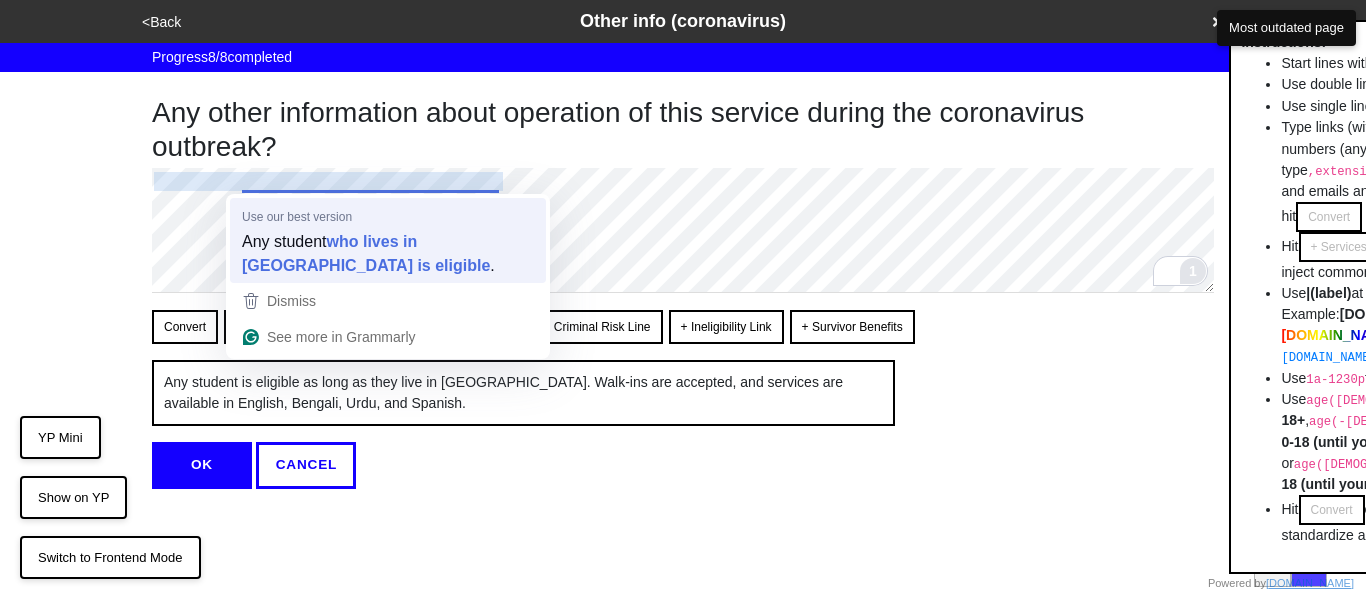 type on "x" 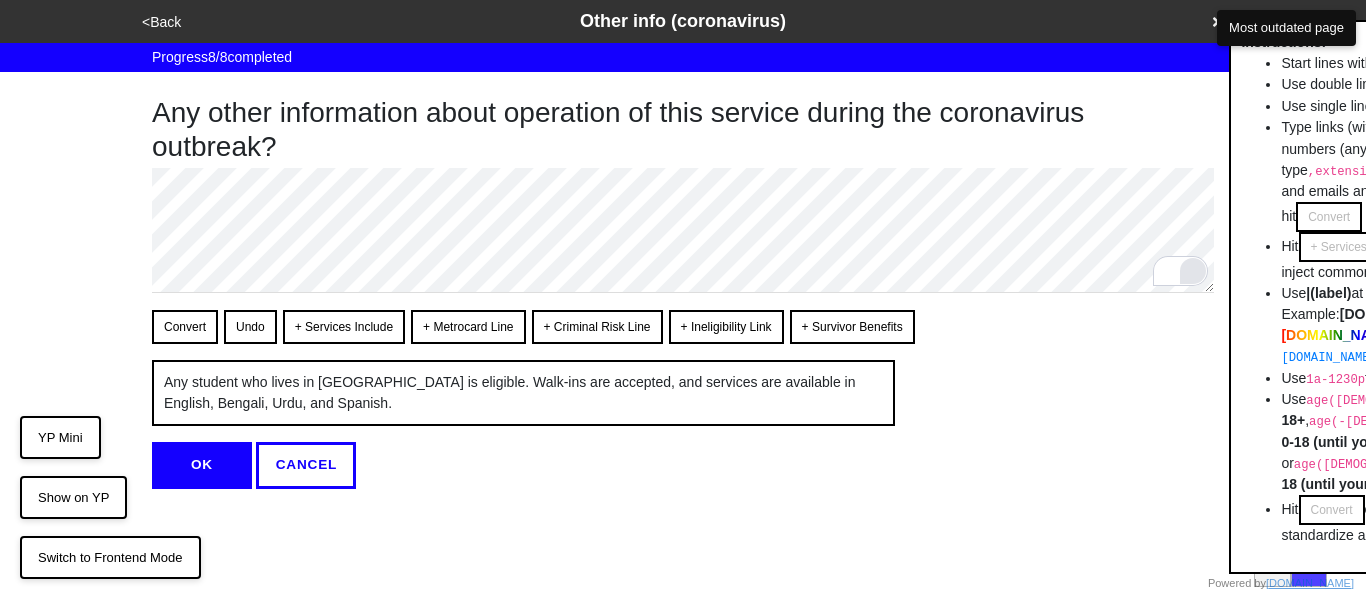 click on "OK" at bounding box center [202, 465] 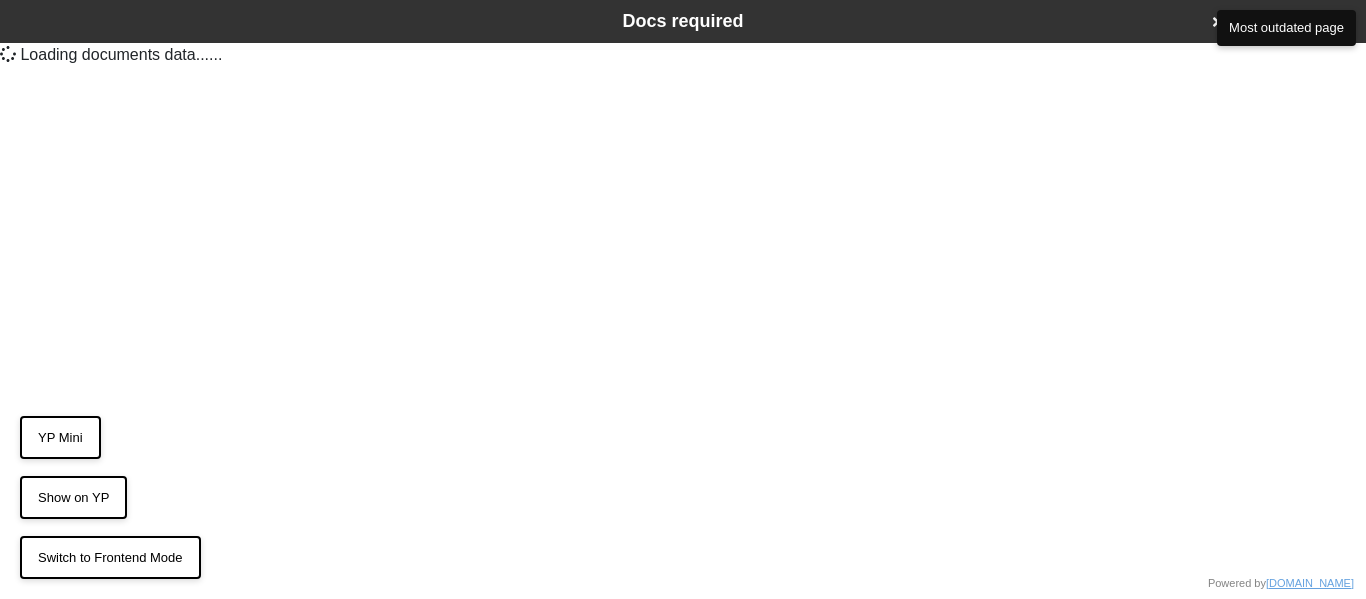 scroll, scrollTop: 0, scrollLeft: 0, axis: both 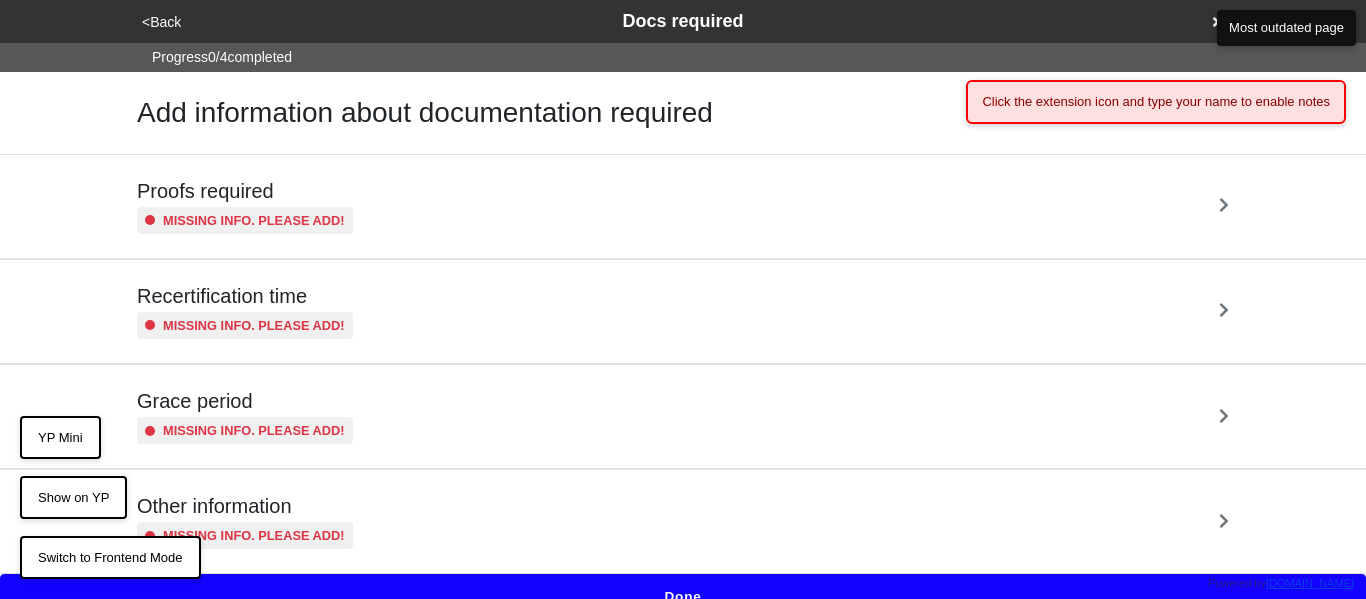 click on "Missing info. Please add!" at bounding box center (254, 220) 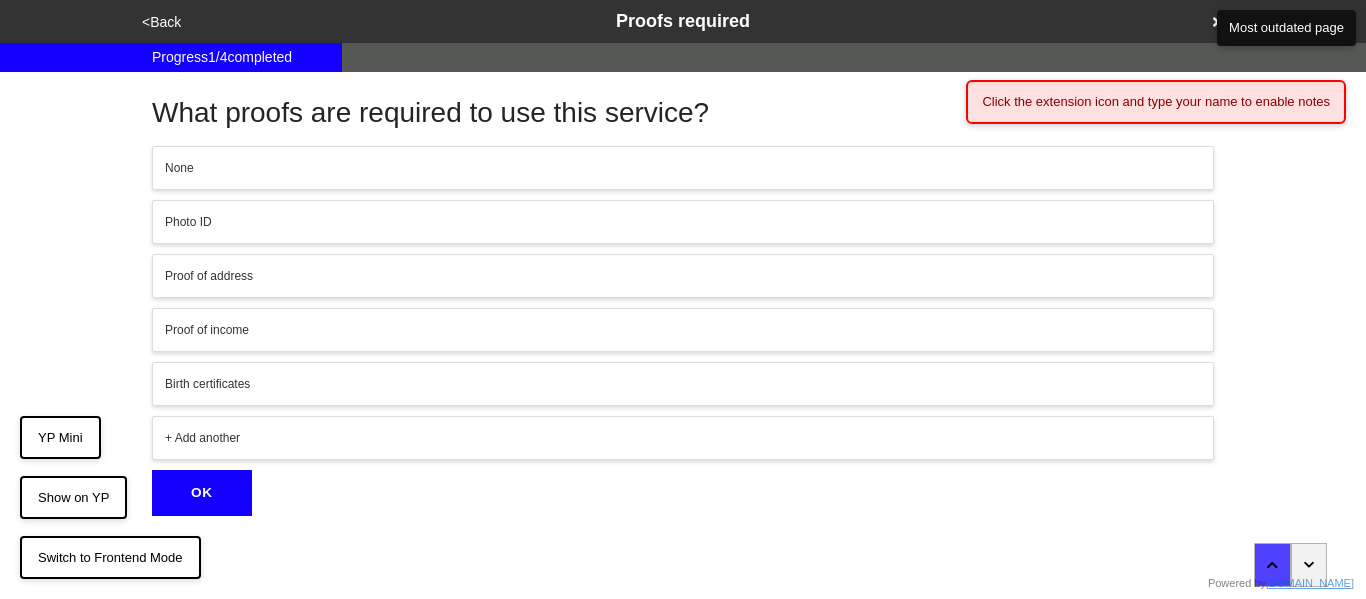 click on "Proof of address" at bounding box center (683, 276) 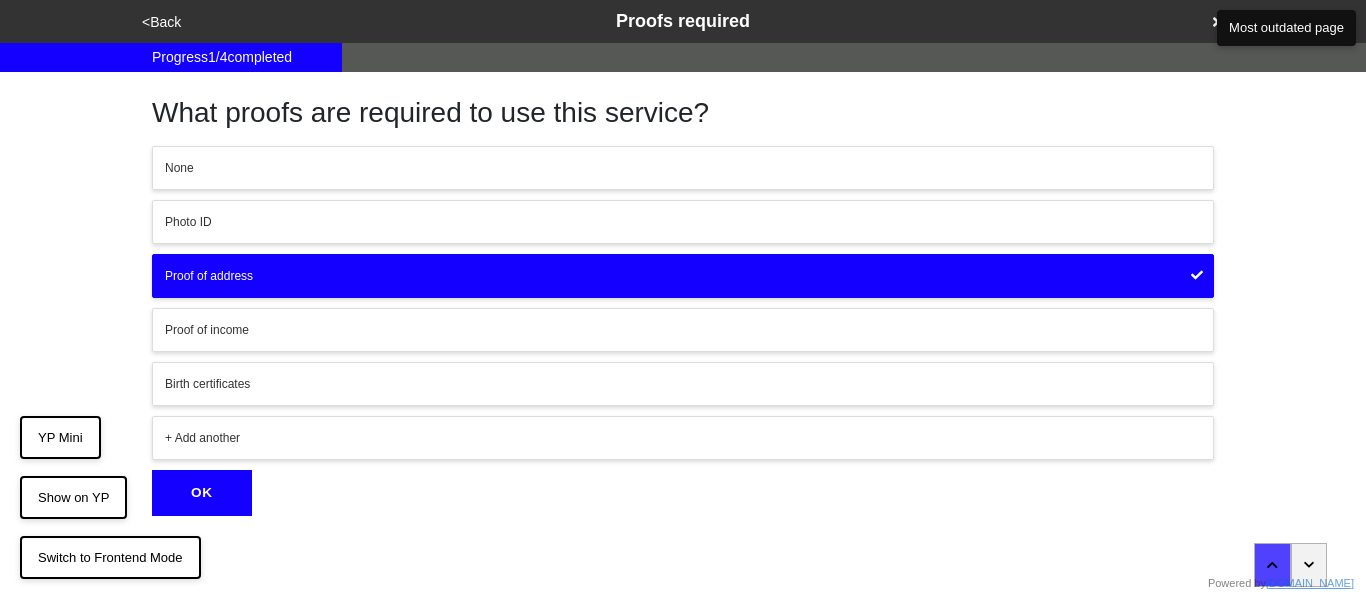 click on "OK" at bounding box center [202, 493] 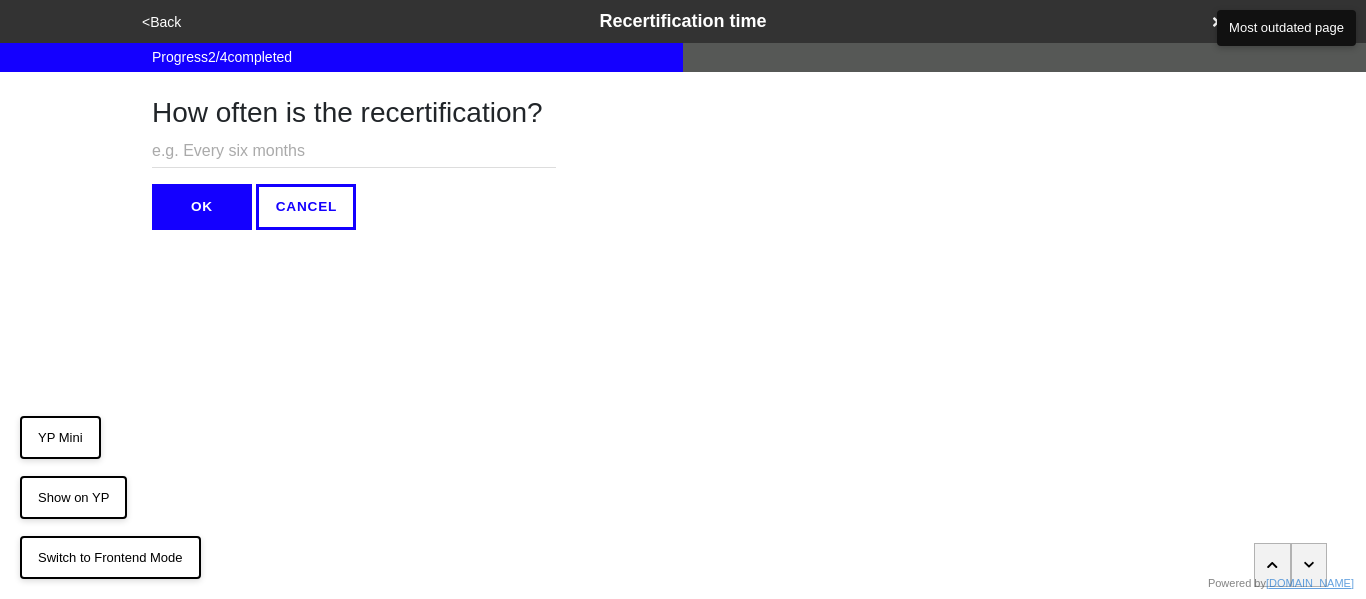 click at bounding box center [354, 151] 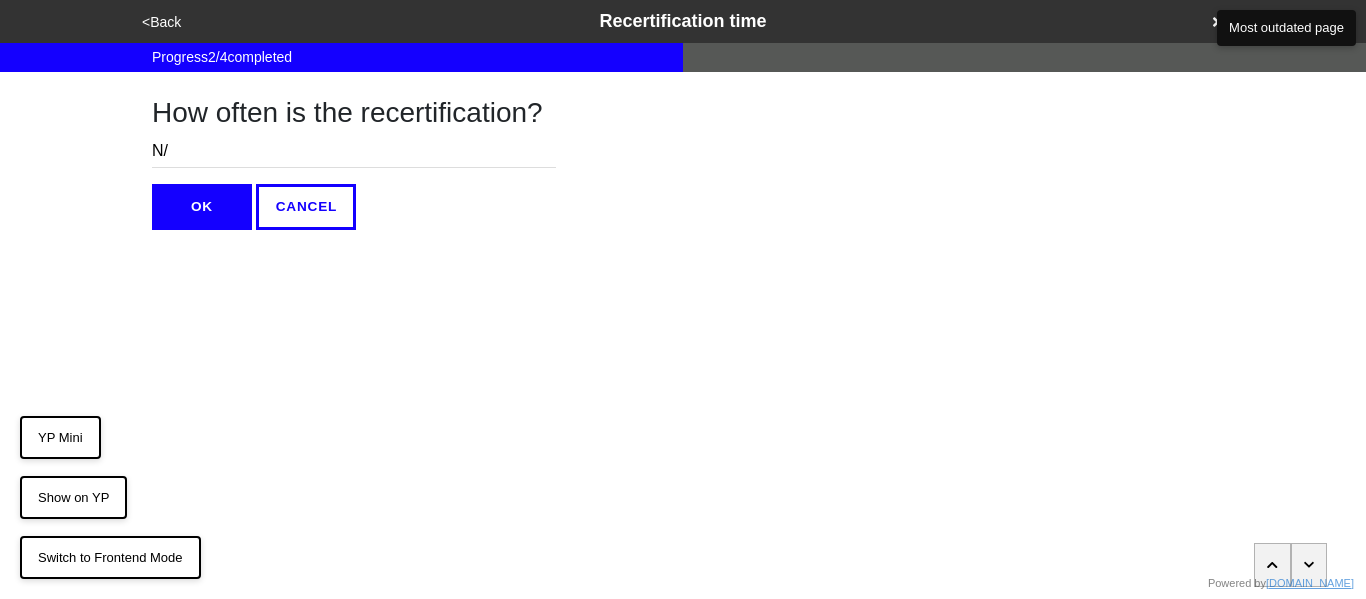 type on "N/A" 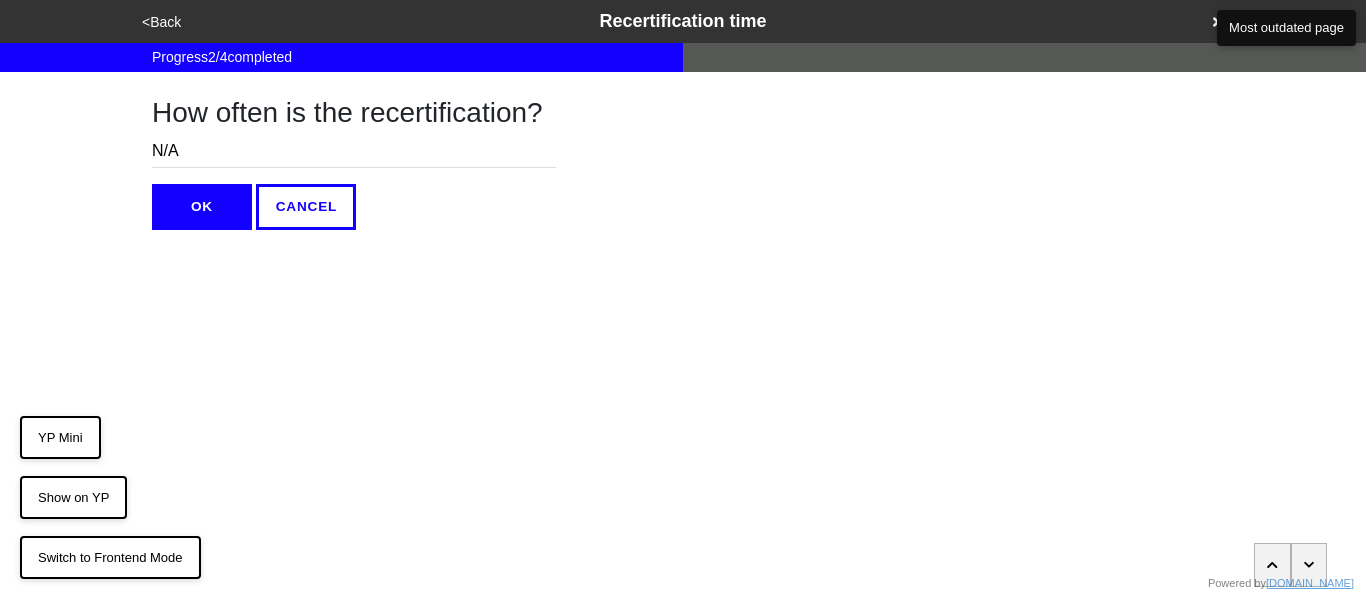 click on "OK" at bounding box center (202, 207) 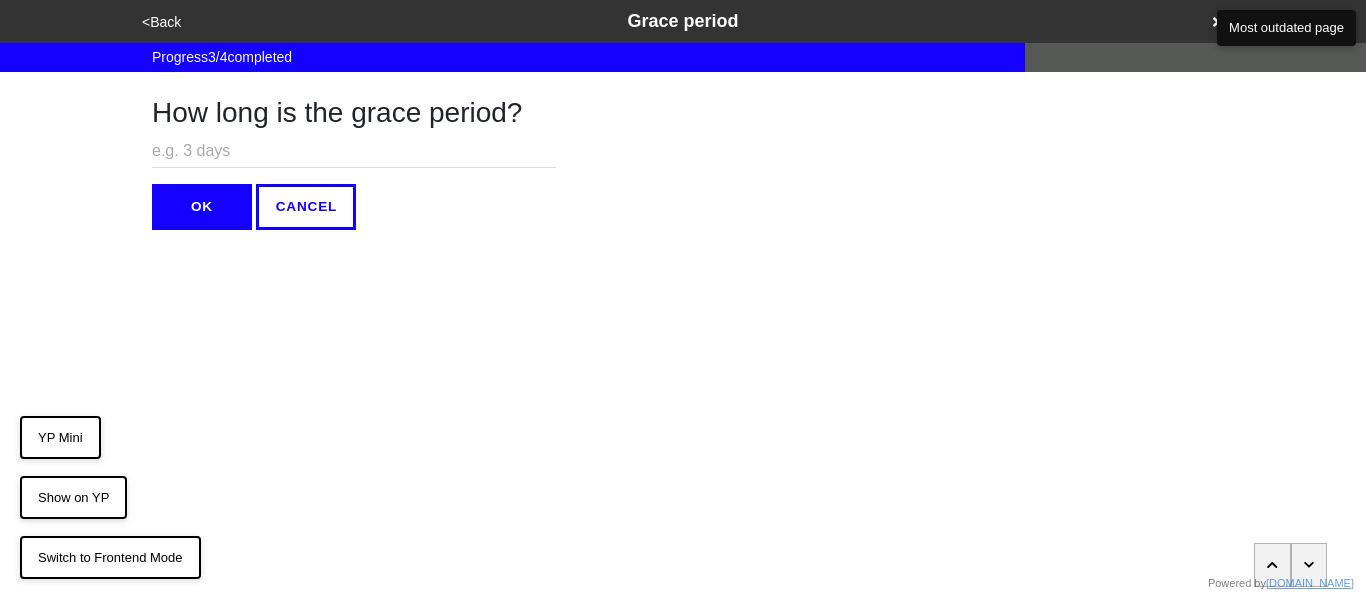 click at bounding box center (354, 151) 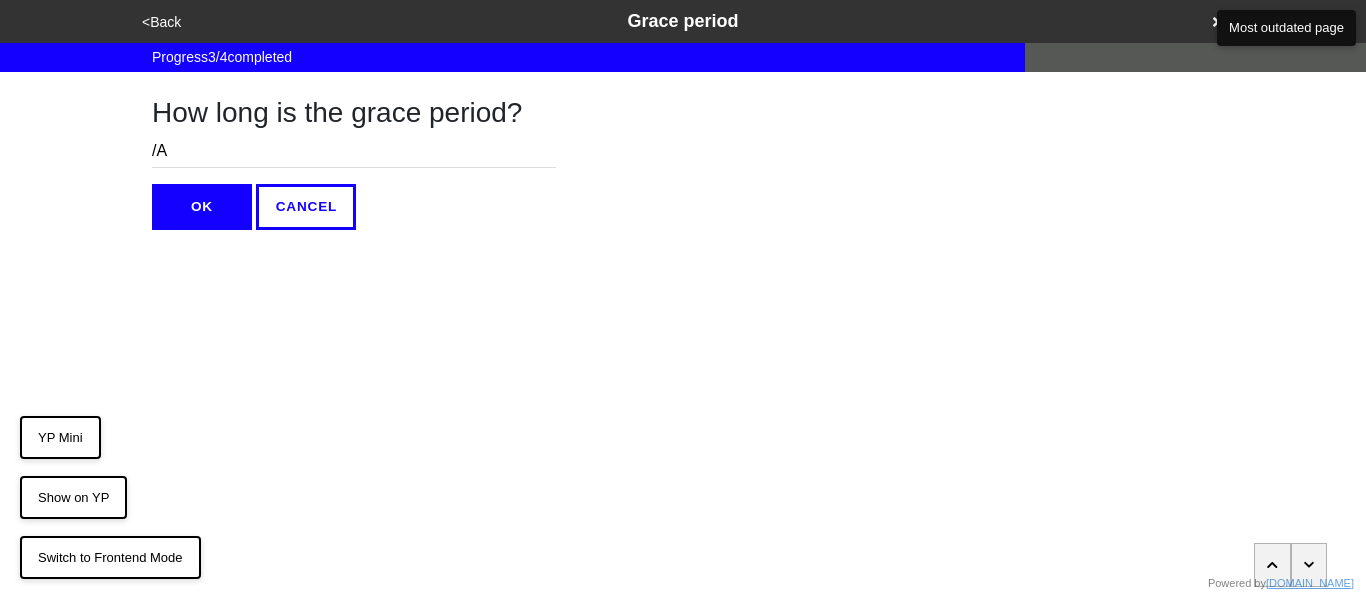 type on "/" 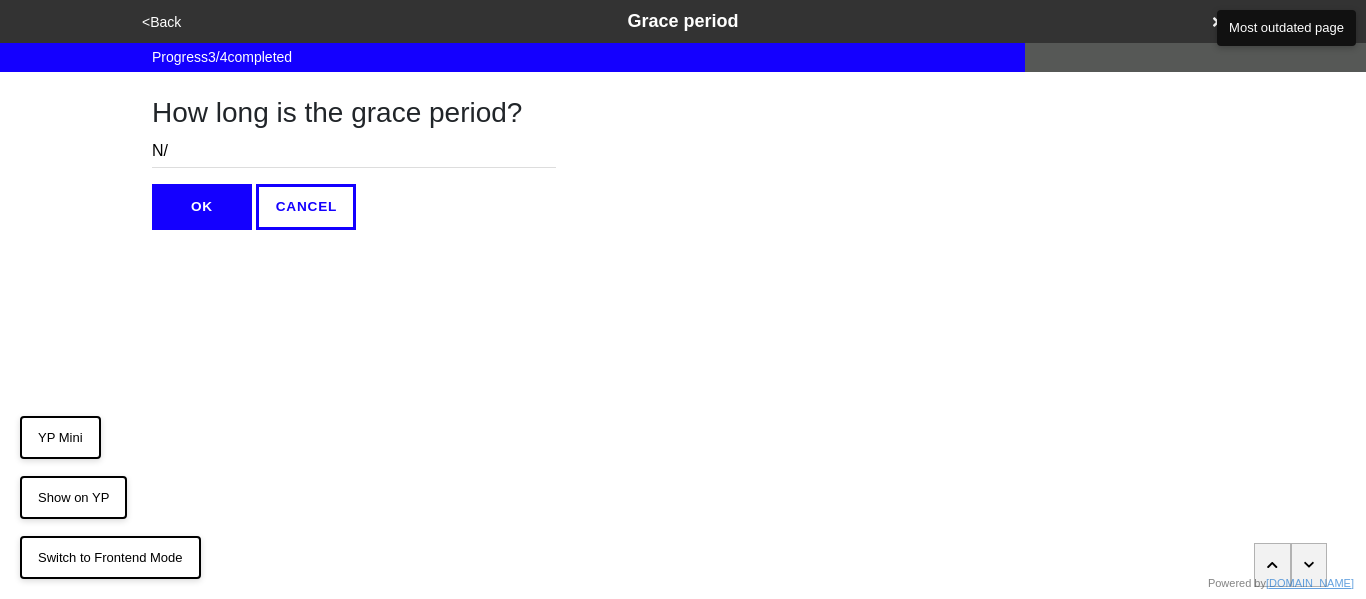 type on "N/A" 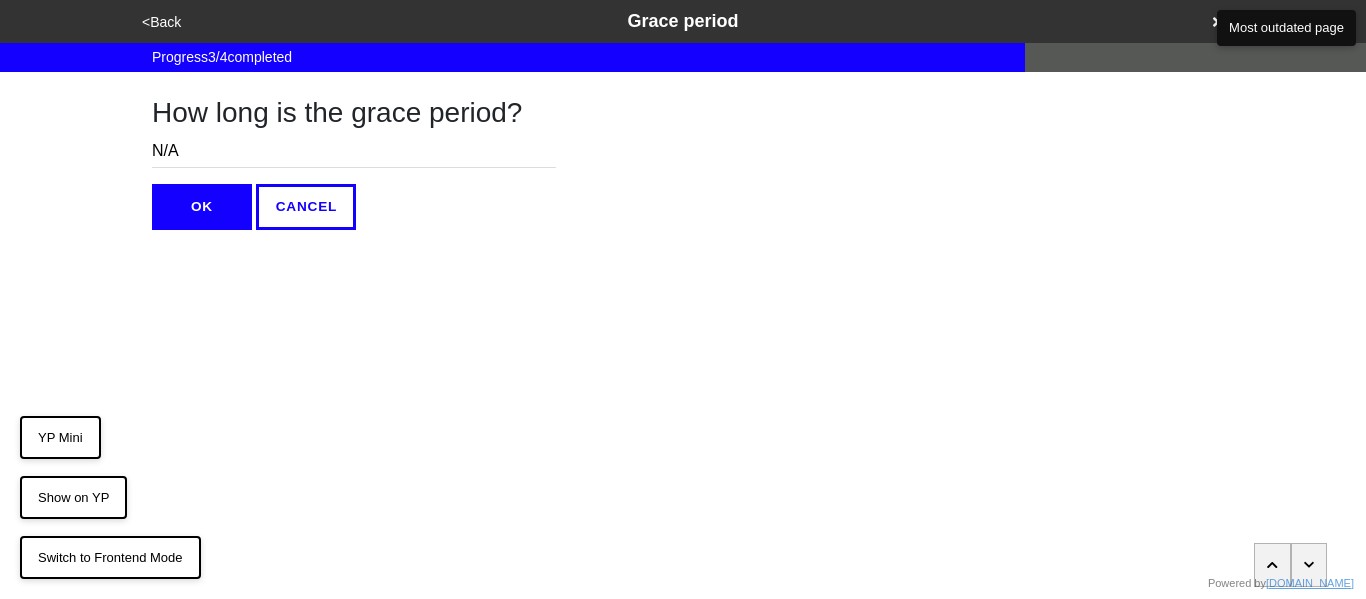 click on "OK" at bounding box center [202, 207] 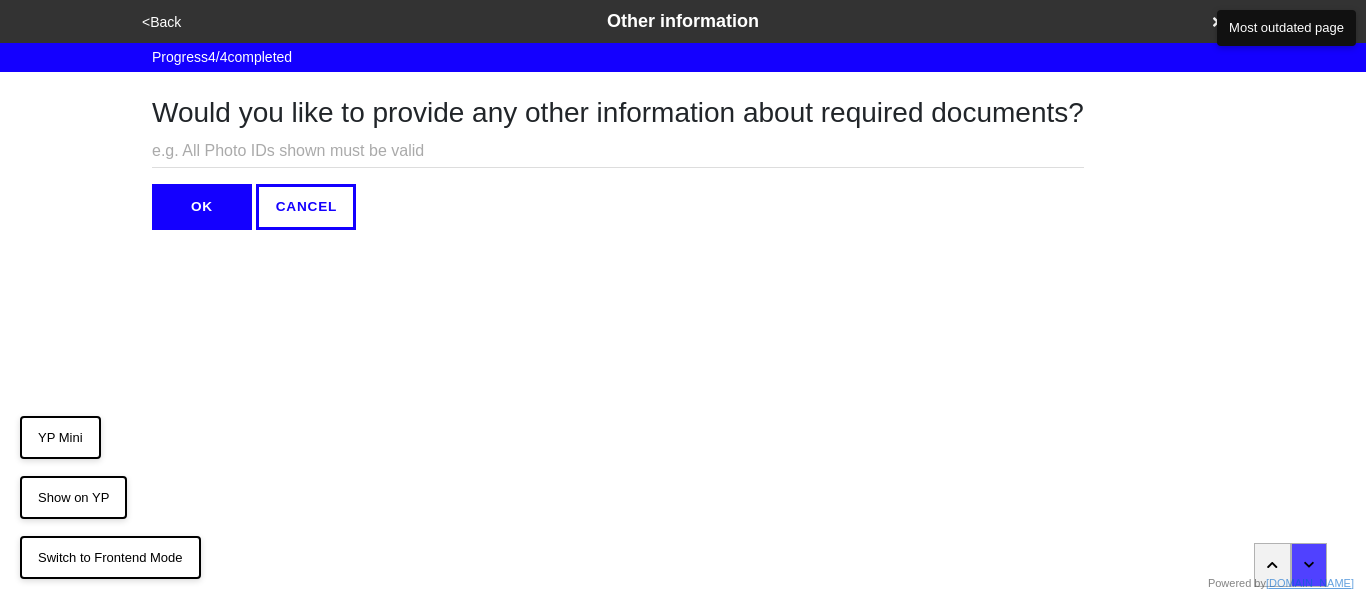 click at bounding box center [618, 151] 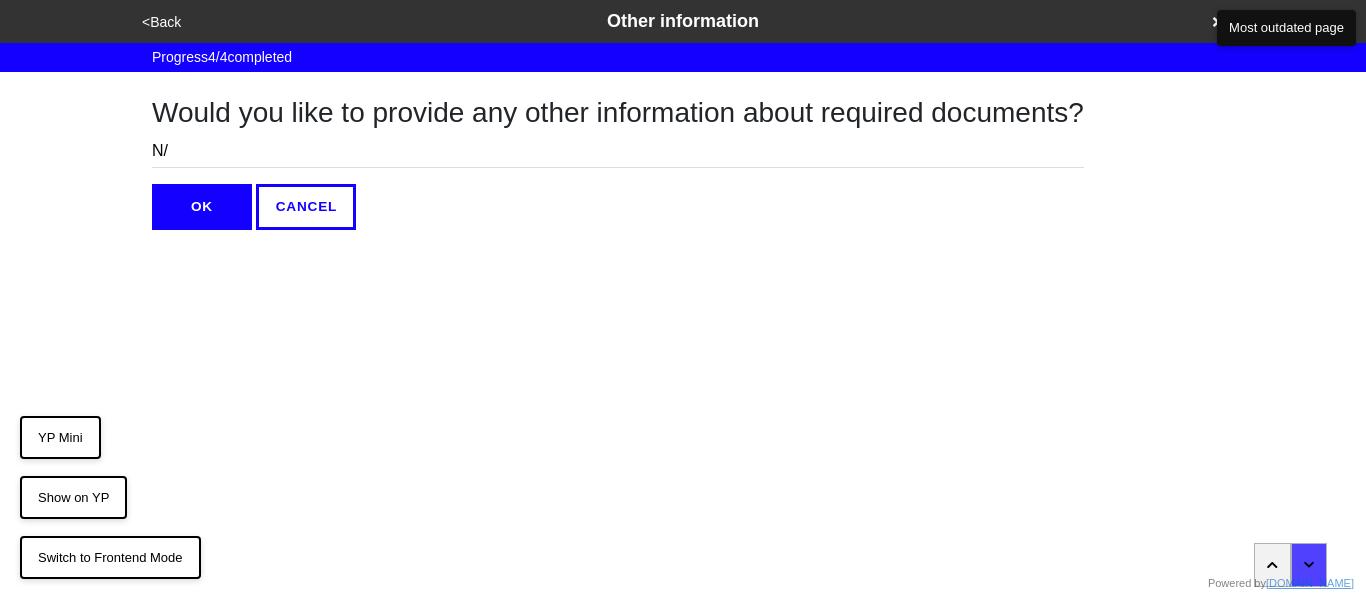 type on "N/A" 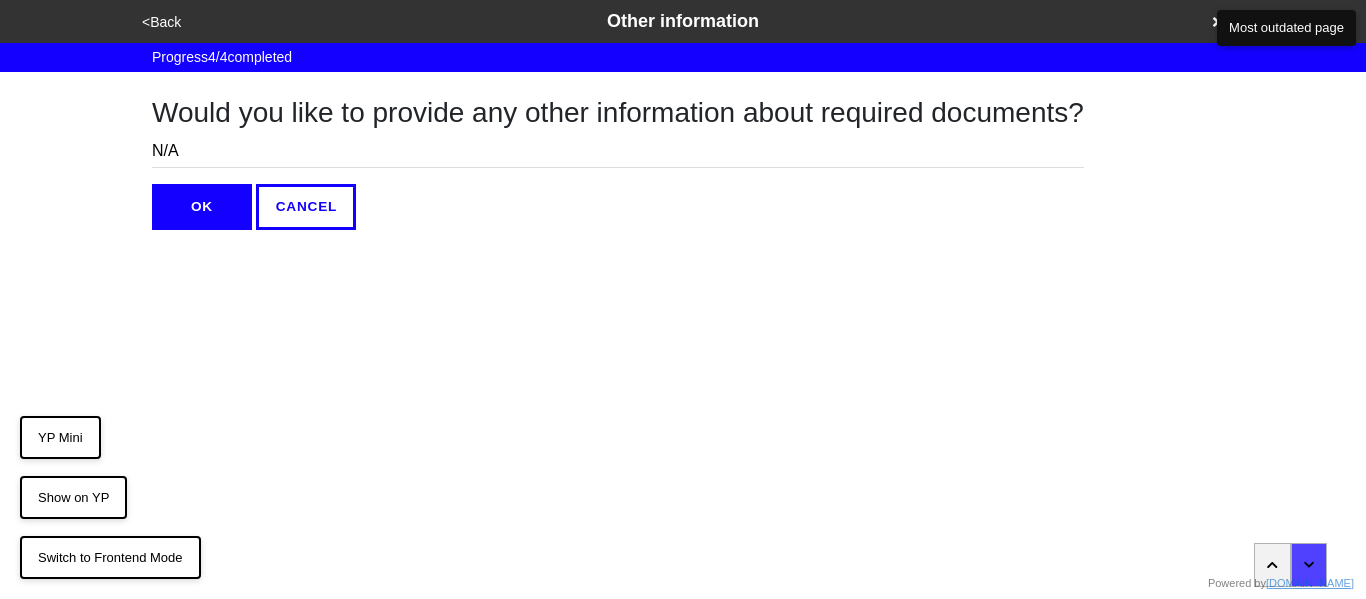 click on "OK" at bounding box center (202, 207) 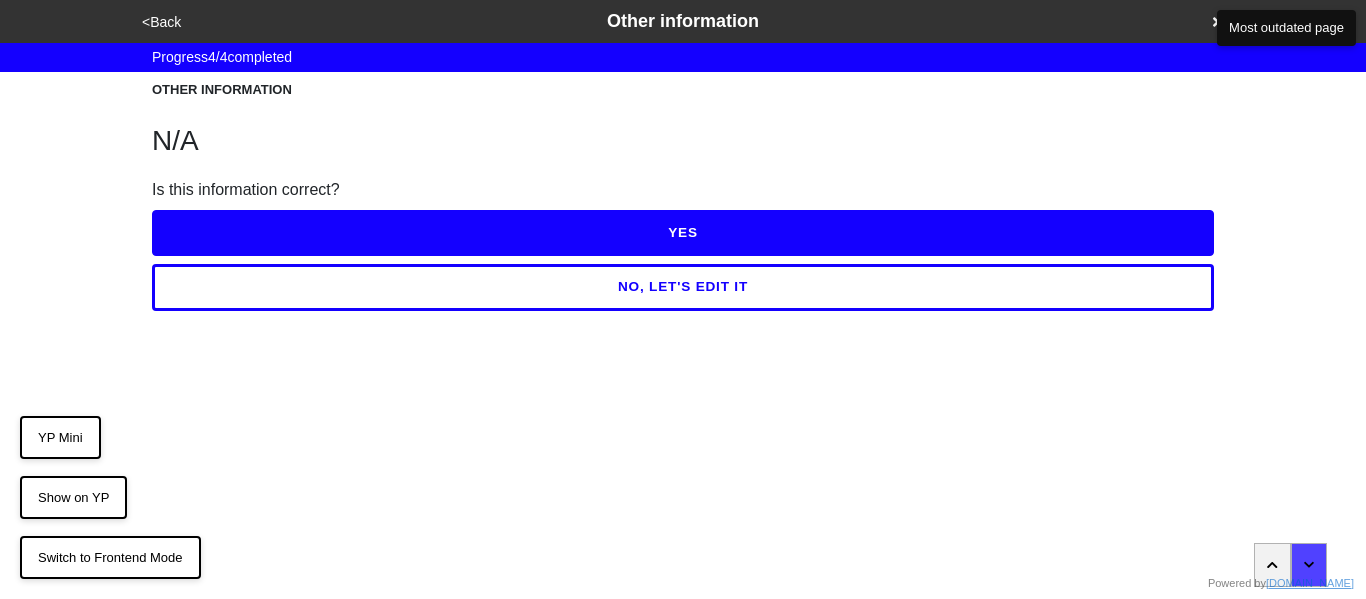 click on "<Back" at bounding box center [161, 22] 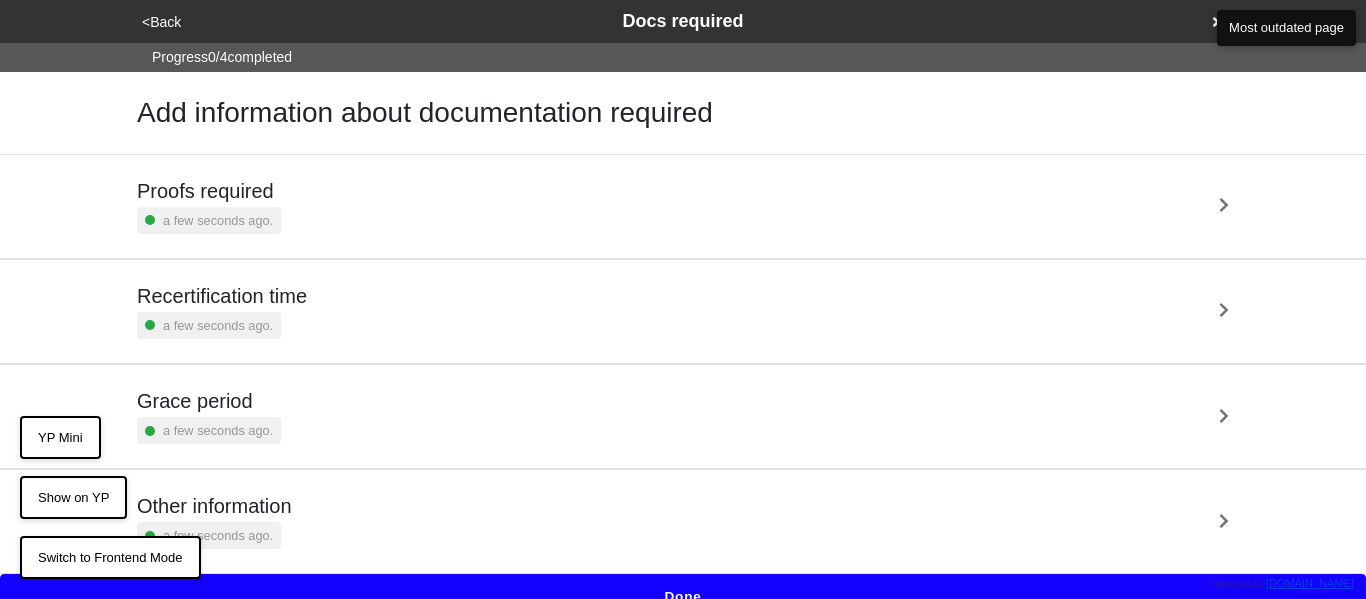 scroll, scrollTop: 22, scrollLeft: 0, axis: vertical 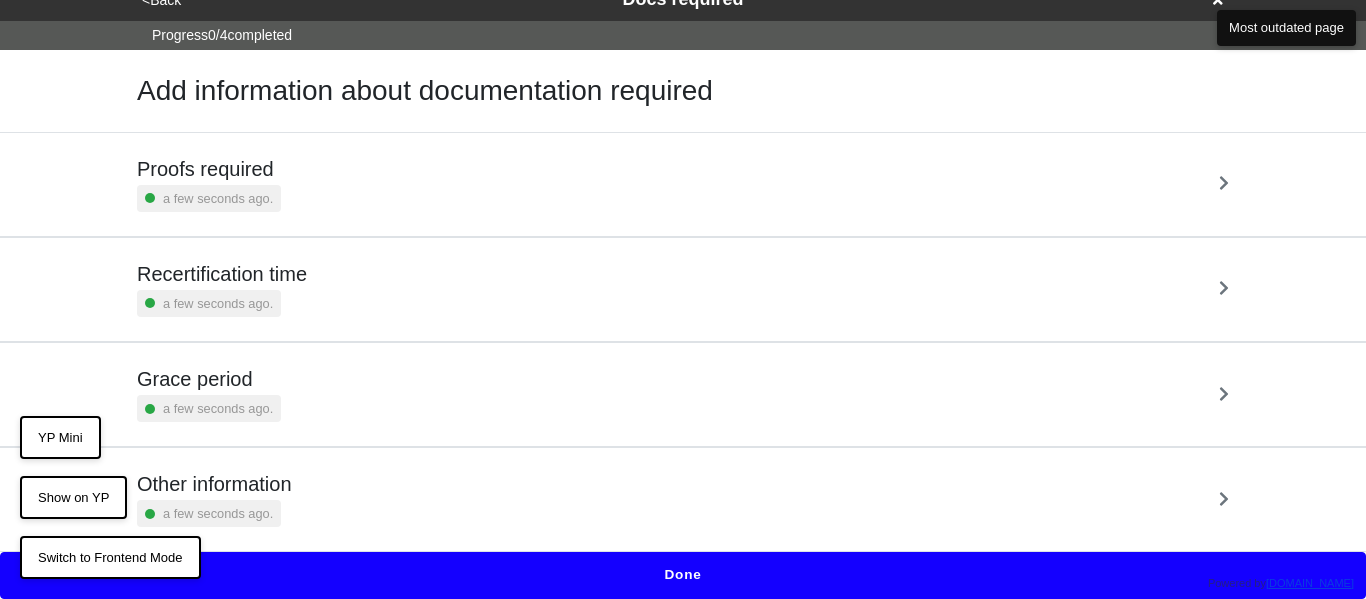 click on "<Back Docs required Progress  0 / 4  completed Add information about documentation required Proofs required a few seconds ago. Recertification time a few seconds ago. Grace period a few seconds ago. Other information a few seconds ago. Done" at bounding box center (683, 288) 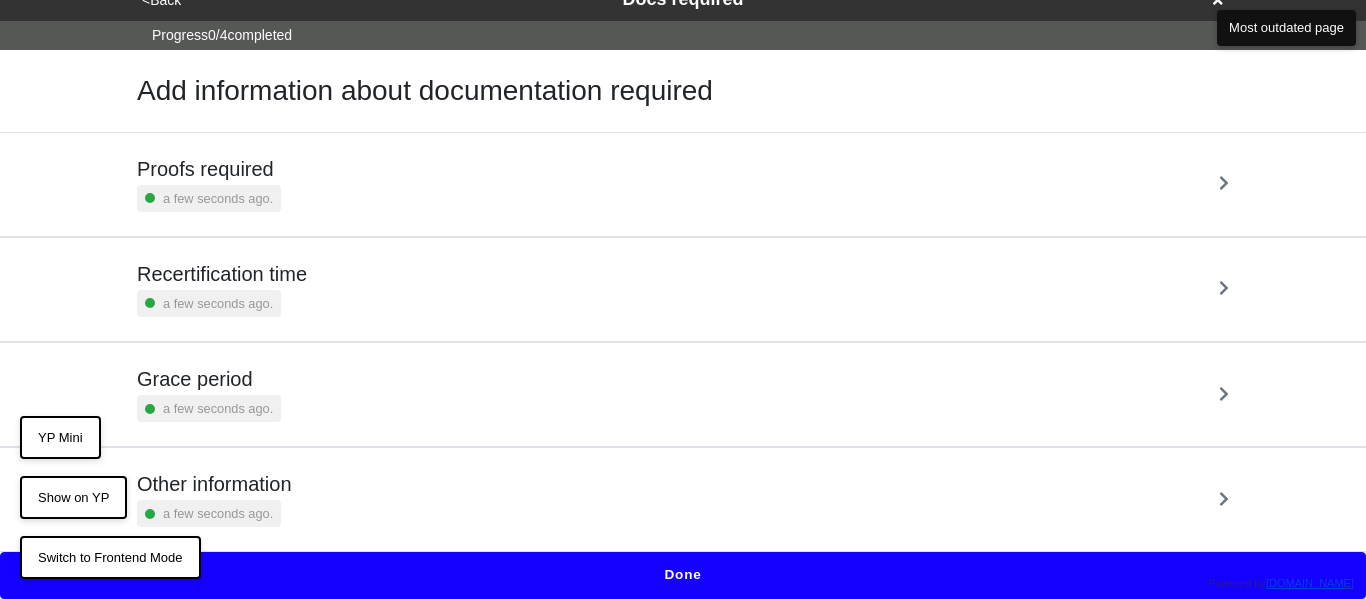 click on "Done" at bounding box center [683, 575] 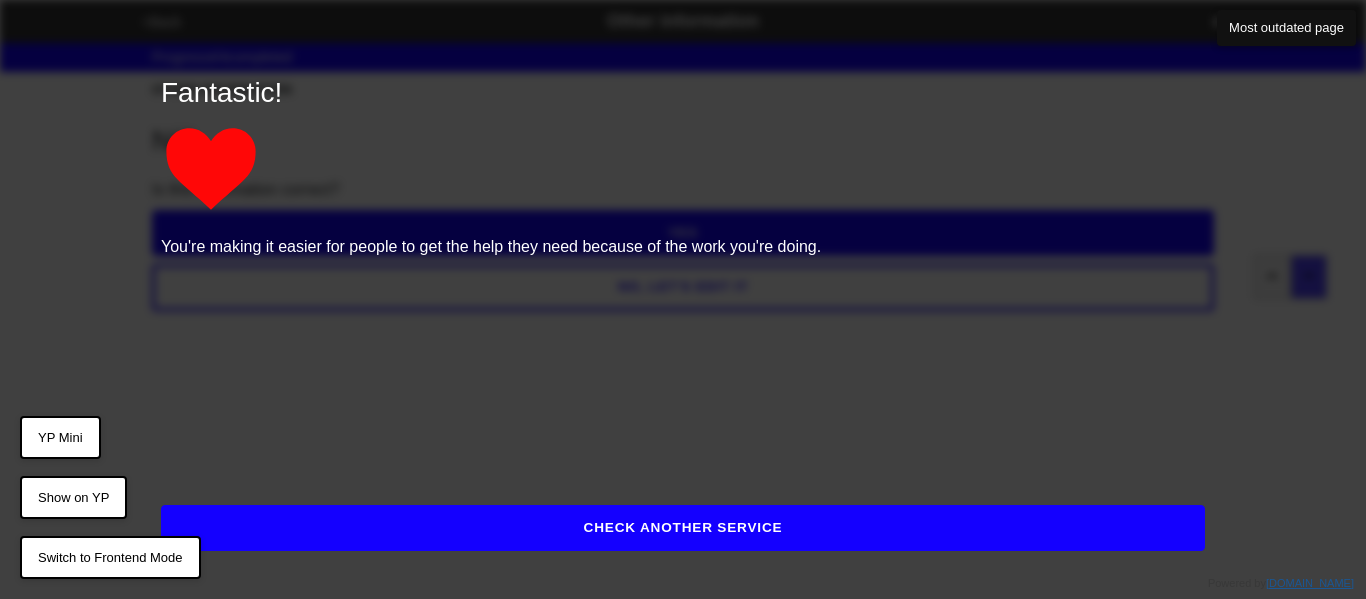 click on "CHECK ANOTHER SERVICE" at bounding box center [683, 528] 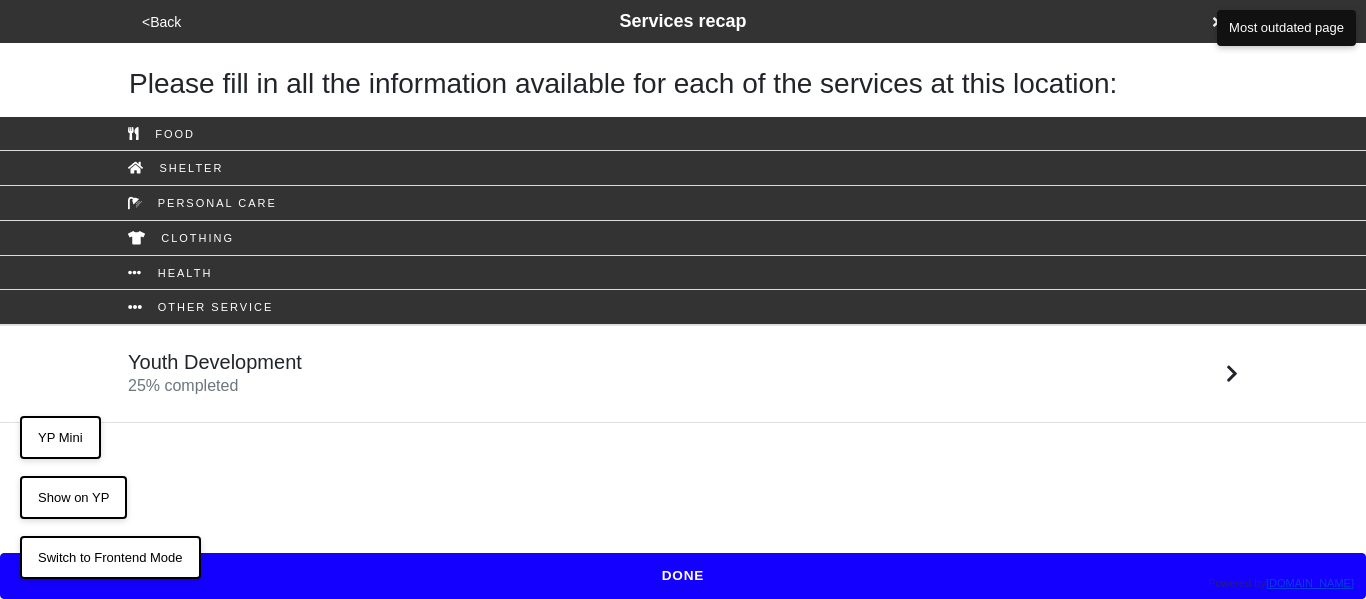 click on "DONE" at bounding box center (683, 576) 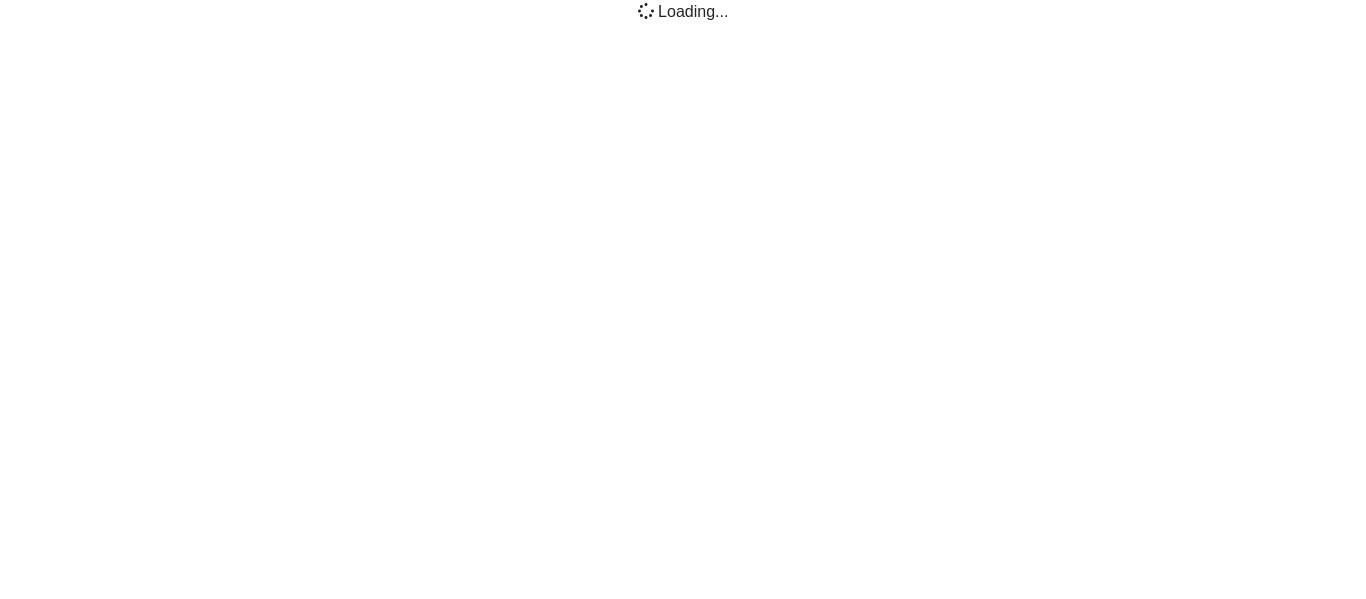 scroll, scrollTop: 0, scrollLeft: 0, axis: both 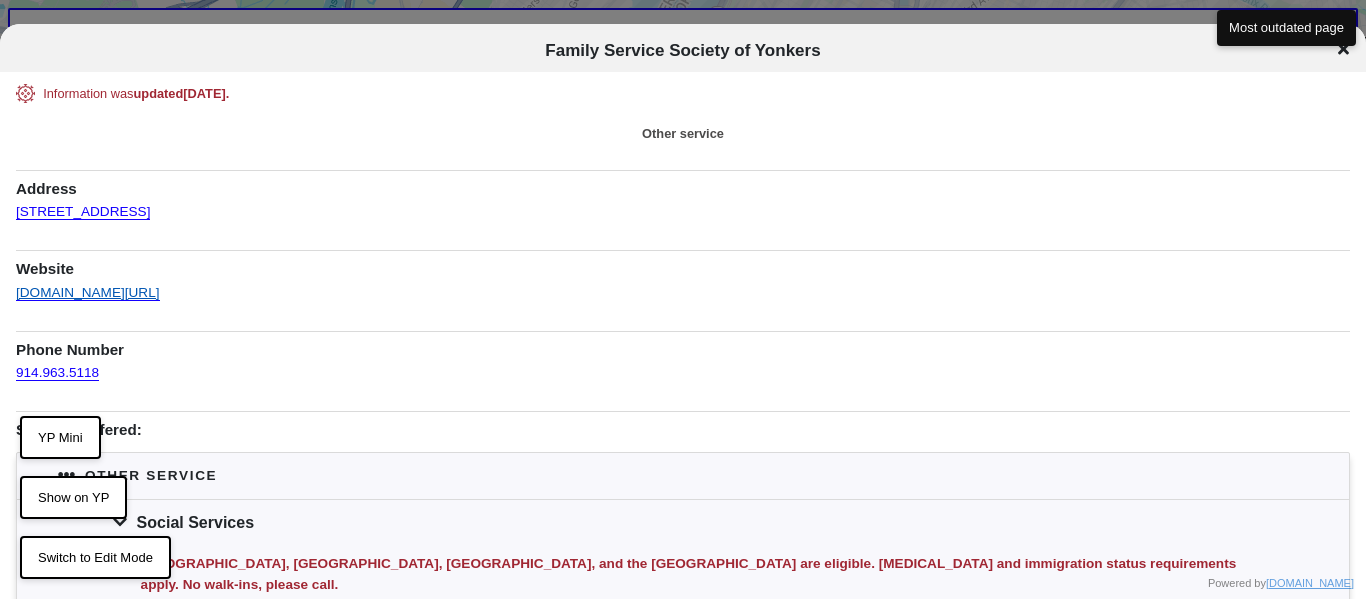 click on "fssy.org/contact" at bounding box center (88, 287) 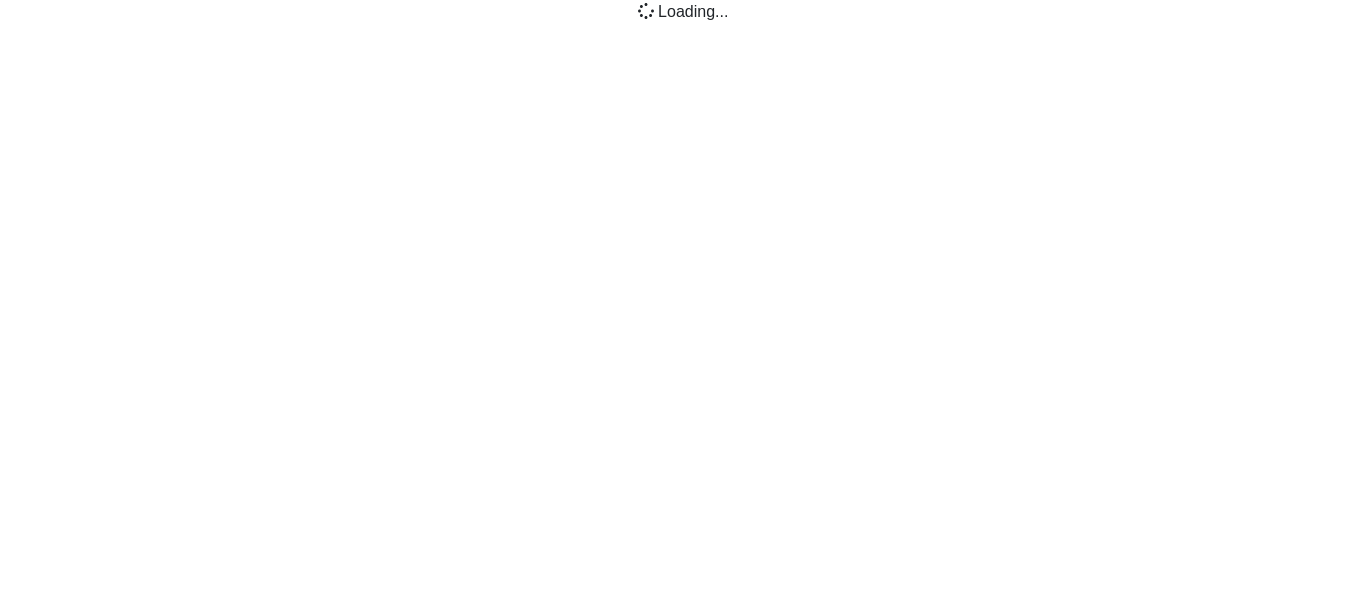 scroll, scrollTop: 0, scrollLeft: 0, axis: both 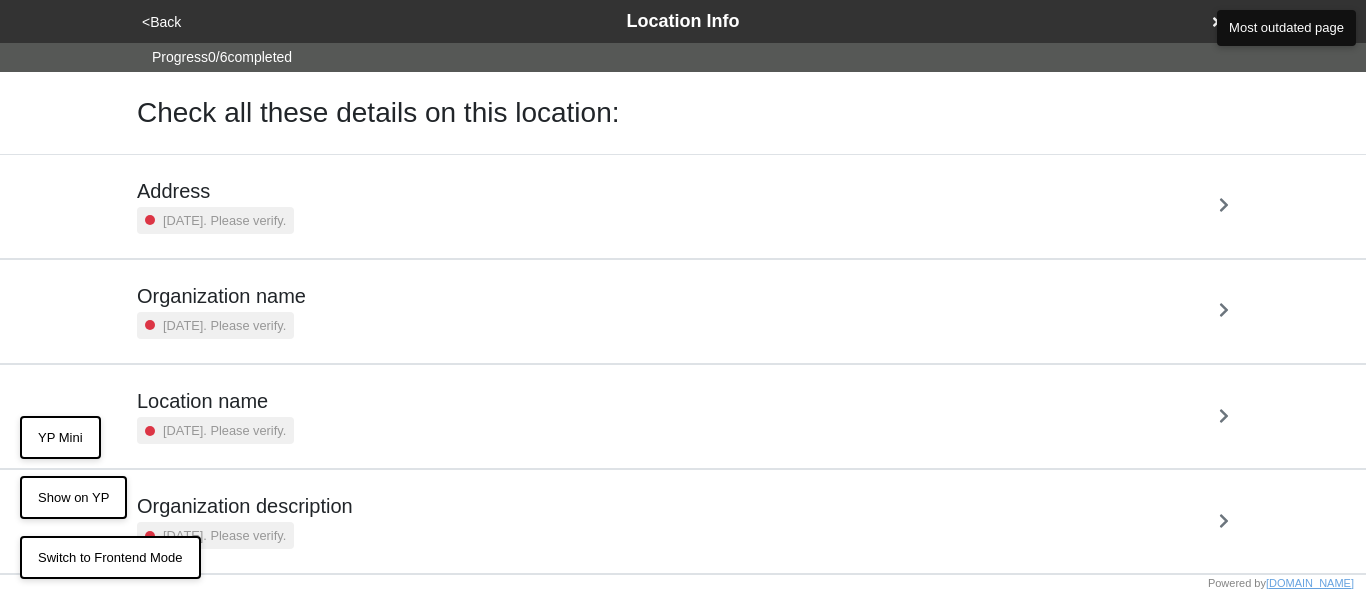 click on "2 years ago. Please verify." at bounding box center (224, 220) 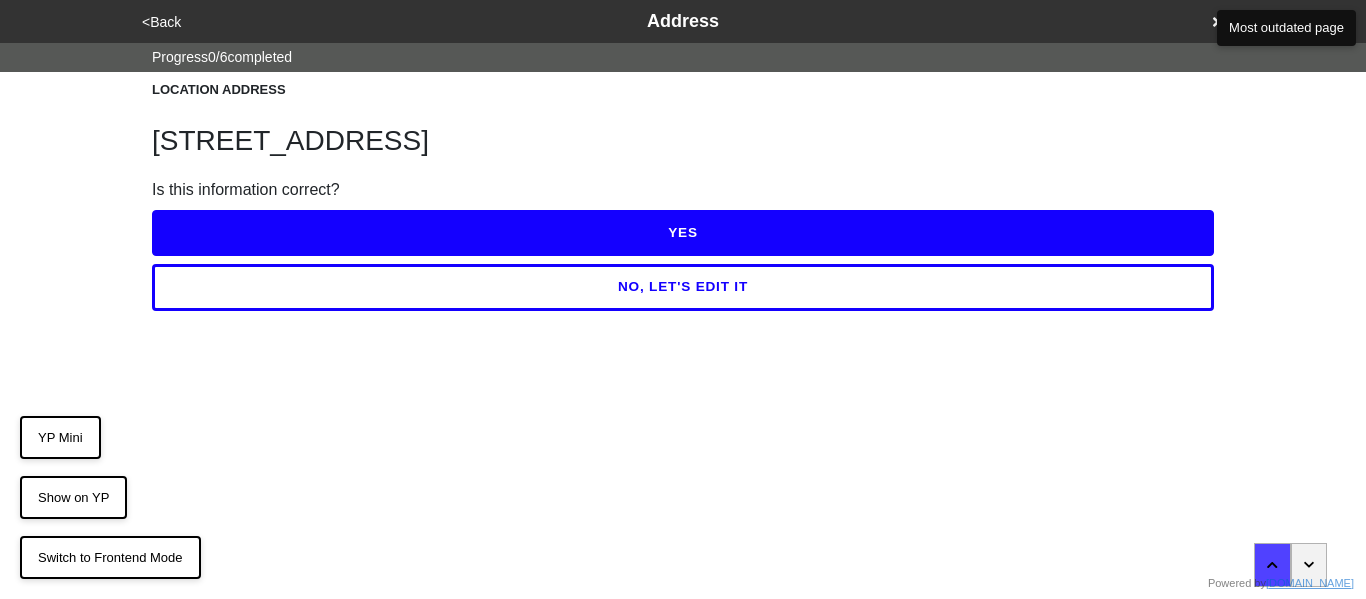 click on "YES" at bounding box center [683, 233] 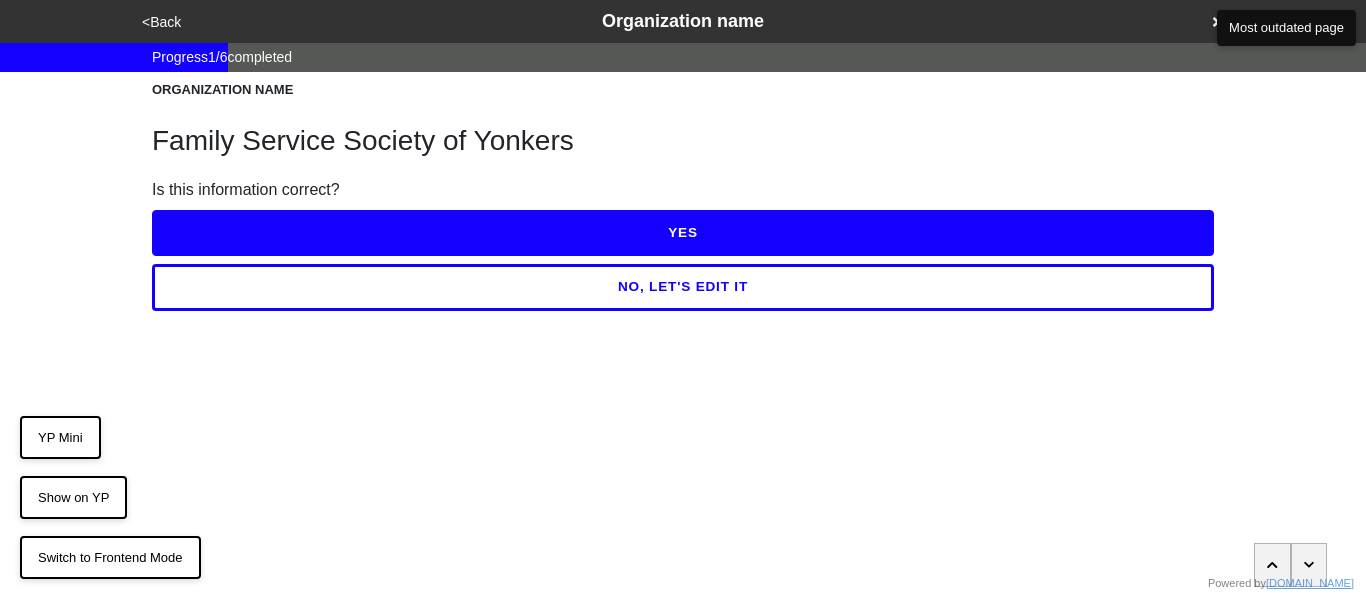 click on "YES" at bounding box center [683, 233] 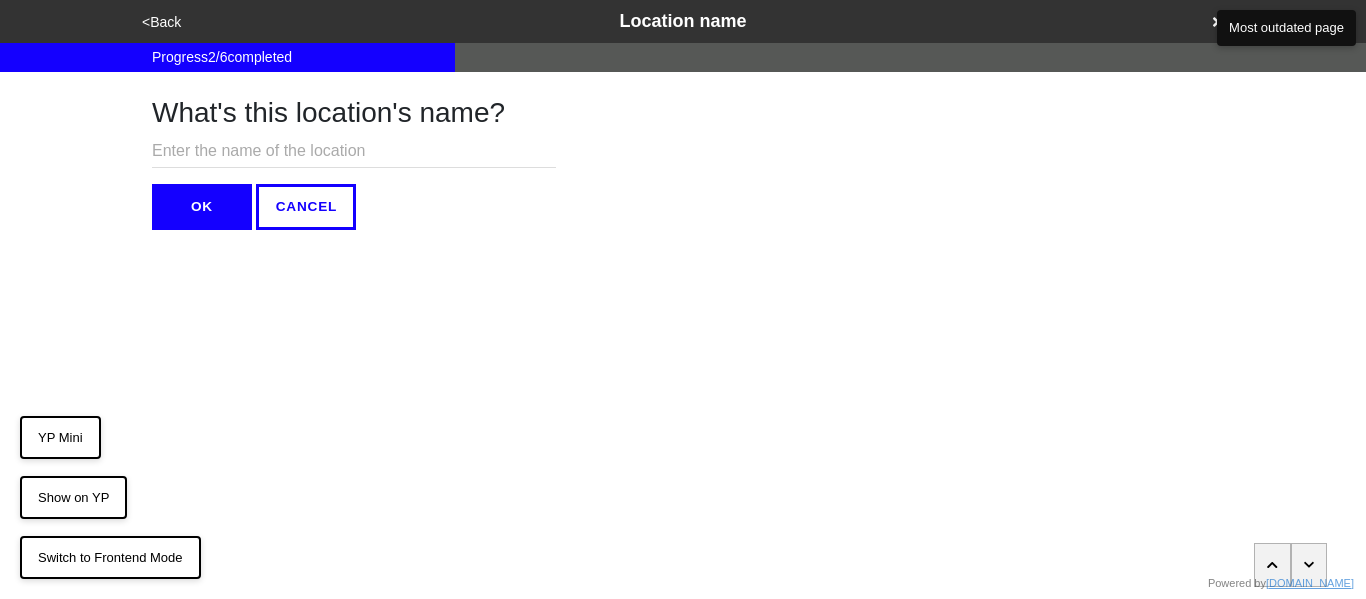 click on "<Back" at bounding box center (161, 22) 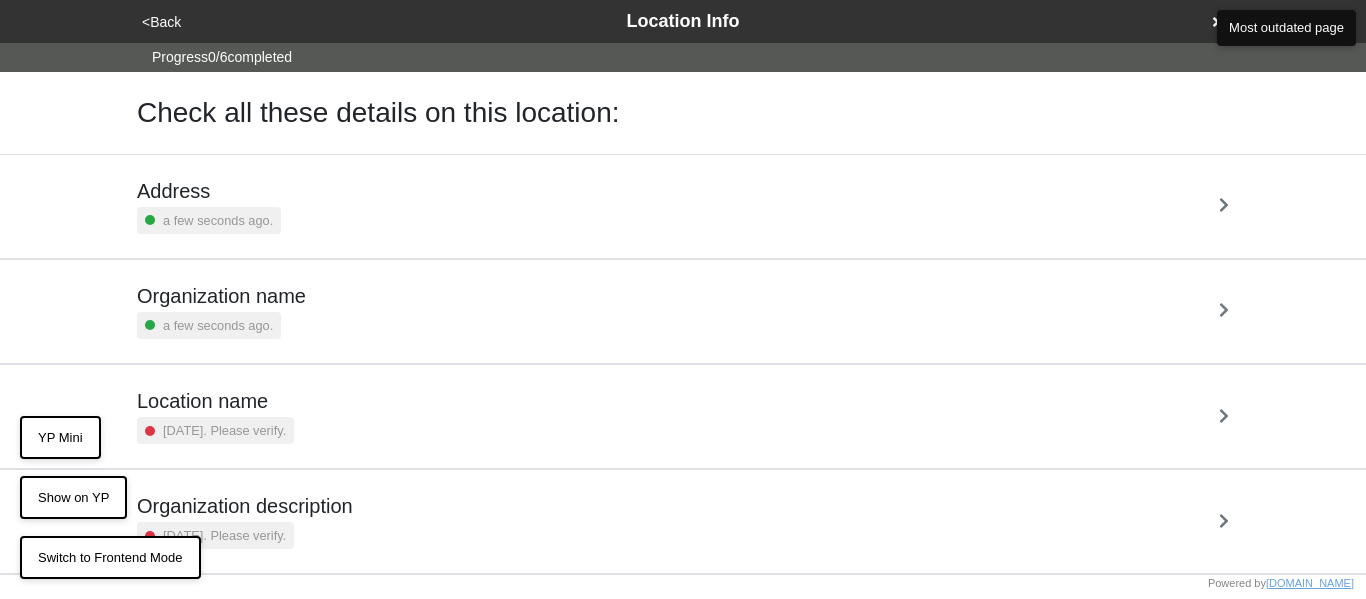 click on "Organization name a few seconds ago." at bounding box center [683, 311] 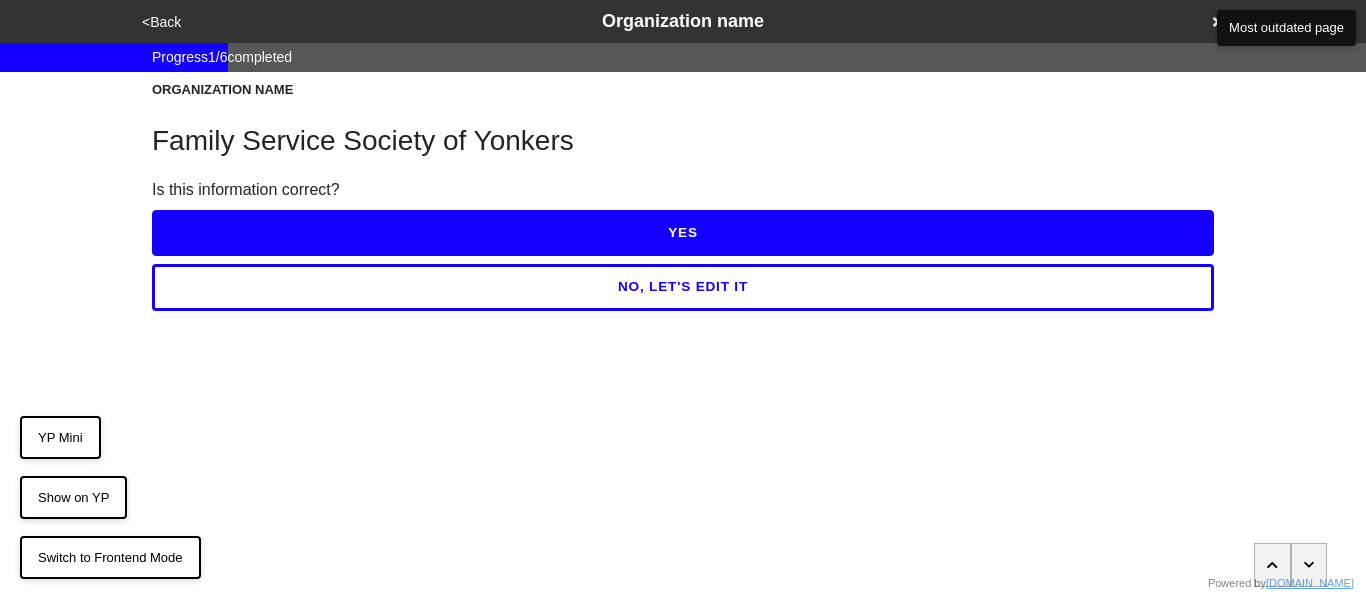 click on "YES" at bounding box center (683, 233) 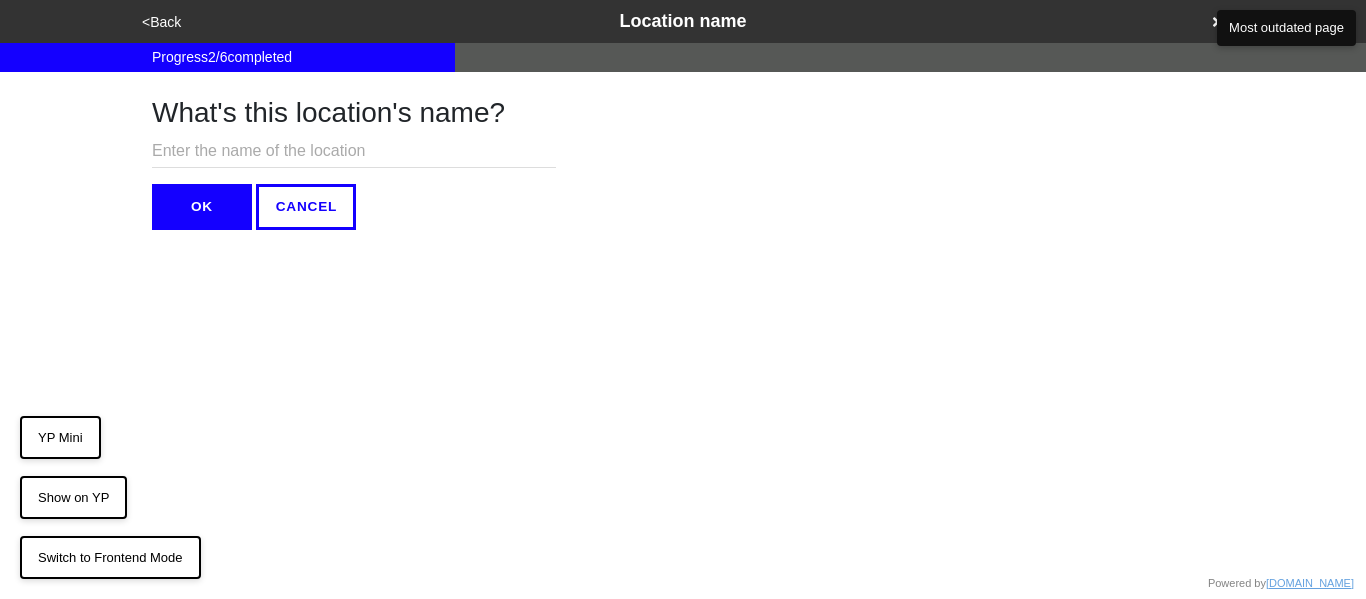 click at bounding box center (354, 151) 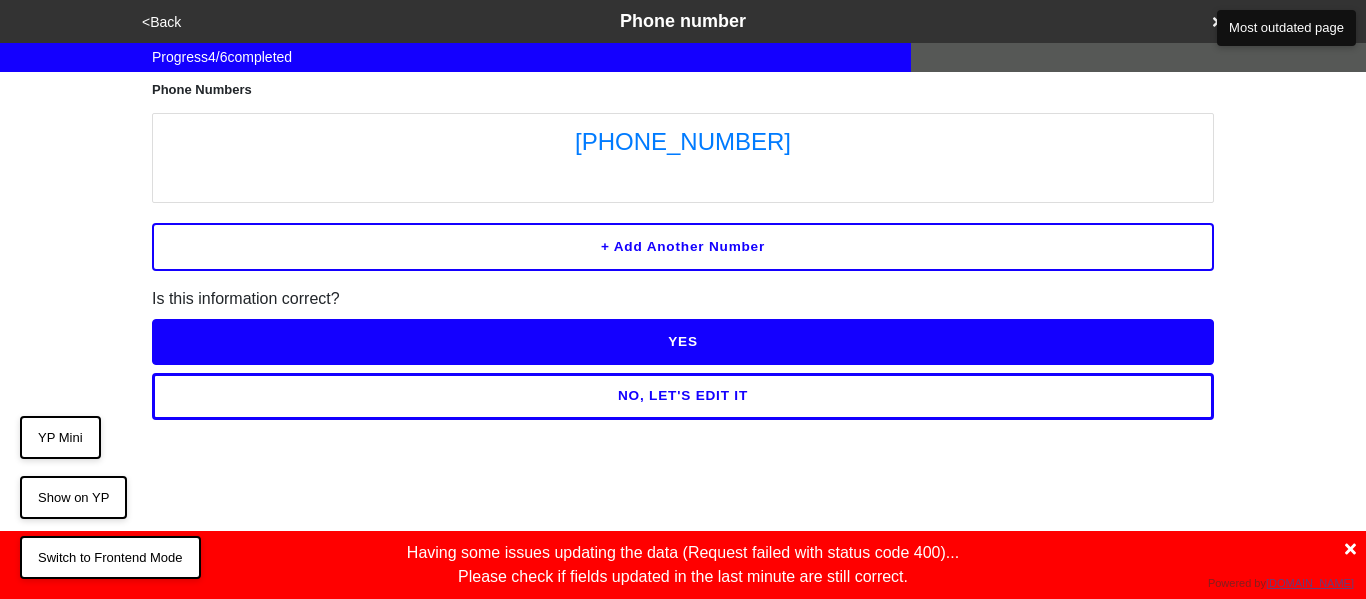click on "<Back" at bounding box center (161, 22) 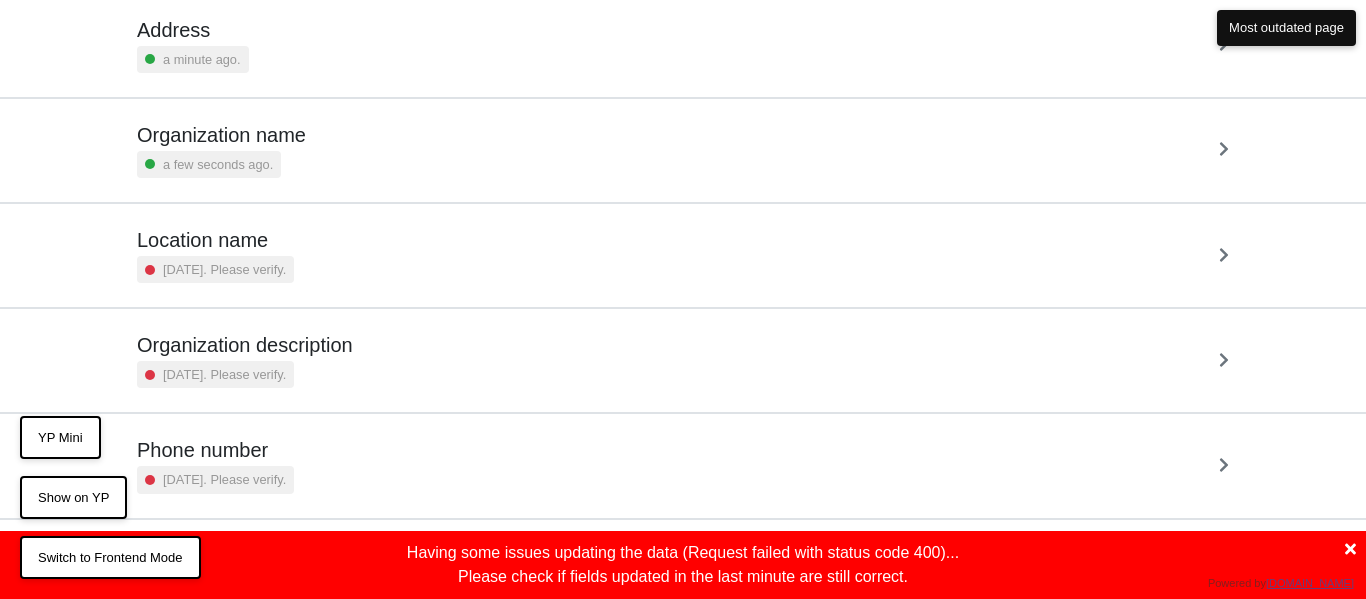 scroll, scrollTop: 162, scrollLeft: 0, axis: vertical 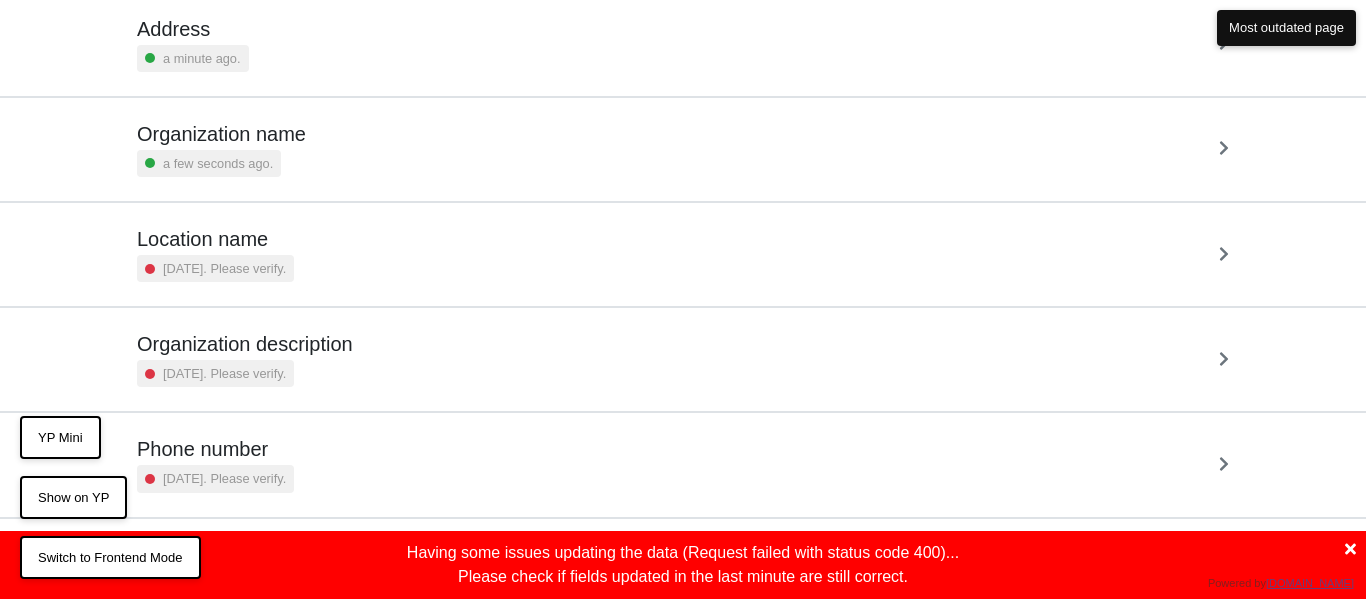 click on "2 years ago. Please verify." at bounding box center [224, 268] 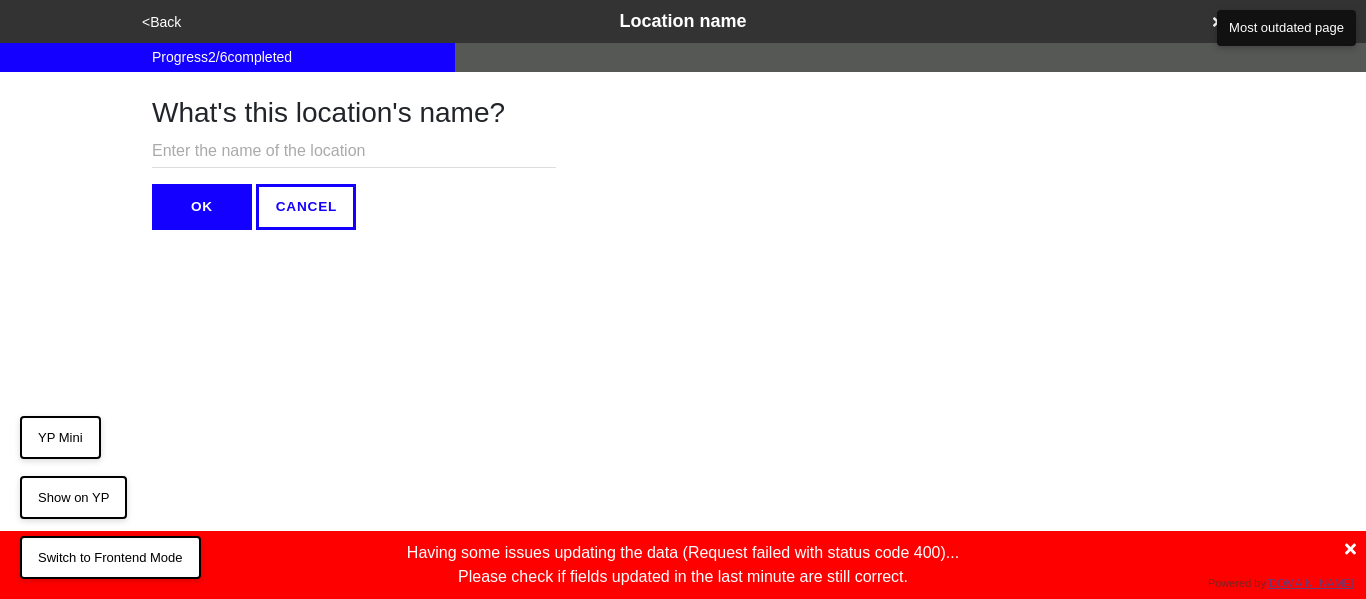 click at bounding box center [354, 151] 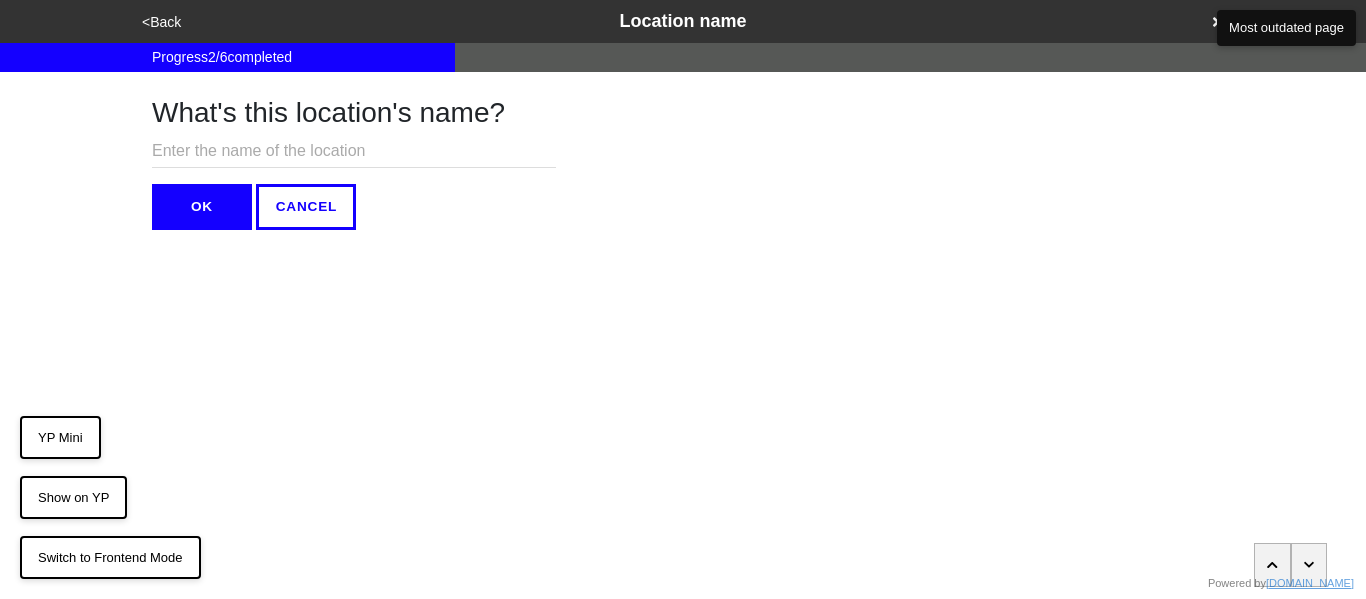 click 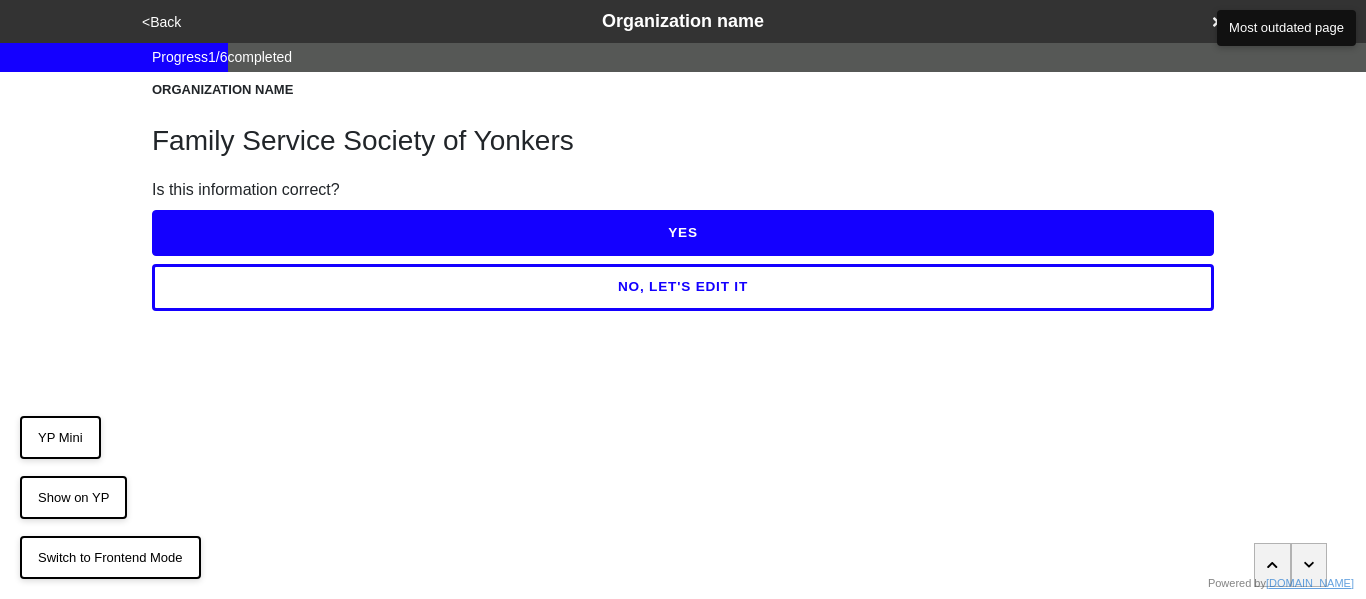 click at bounding box center (1309, 565) 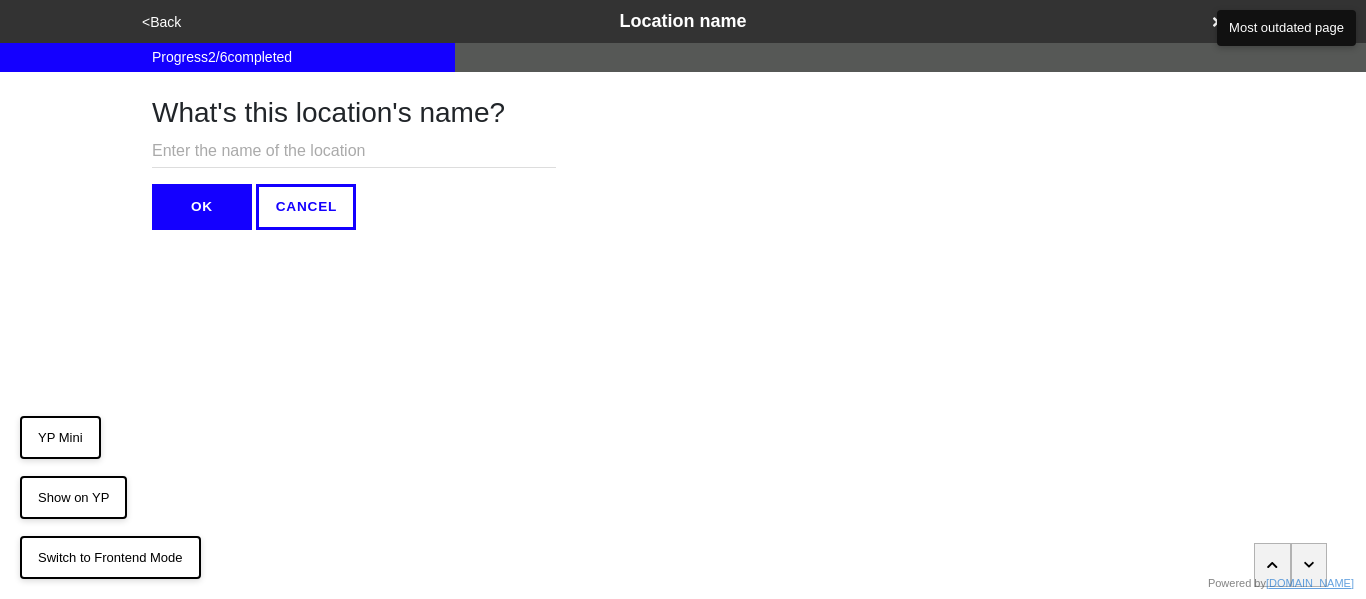 click at bounding box center [1309, 565] 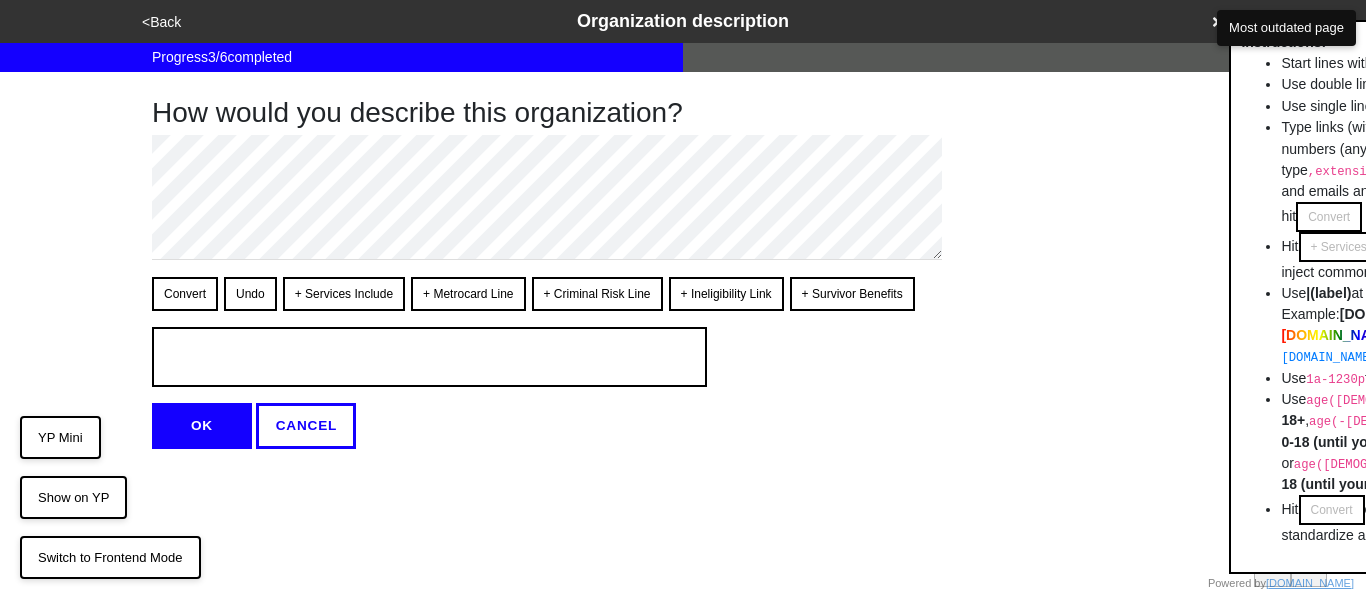 click on "Convert Undo + Services Include + Metrocard Line + Criminal Risk Line + Ineligibility Link + Survivor Benefits
Instructions:
Start lines with  -  for em-dash bullets  <br> —
Use double line breaks to insert  <br>
Use single line breaks to insert  •
Type links (with or without  https:// ,  http://  or  www. ), numbers (any format, but if you wnat to add extension, type  ,extension_number  immediatley after the number), and emails and it all will be converted as soon as you hit  Convert
Hit  + Services Include  or other buttons starting with  +  to inject commonly used sentences into your text
Use  |(label)  at the end of the link to customize text.
Example:
yourpeer.nyc/ doobneek /
|(Visit  doobneek.org )
will convert to
https://yourpeer.nyc/ d o o b n e e k /">Visit  d o o b n e e k .org</a>
Use  1a-1230p  for  1:00 AM — 12:30 PM
," at bounding box center [548, 332] 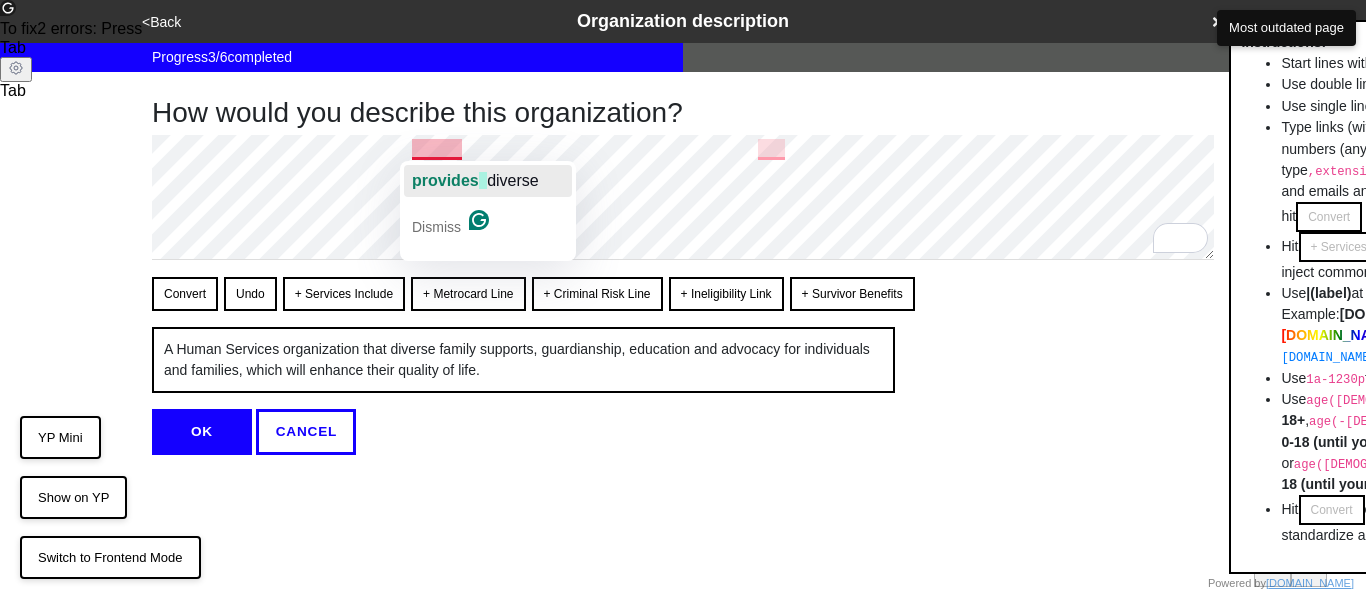 click on "provides" 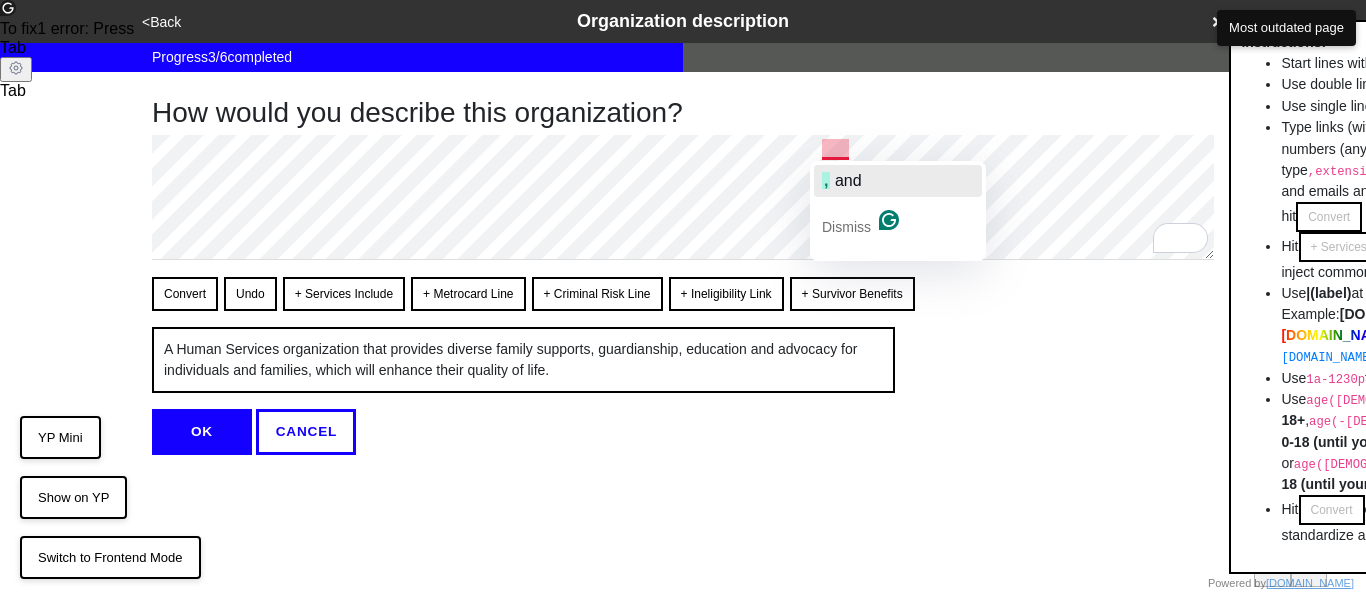 click on "and" 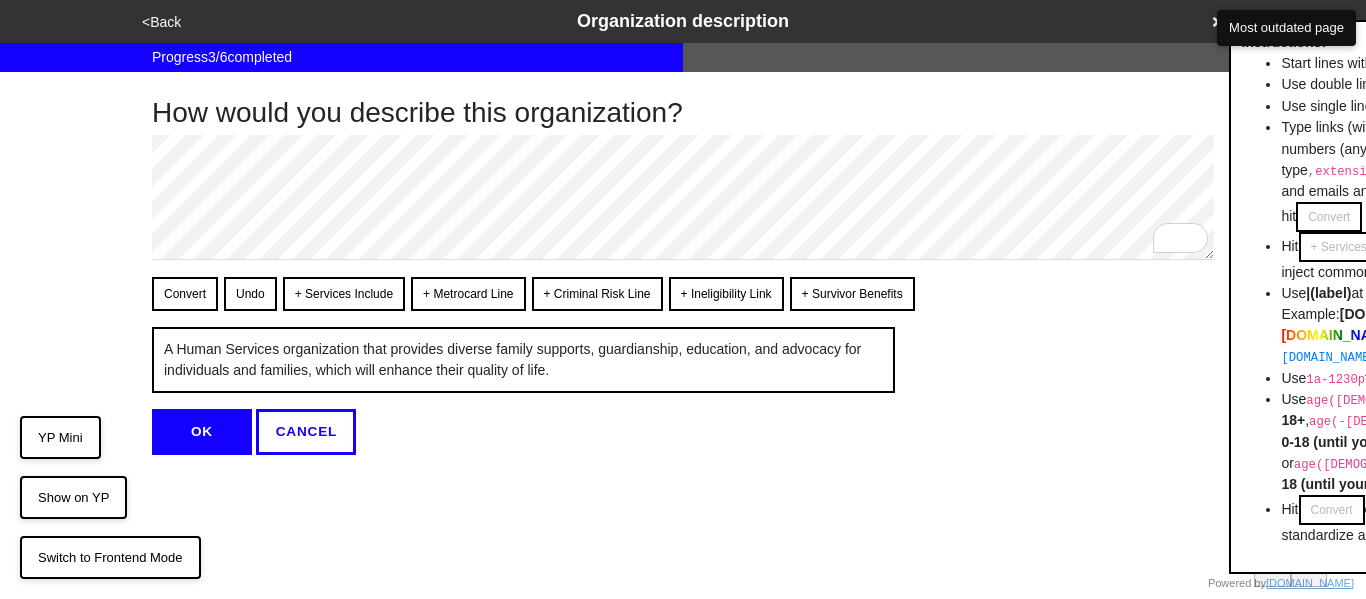 click on "OK" at bounding box center [202, 432] 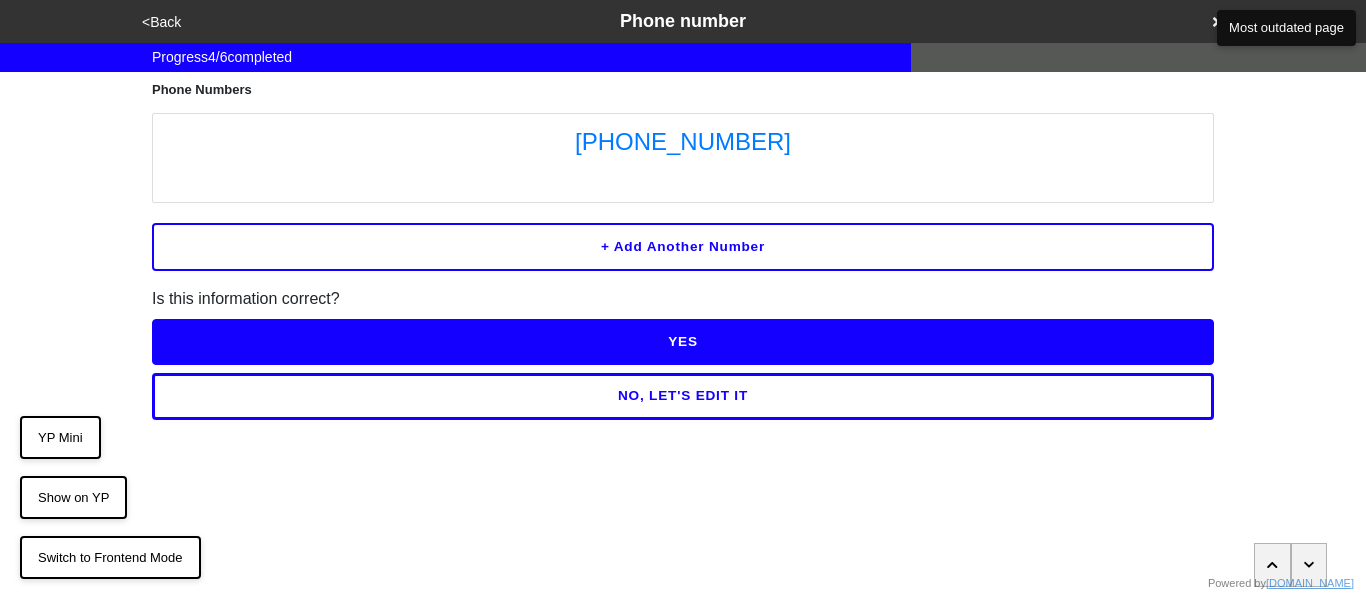 click on "NO, LET'S EDIT IT" at bounding box center [683, 396] 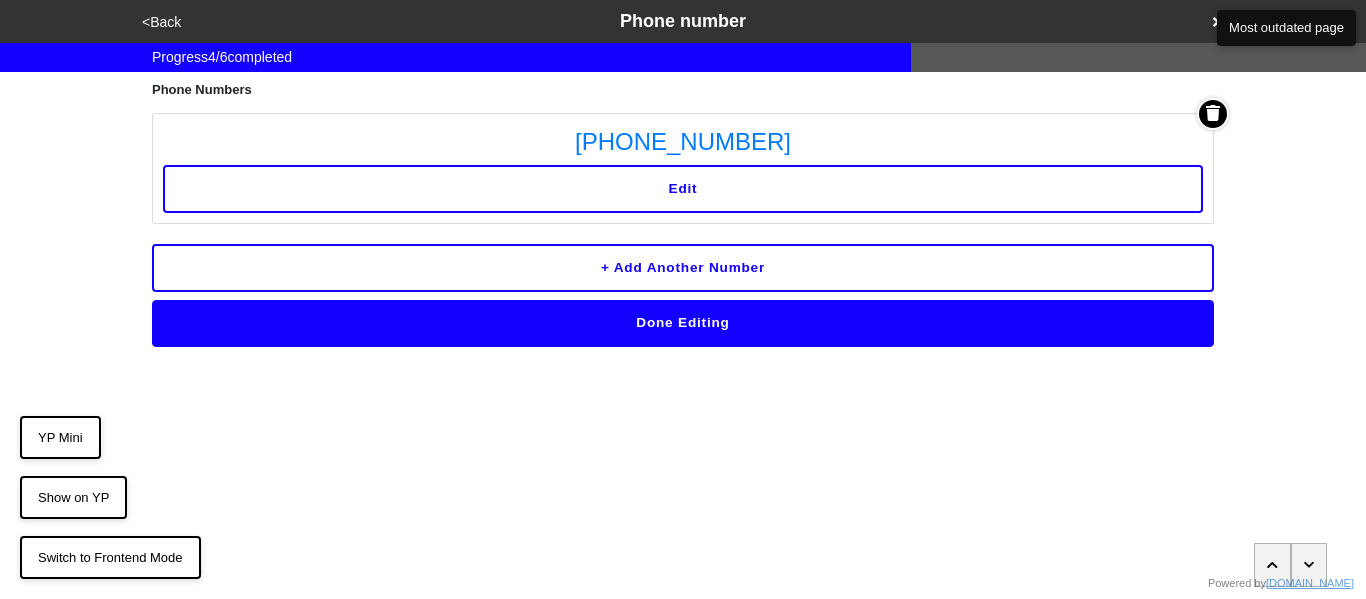 click on "Edit" at bounding box center (683, 189) 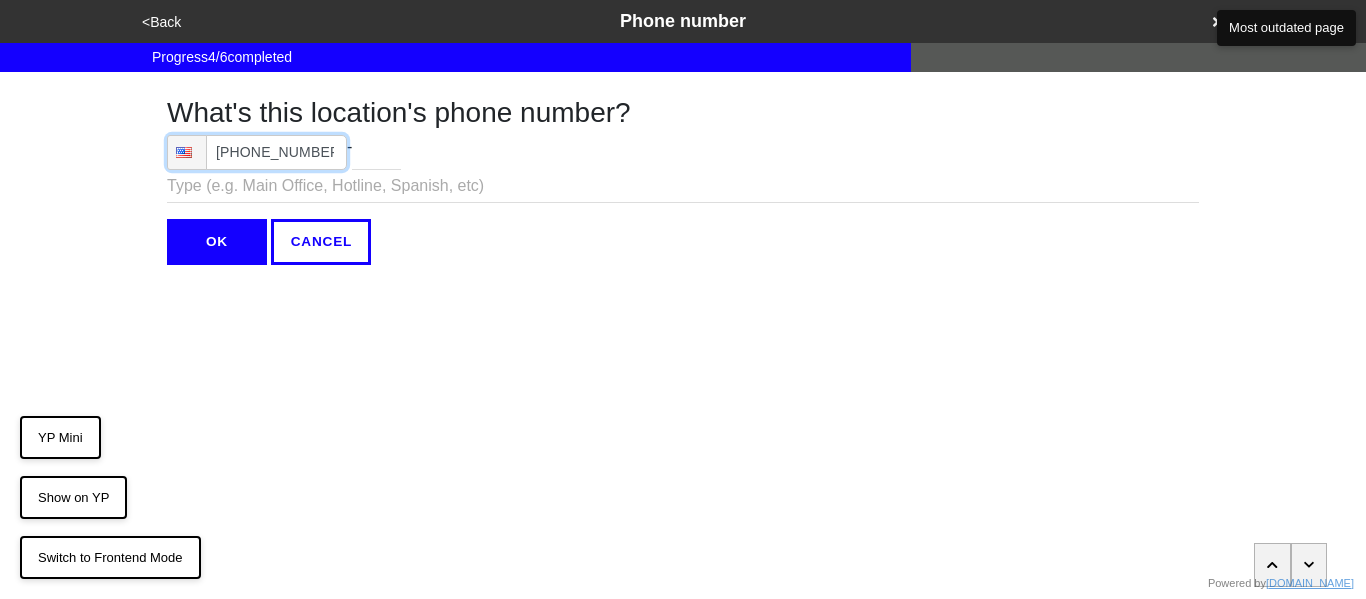 click on "(914) 963-5118" at bounding box center (257, 152) 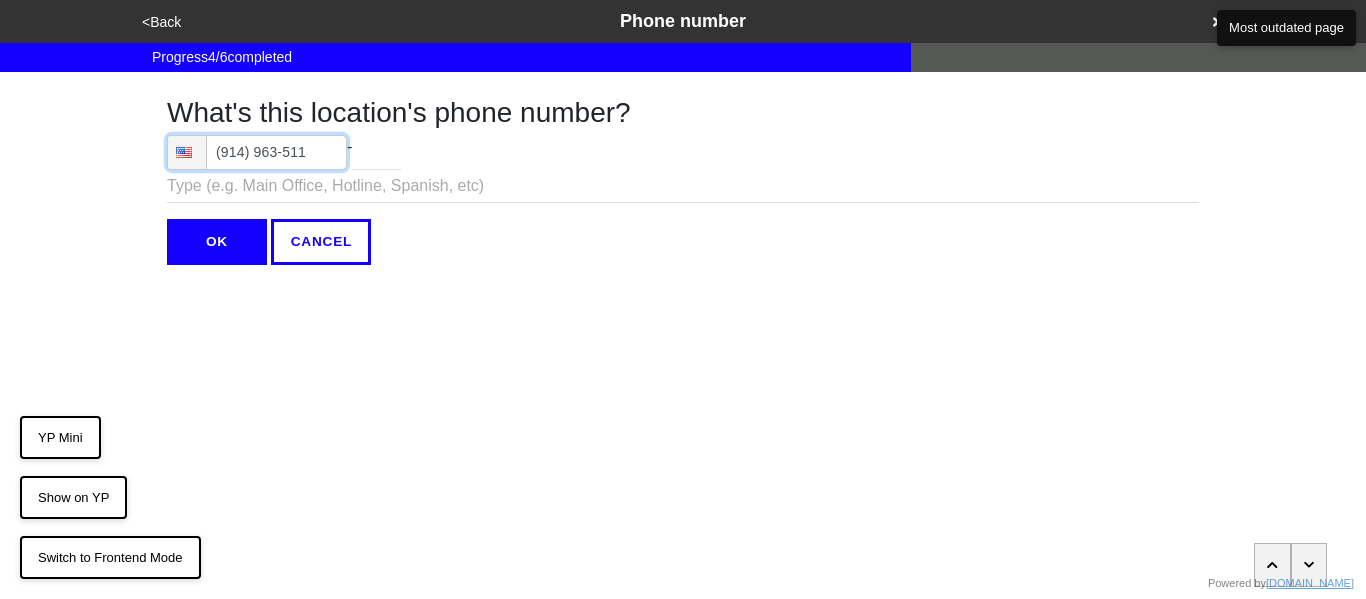 type on "(914) 963-5118" 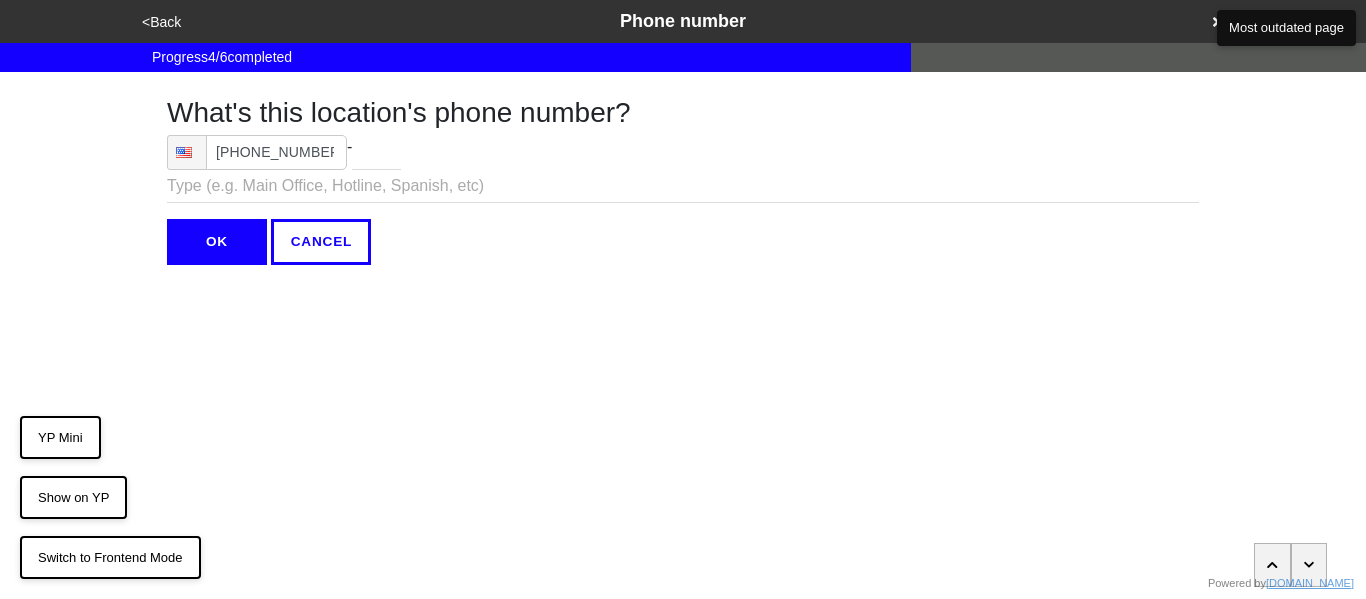 click on "OK" at bounding box center (217, 242) 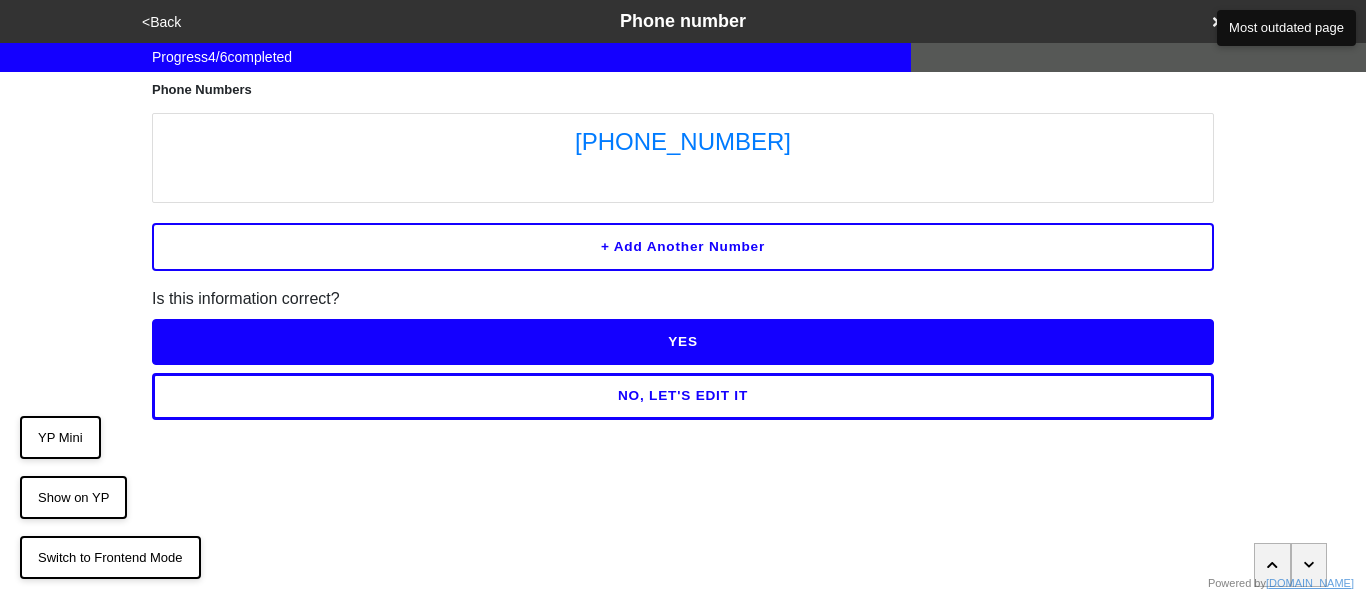 click on "YES" at bounding box center [683, 342] 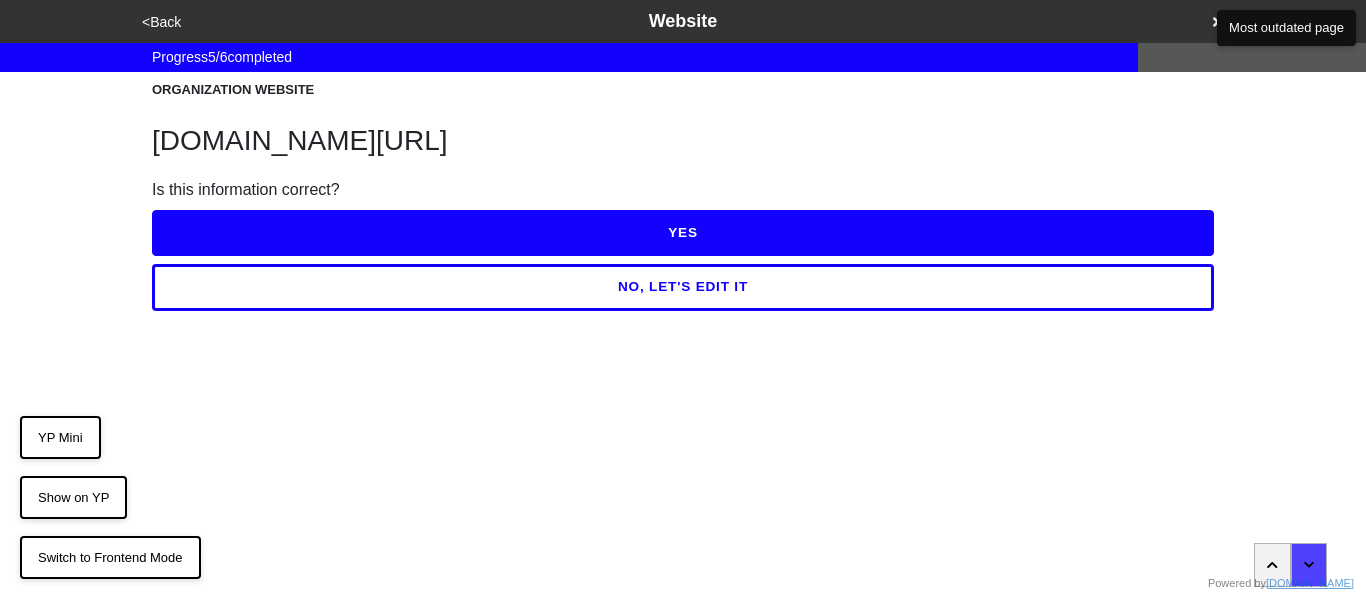 click on "YES" at bounding box center [683, 233] 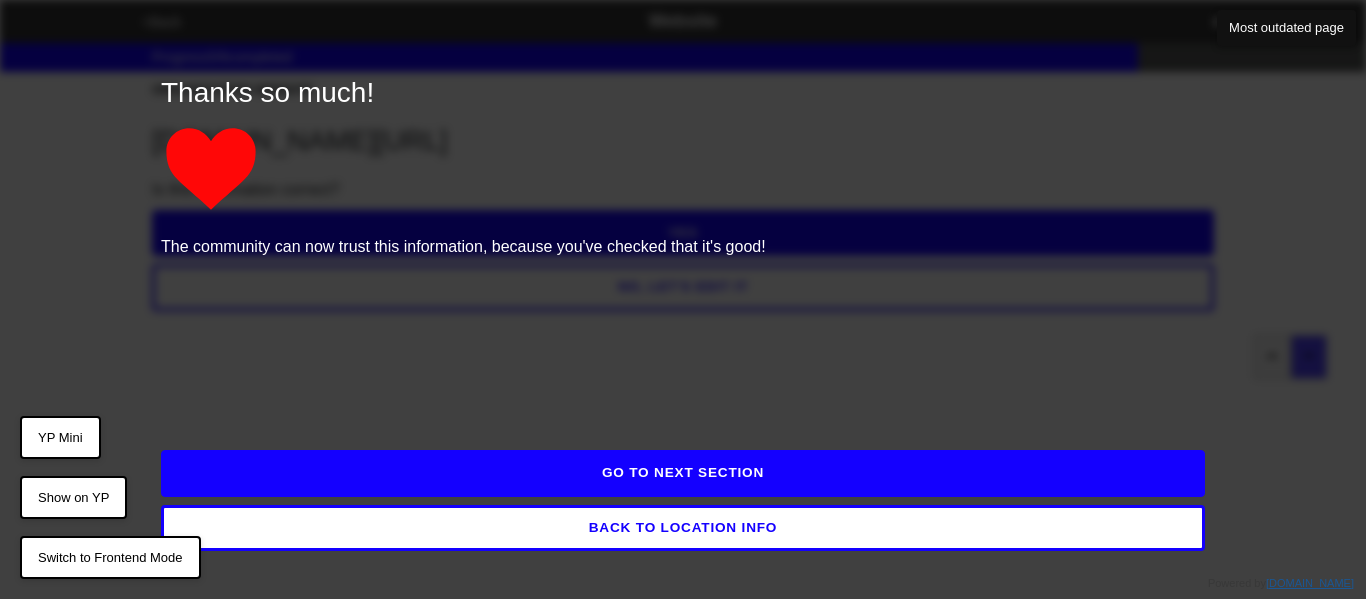 click on "GO TO NEXT SECTION" at bounding box center (683, 473) 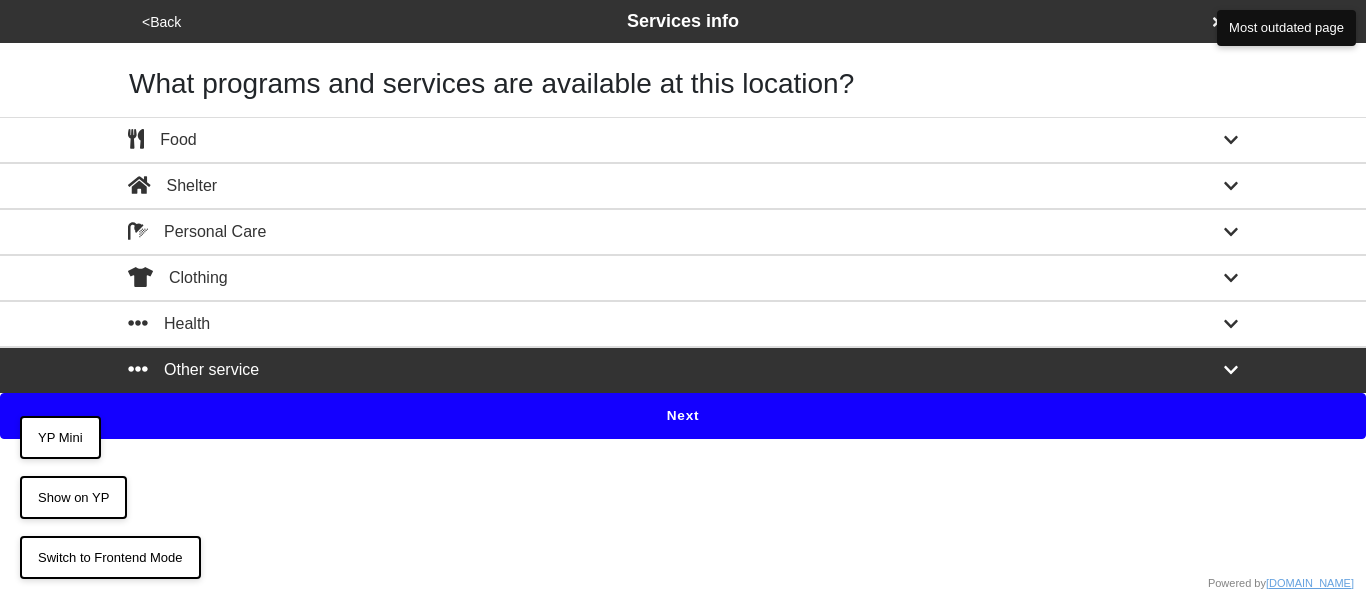 click on "Next" at bounding box center (683, 416) 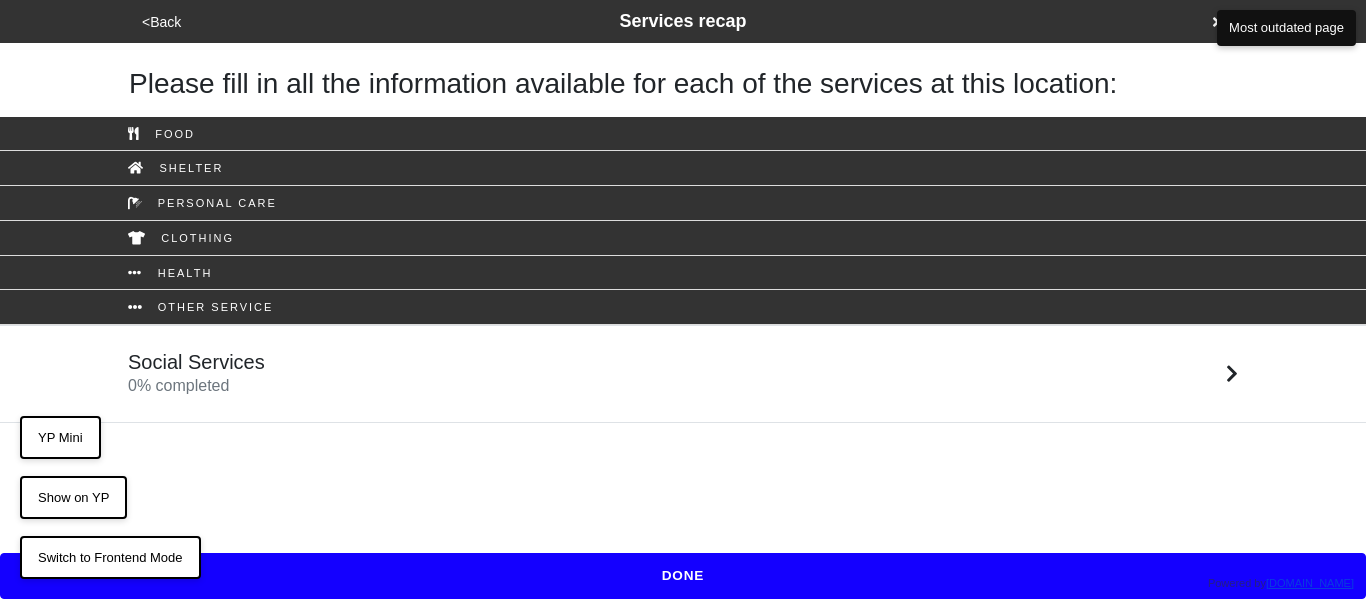 click on "Social Services 0 % completed" at bounding box center (196, 374) 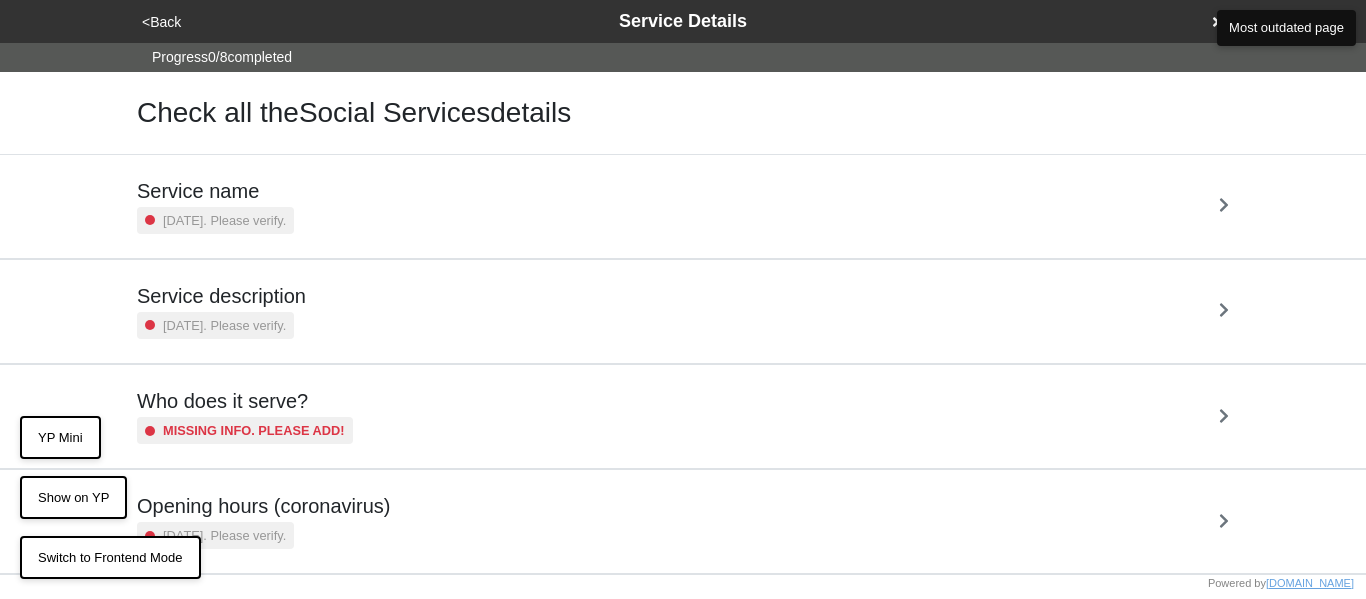 click on "2 years ago. Please verify." at bounding box center (215, 220) 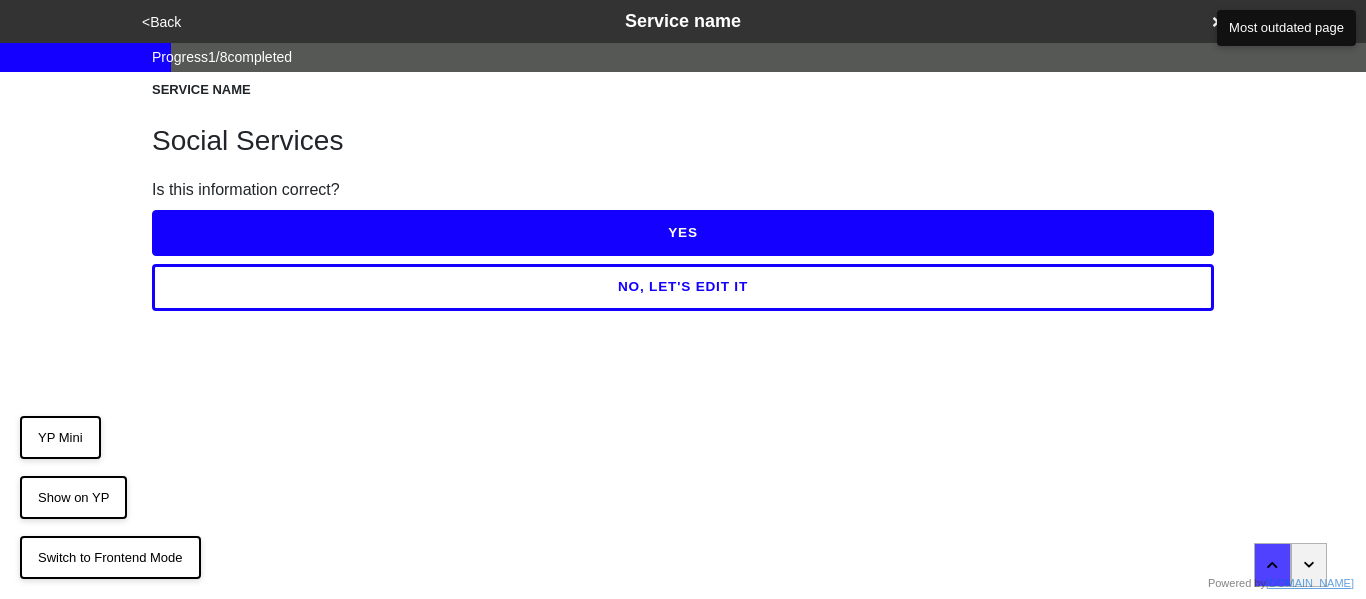 click on "YES" at bounding box center (683, 233) 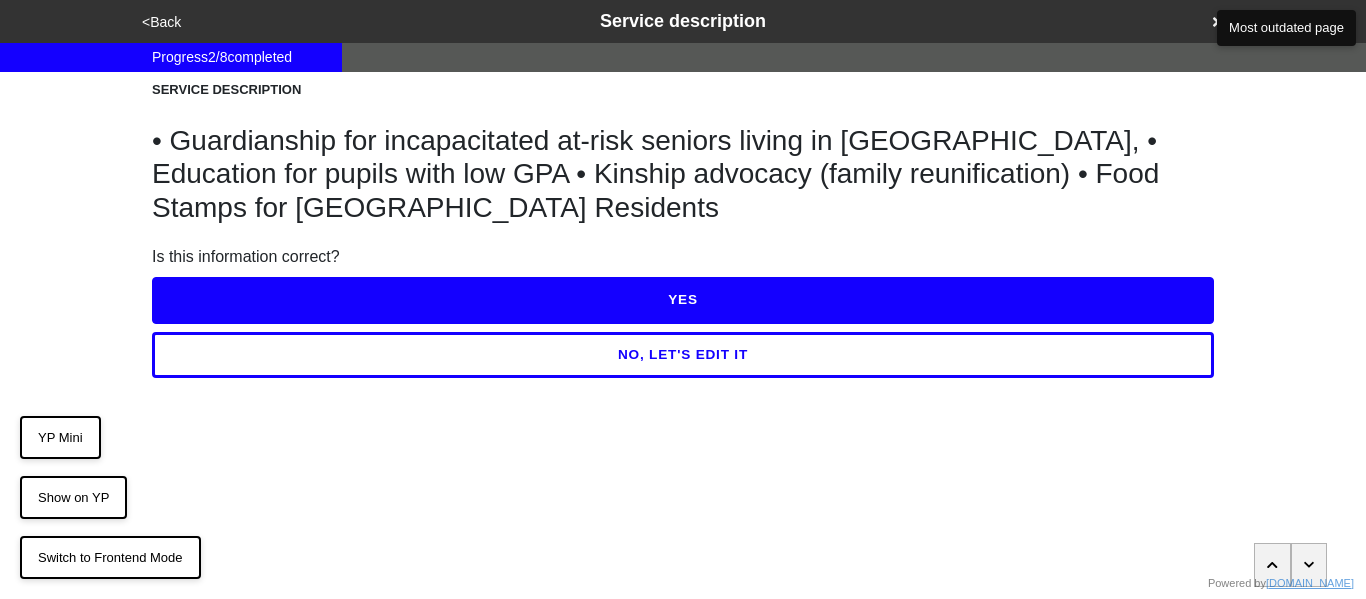click on "NO, LET'S EDIT IT" at bounding box center [683, 355] 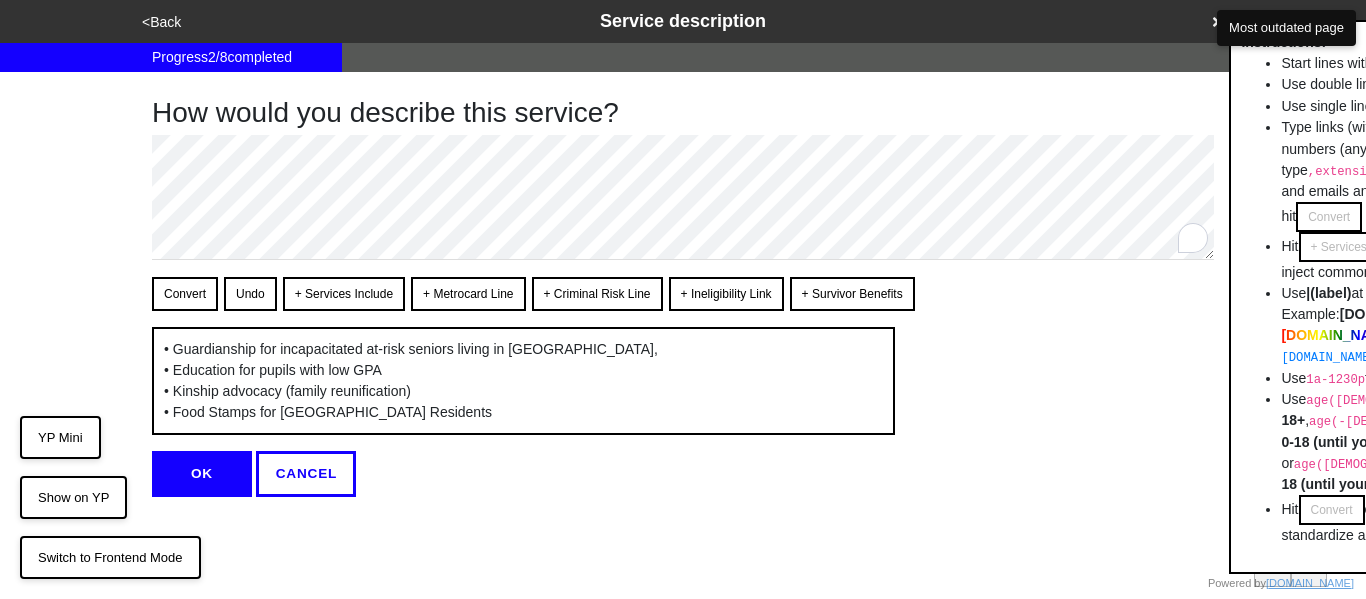click on "<Back Service description Progress  2 / 8  completed How would you describe this service? Convert Undo + Services Include + Metrocard Line + Criminal Risk Line + Ineligibility Link + Survivor Benefits • Guardianship for incapacitated at-risk seniors living in NYS, • Education for pupils with low GPA • Kinship advocacy (family reunification) • Food Stamps for Westchester County Residents
Instructions:
Start lines with  -  for em-dash bullets  <br> —
Use double line breaks to insert  <br>
Use single line breaks to insert  •
Type links (with or without  https:// ,  http://  or  www. ), numbers (any format, but if you wnat to add extension, type  ,extension_number  immediatley after the number), and emails and it all will be converted as soon as you hit  Convert
Hit  + Services Include  or other buttons starting with  +  to inject commonly used sentences into your text
Use  |(label) doobneek )" at bounding box center [683, 248] 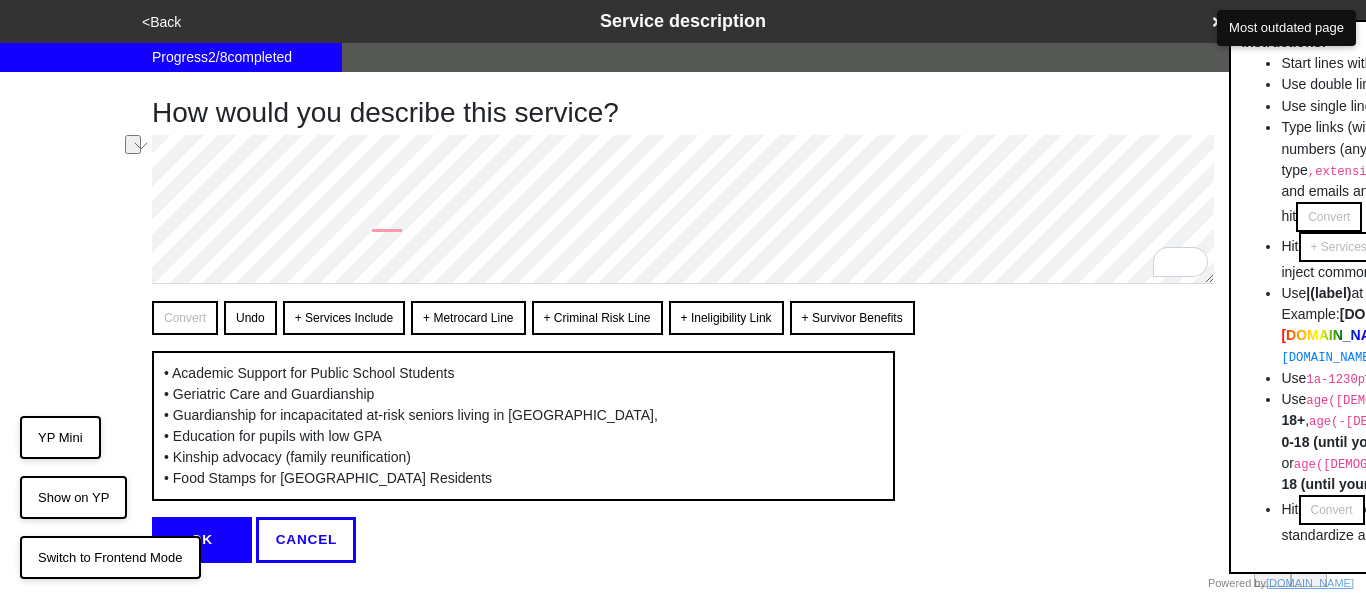 click on "<Back Service description Progress  2 / 8  completed How would you describe this service? Convert Undo + Services Include + Metrocard Line + Criminal Risk Line + Ineligibility Link + Survivor Benefits • Academic Support for Public School Students • Geriatric Care and Guardianship • Guardianship for incapacitated at-risk seniors living in NYS, • Education for pupils with low GPA • Kinship advocacy (family reunification) • Food Stamps for Westchester County Residents
Instructions:
Start lines with  -  for em-dash bullets  <br> —
Use double line breaks to insert  <br>
Use single line breaks to insert  •
Type links (with or without  https:// ,  http://  or  www. ), numbers (any format, but if you wnat to add extension, type  ,extension_number  immediatley after the number), and emails and it all will be converted as soon as you hit  Convert
Hit  + Services Include  or other buttons starting with  +" at bounding box center [683, 281] 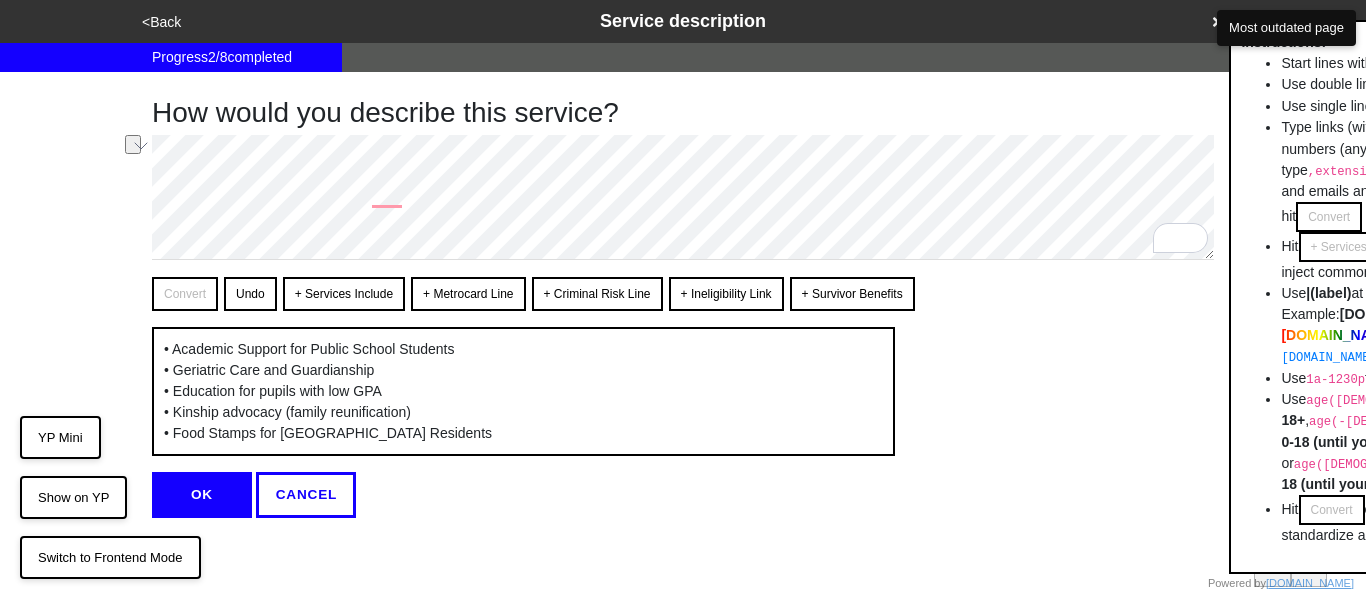 click on "<Back Service description Progress  2 / 8  completed How would you describe this service? Convert Undo + Services Include + Metrocard Line + Criminal Risk Line + Ineligibility Link + Survivor Benefits • Academic Support for Public School Students • Geriatric Care and Guardianship • Education for pupils with low GPA • Kinship advocacy (family reunification) • Food Stamps for Westchester County Residents
Instructions:
Start lines with  -  for em-dash bullets  <br> —
Use double line breaks to insert  <br>
Use single line breaks to insert  •
Type links (with or without  https:// ,  http://  or  www. ), numbers (any format, but if you wnat to add extension, type  ,extension_number  immediatley after the number), and emails and it all will be converted as soon as you hit  Convert
Hit  + Services Include  or other buttons starting with  +  to inject commonly used sentences into your text
Use  |(label)" at bounding box center [683, 299] 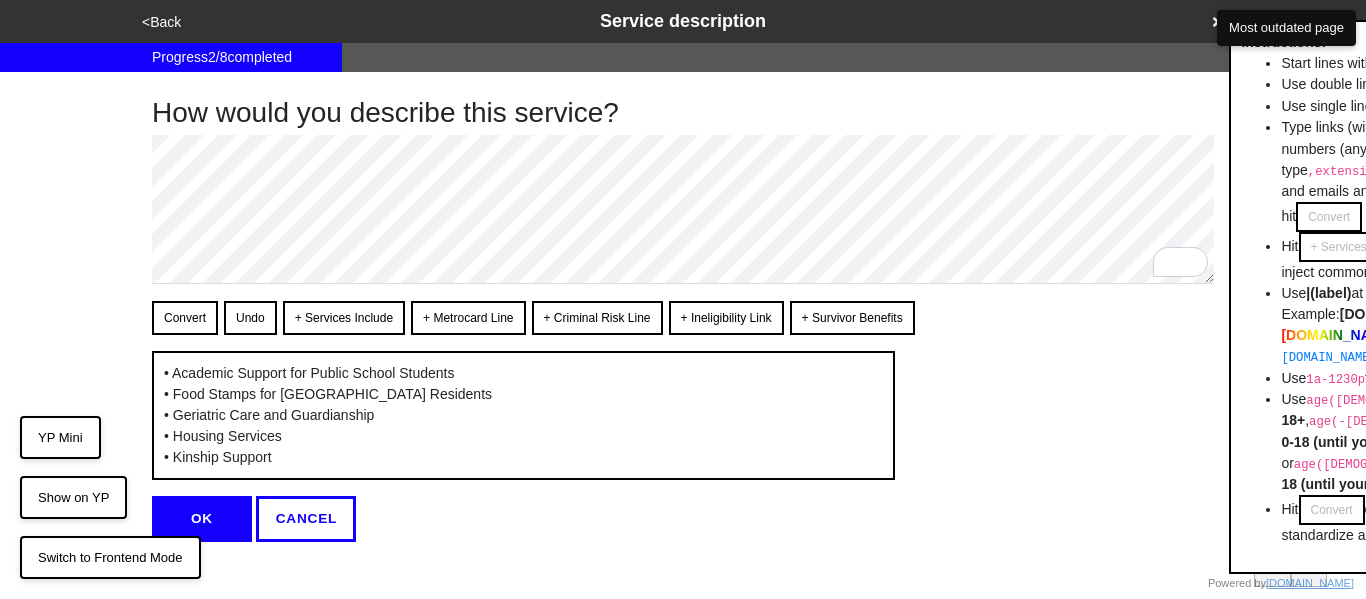 click on "How would you describe this service? Convert Undo + Services Include + Metrocard Line + Criminal Risk Line + Ineligibility Link + Survivor Benefits • Academic Support for Public School Students • Food Stamps for Westchester County Residents • Geriatric Care and Guardianship • Housing Services • Kinship Support
Instructions:
Start lines with  -  for em-dash bullets  <br> —
Use double line breaks to insert  <br>
Use single line breaks to insert  •
Type links (with or without  https:// ,  http://  or  www. ), numbers (any format, but if you wnat to add extension, type  ,extension_number  immediatley after the number), and emails and it all will be converted as soon as you hit  Convert
Hit  + Services Include  or other buttons starting with  +  to inject commonly used sentences into your text
Use  |(label)  at the end of the link to customize text.
Example:
yourpeer.nyc/ doobneek" at bounding box center (683, 307) 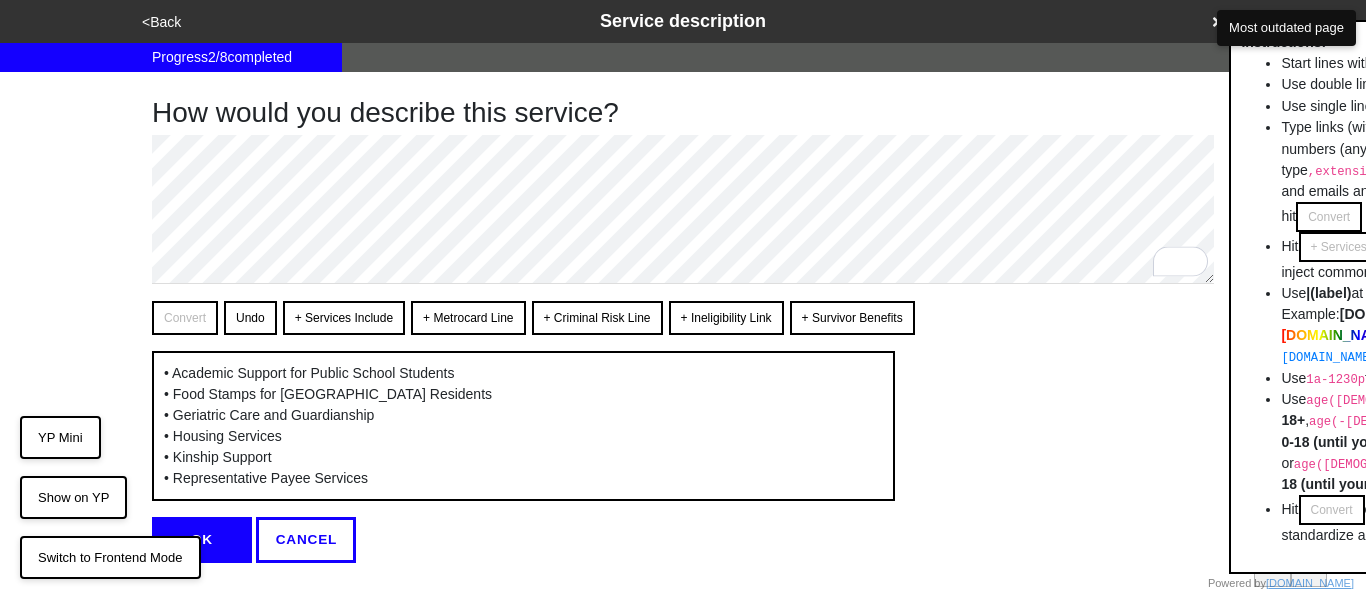 click on "OK" at bounding box center (202, 540) 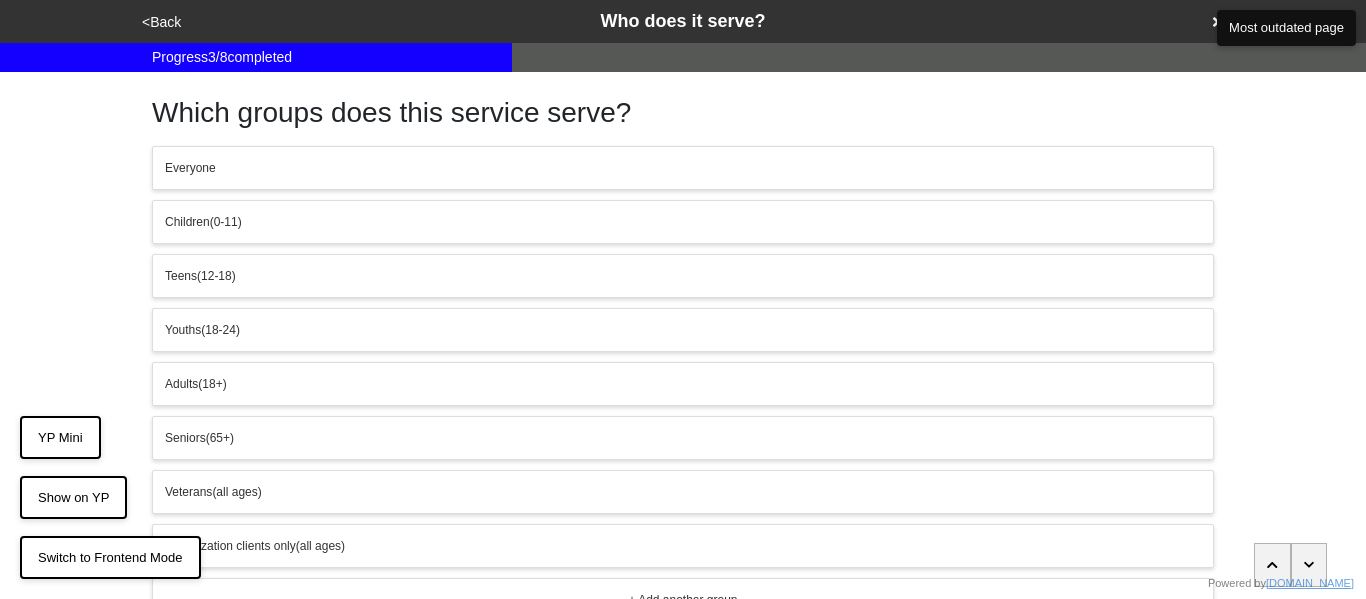 click on "Everyone" at bounding box center (190, 168) 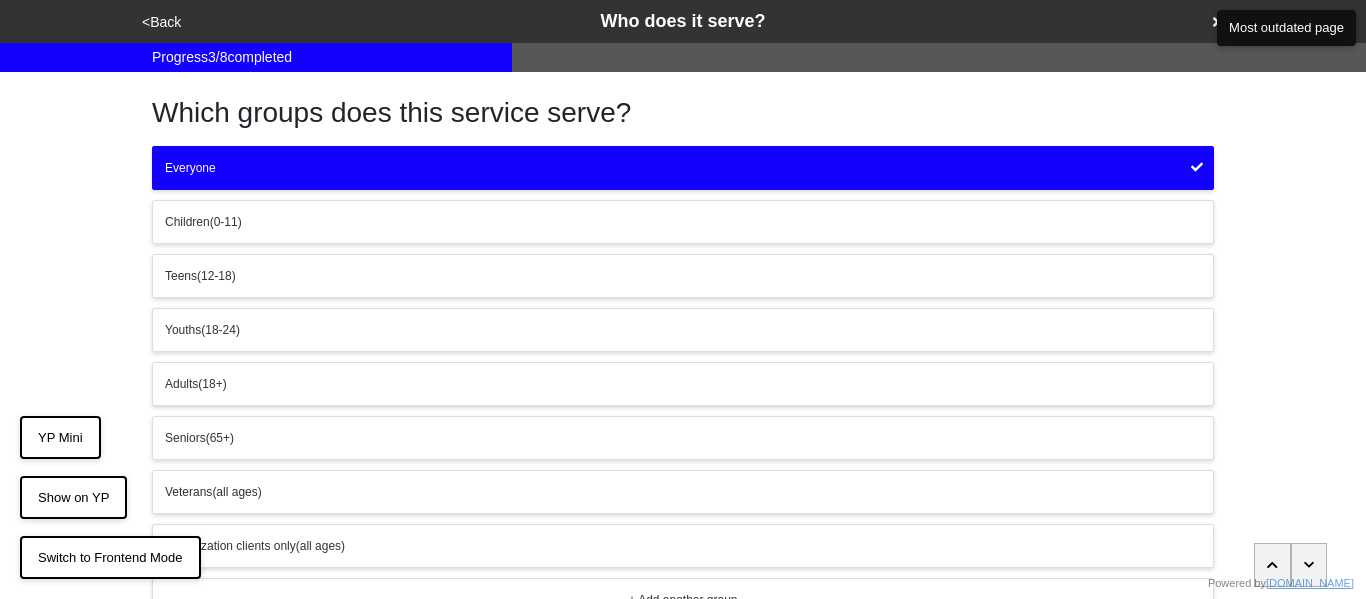 scroll, scrollTop: 159, scrollLeft: 0, axis: vertical 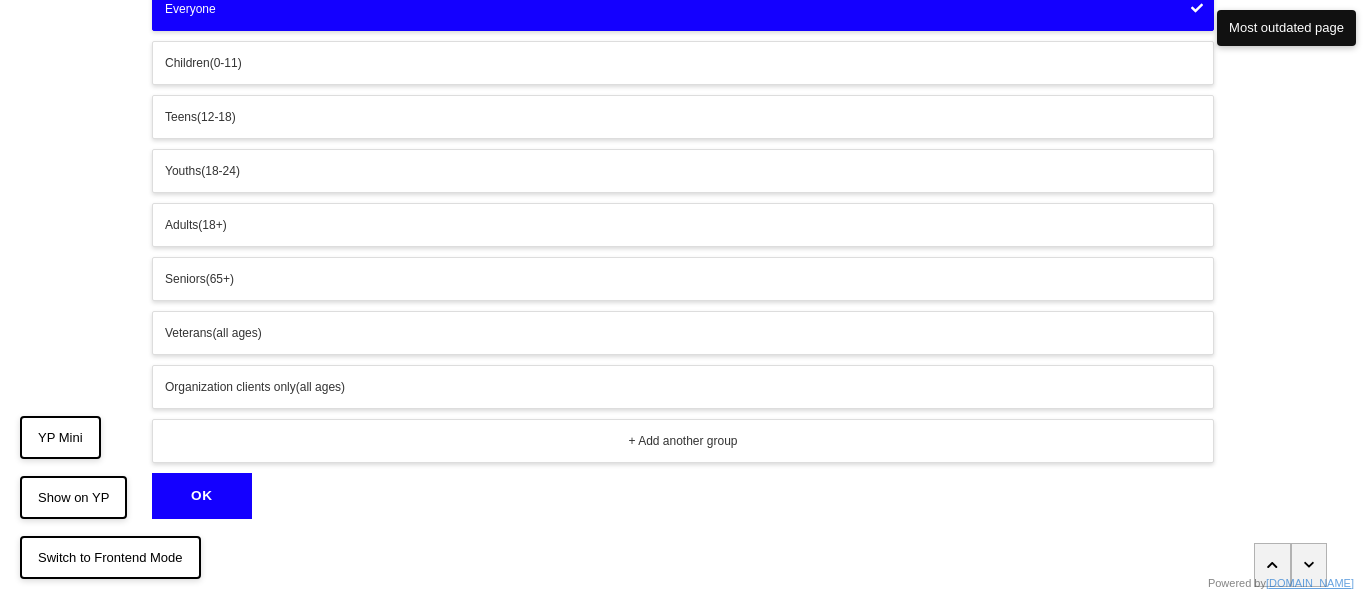 click on "OK" at bounding box center [202, 496] 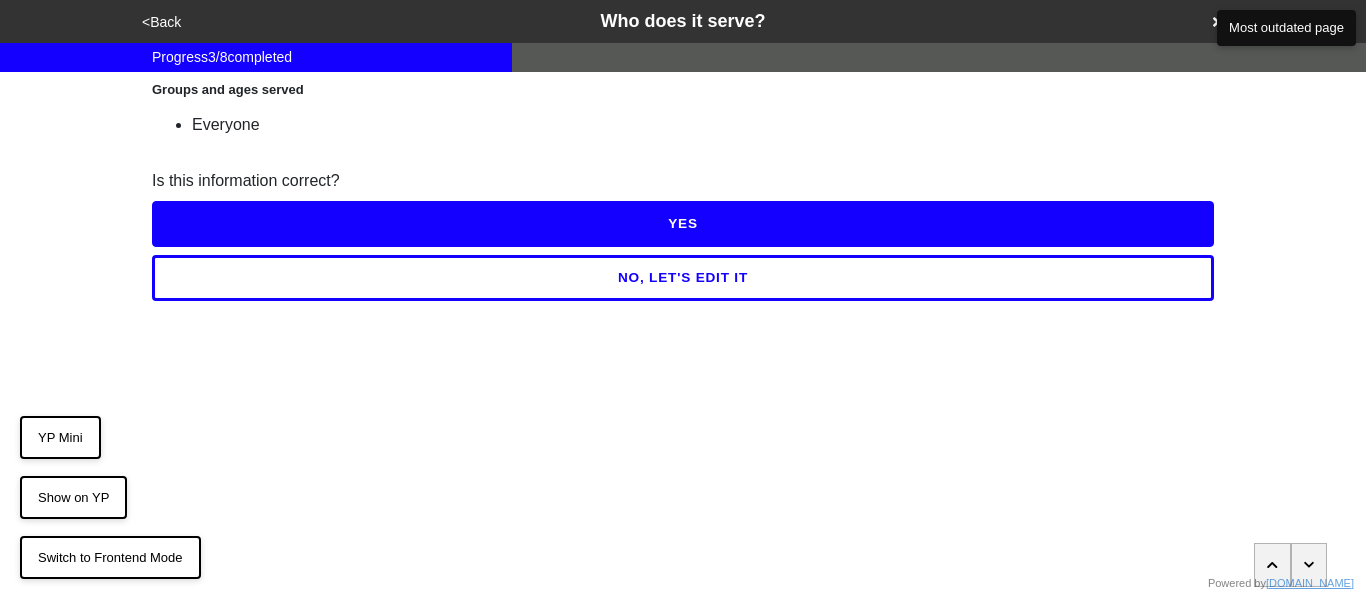 scroll, scrollTop: 0, scrollLeft: 0, axis: both 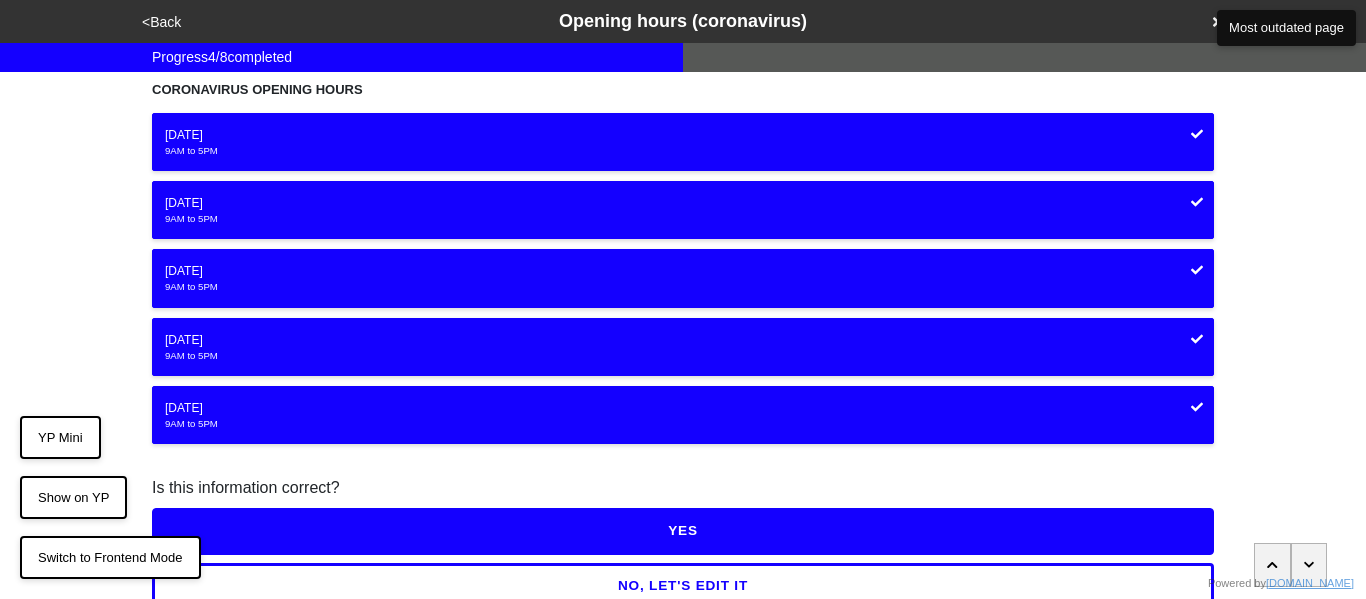 click on "YES" at bounding box center (683, 531) 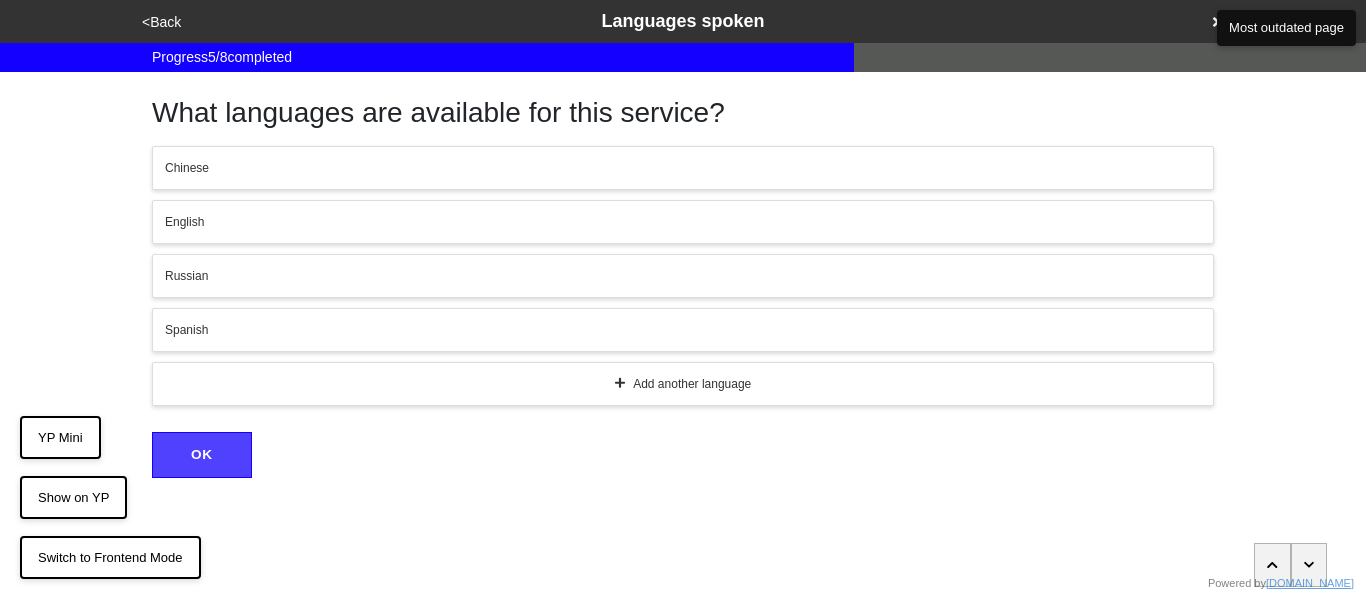 click on "English" at bounding box center (683, 222) 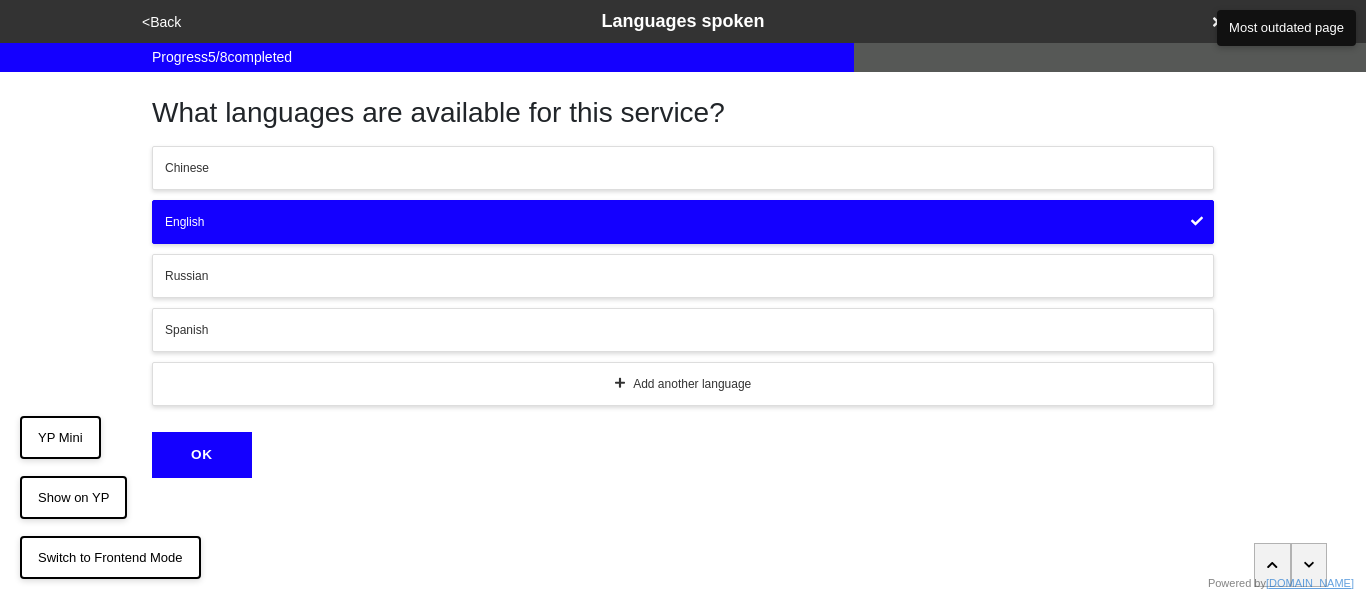 click on "OK" at bounding box center (202, 455) 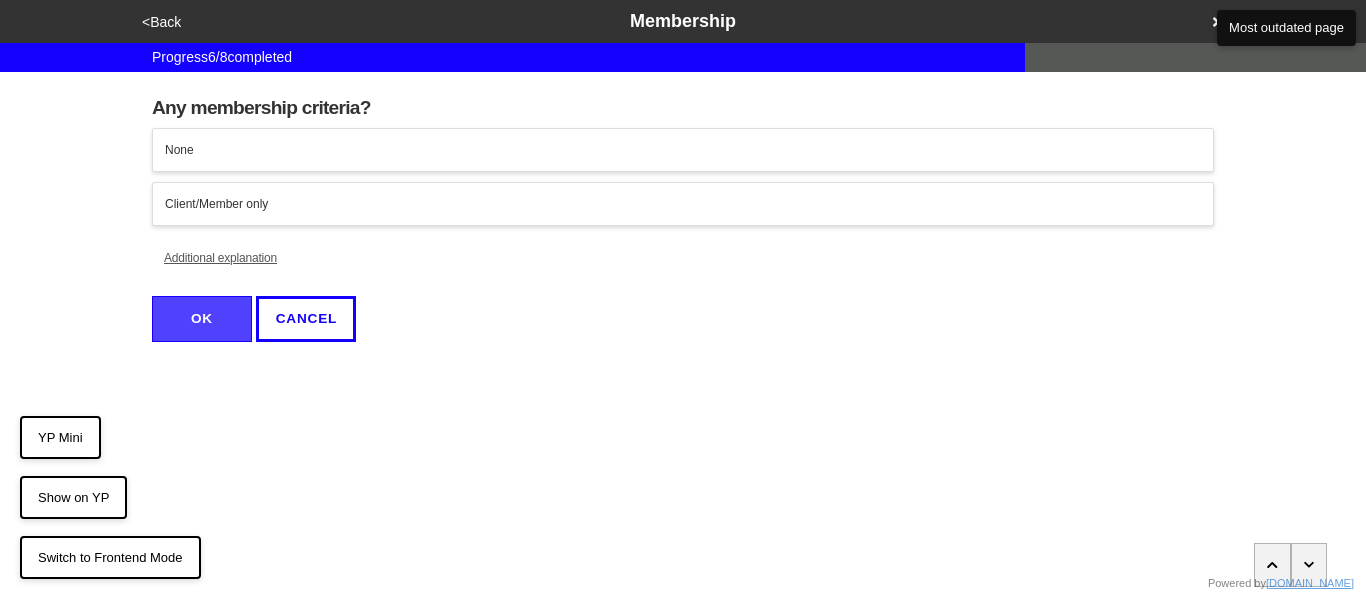 click on "None" at bounding box center [683, 150] 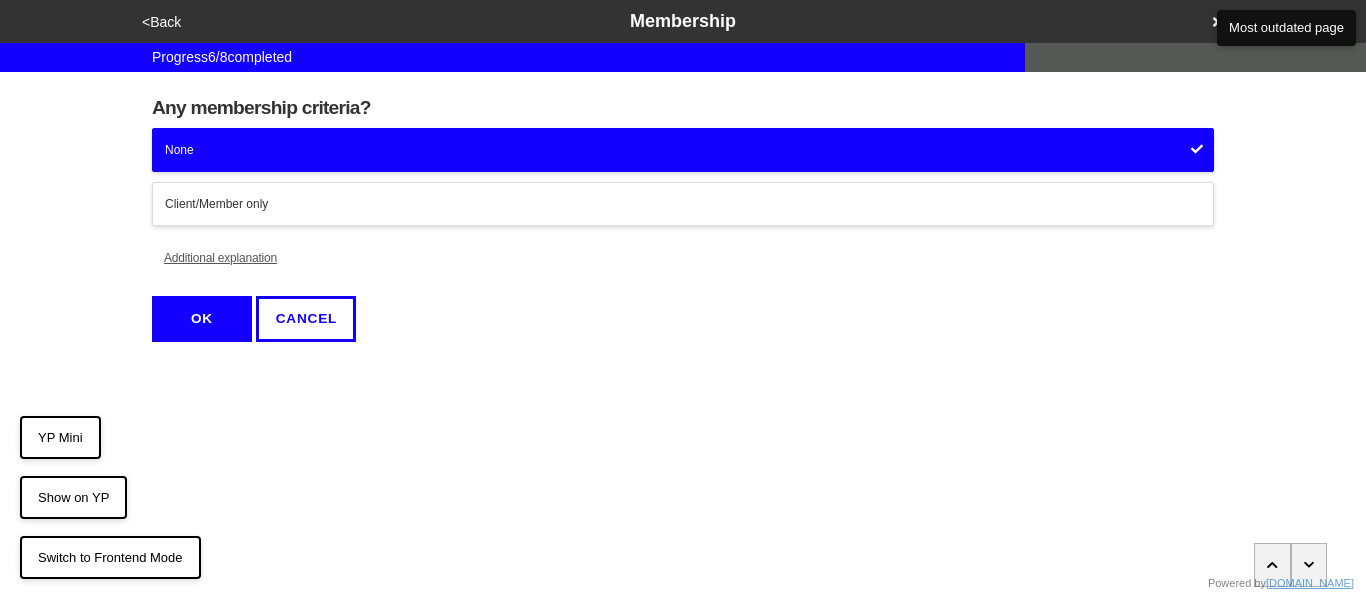 click on "OK" at bounding box center (202, 319) 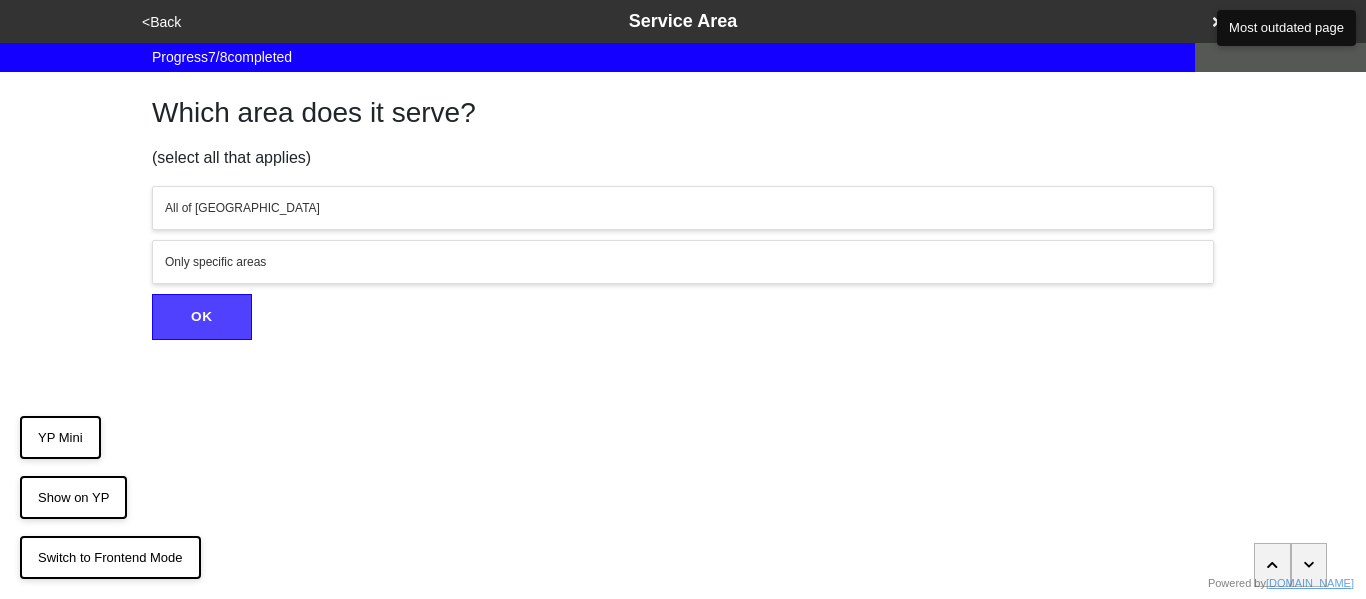 click on "All of NYC" at bounding box center (683, 208) 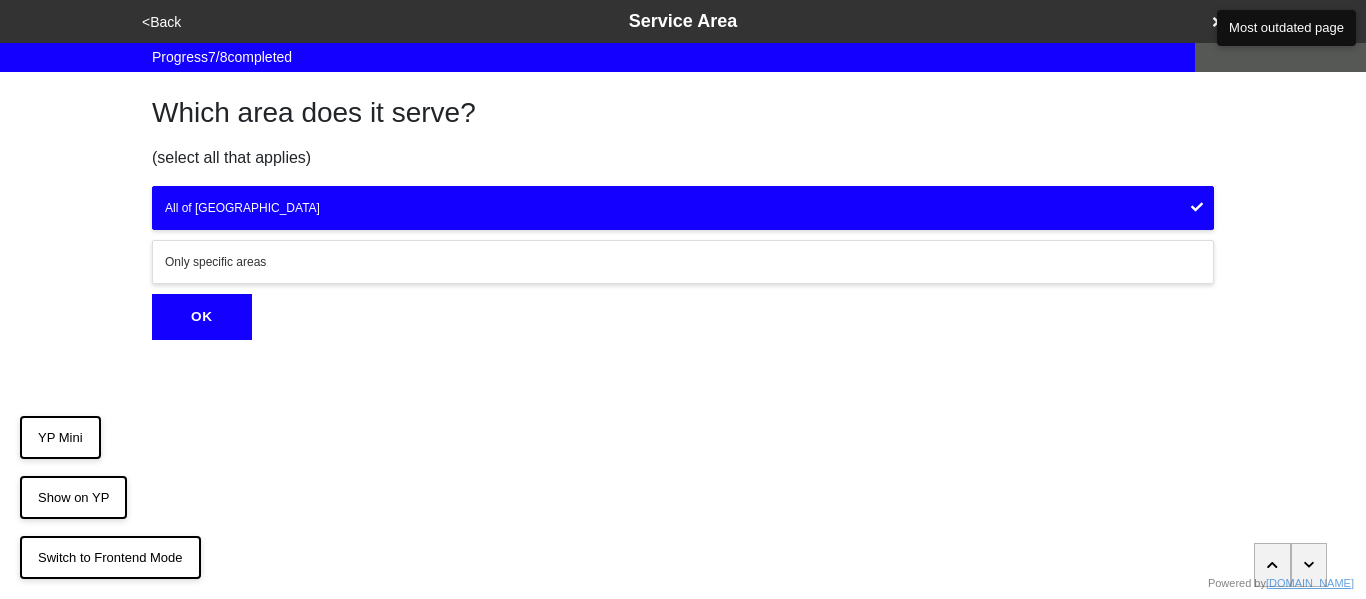 click on "OK" at bounding box center [202, 317] 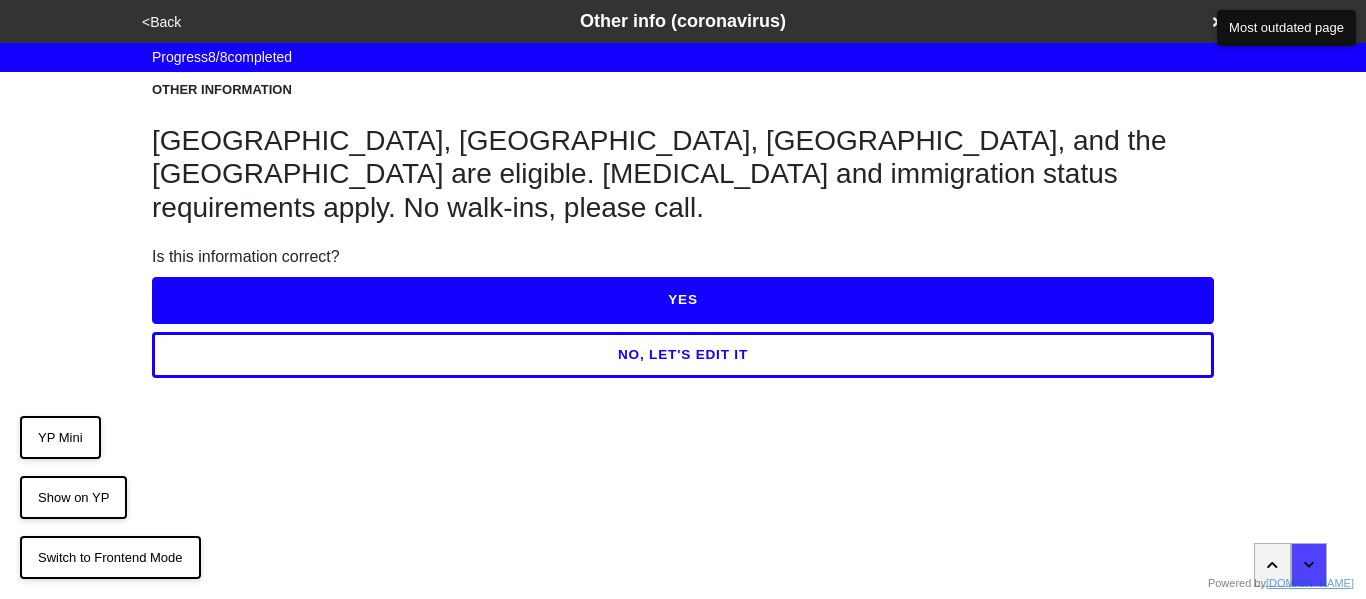 click on "NO, LET'S EDIT IT" at bounding box center [683, 355] 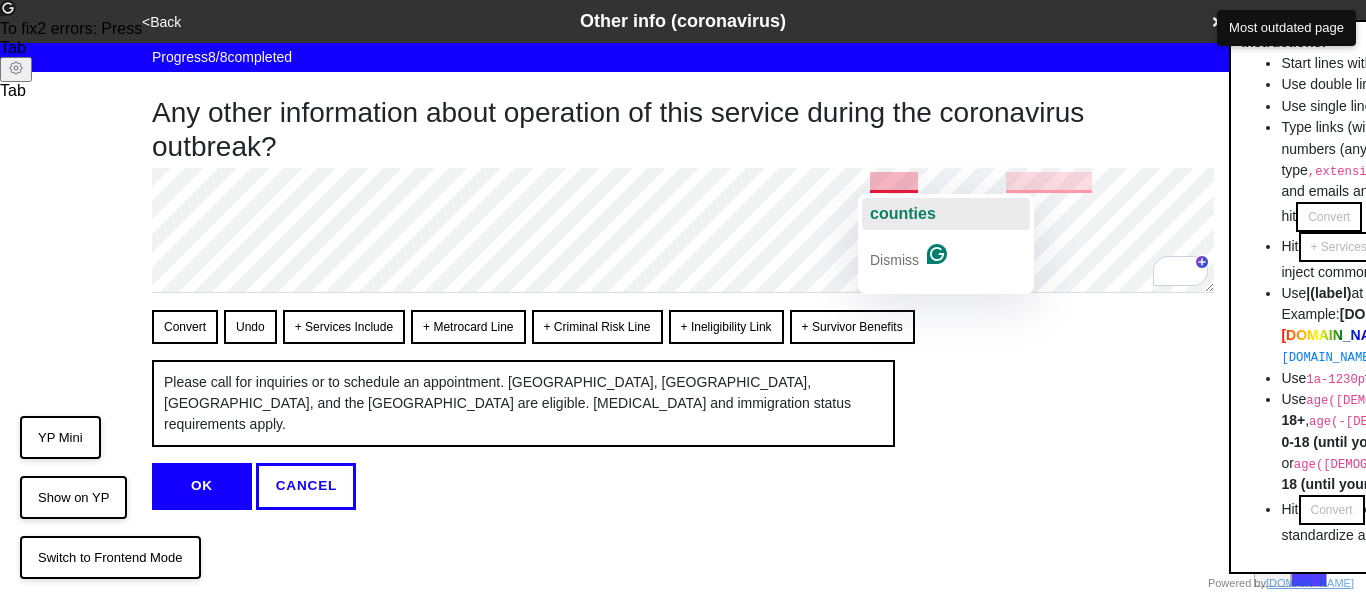 click on "counties" 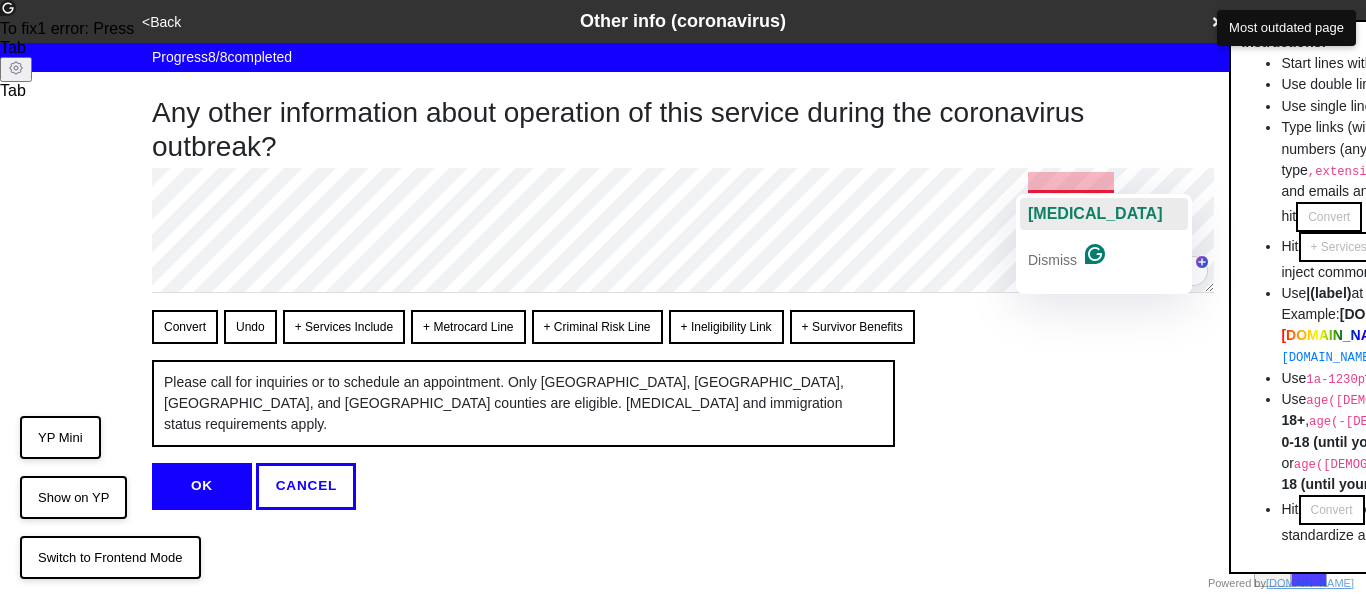 click on "Low-income" 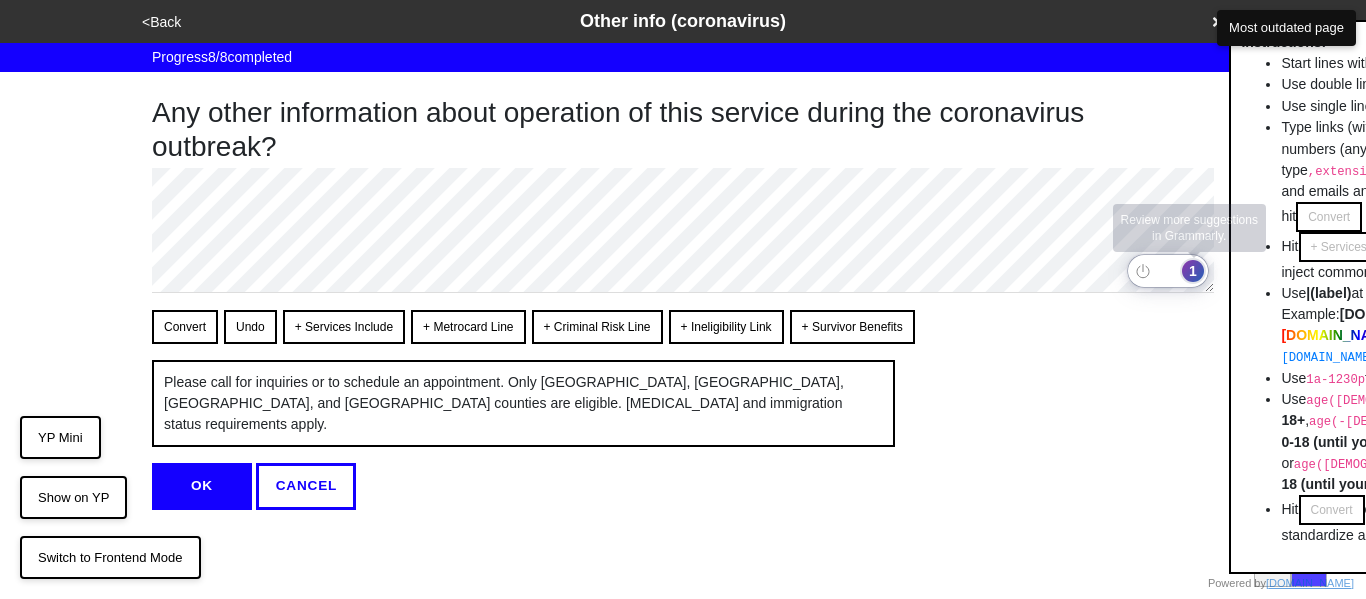 click on "1" 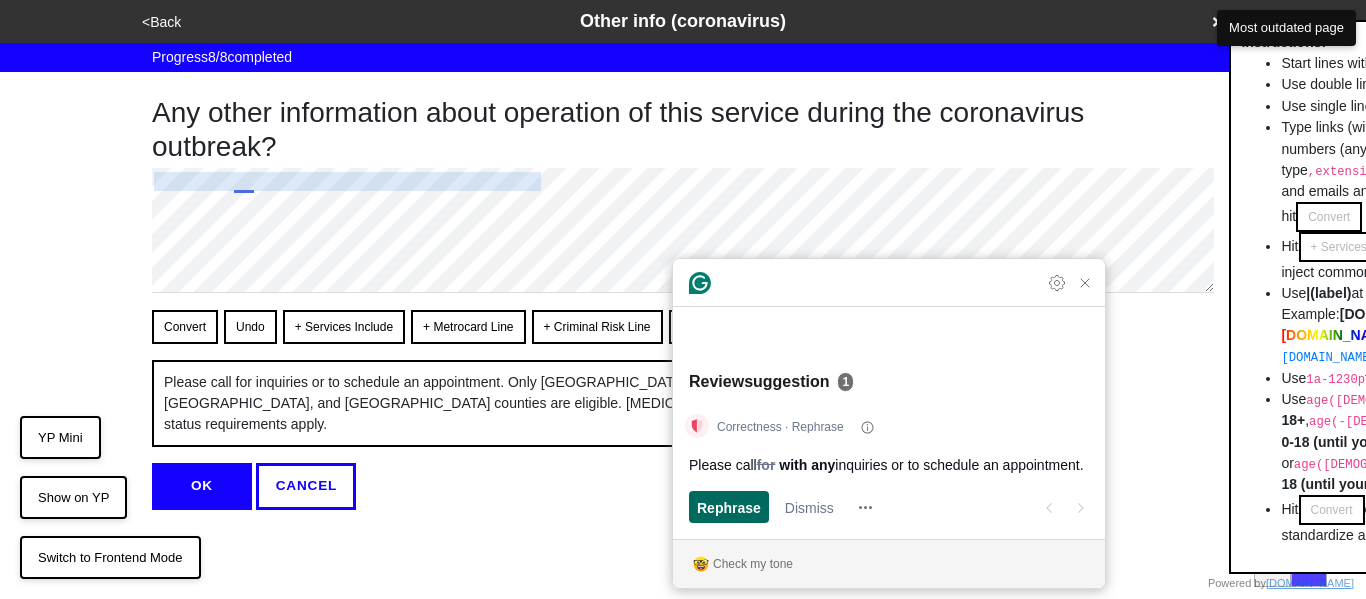 click on "Rephrase" at bounding box center [729, 507] 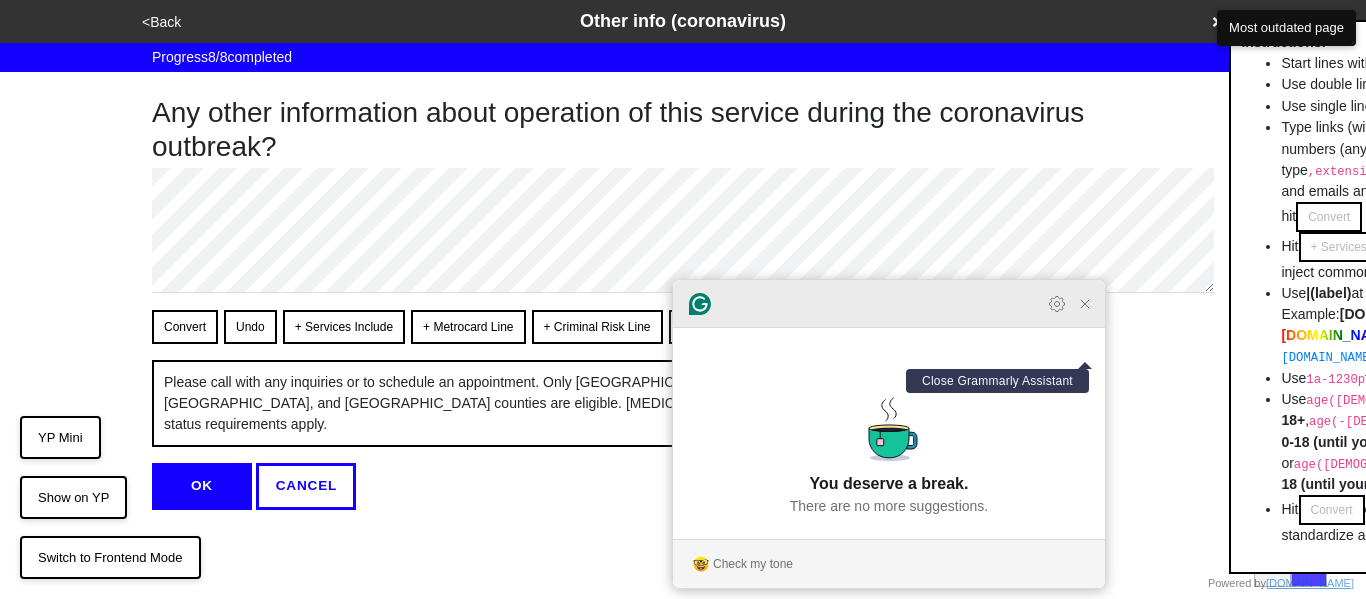 click 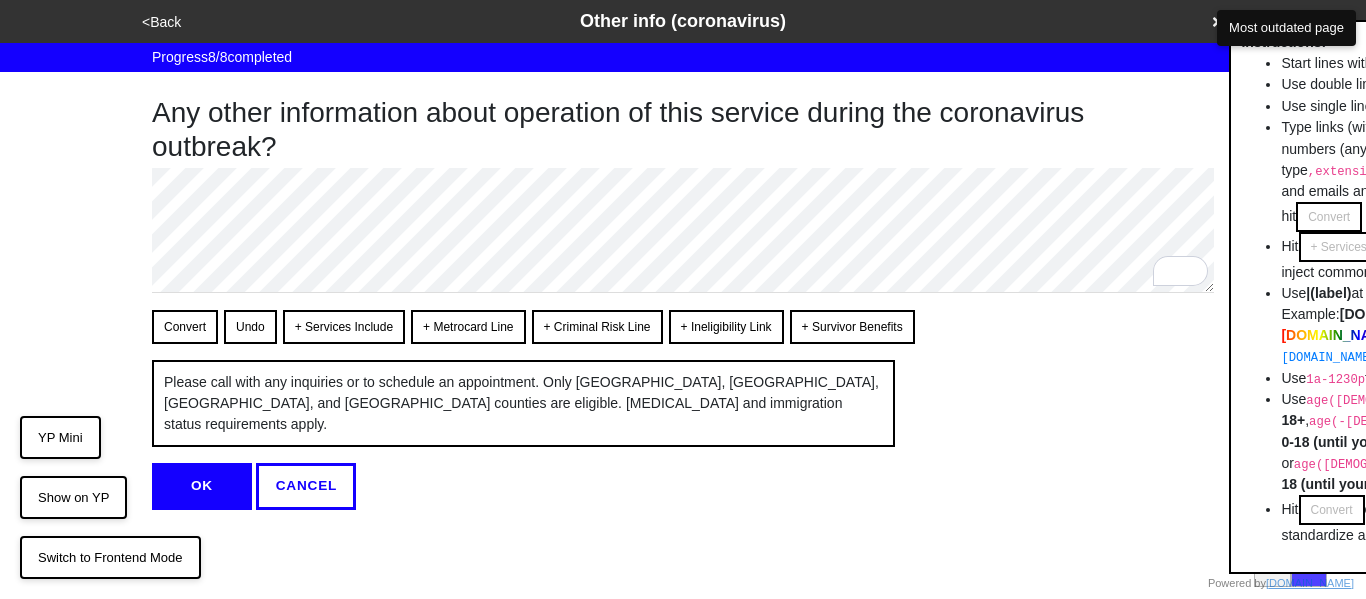 click on "OK" at bounding box center (202, 486) 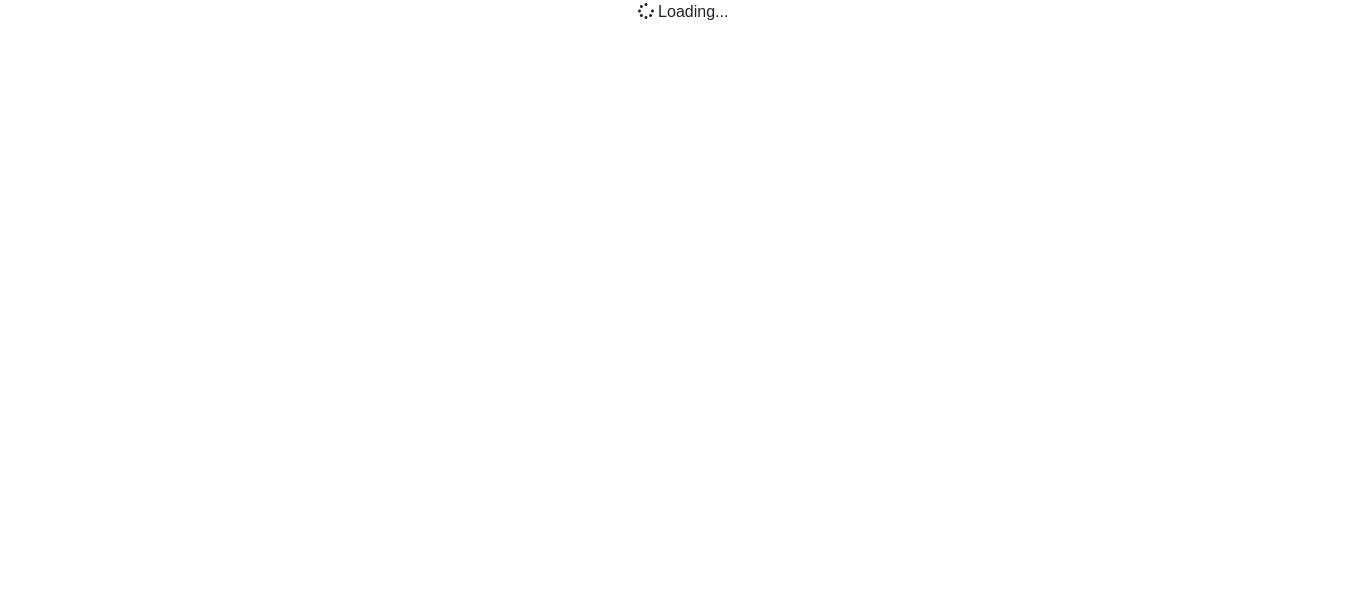 scroll, scrollTop: 0, scrollLeft: 0, axis: both 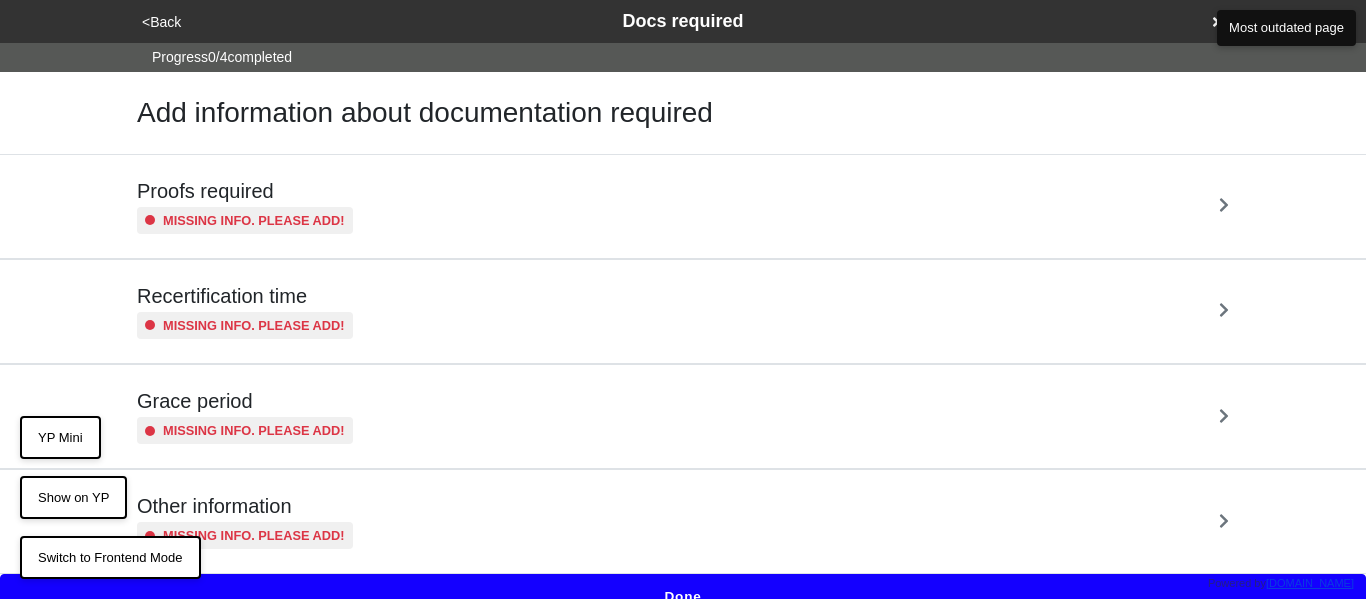 click on "Proofs required" at bounding box center (245, 191) 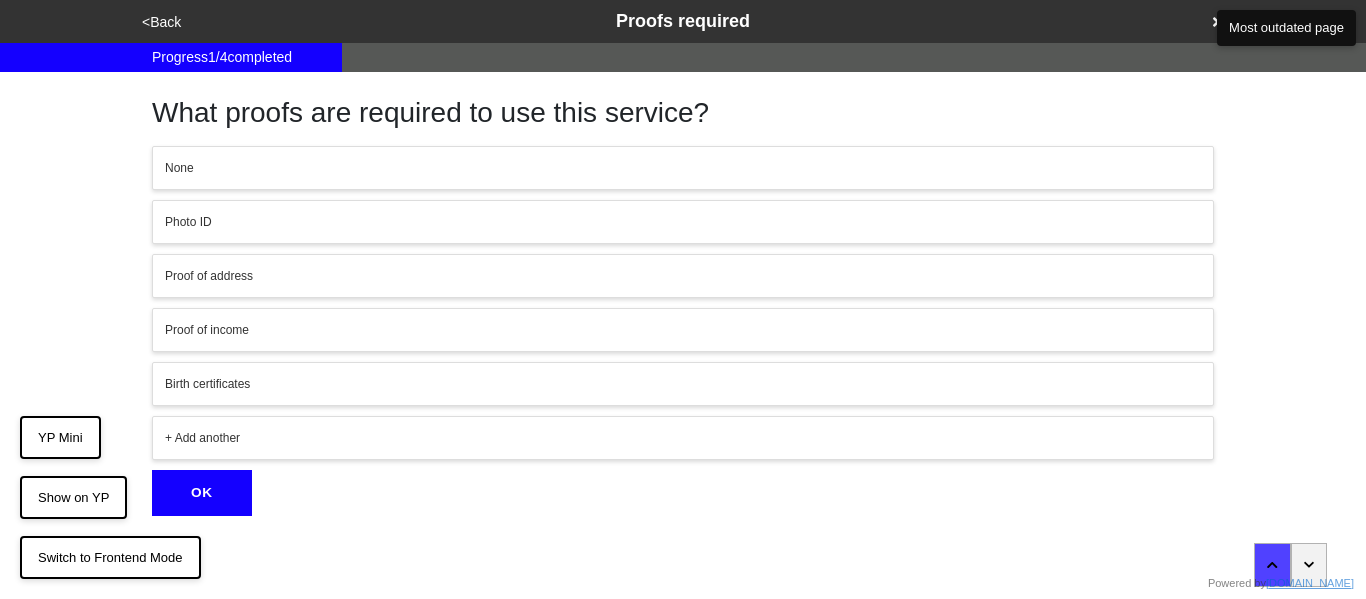 click on "Proof of address" at bounding box center [683, 276] 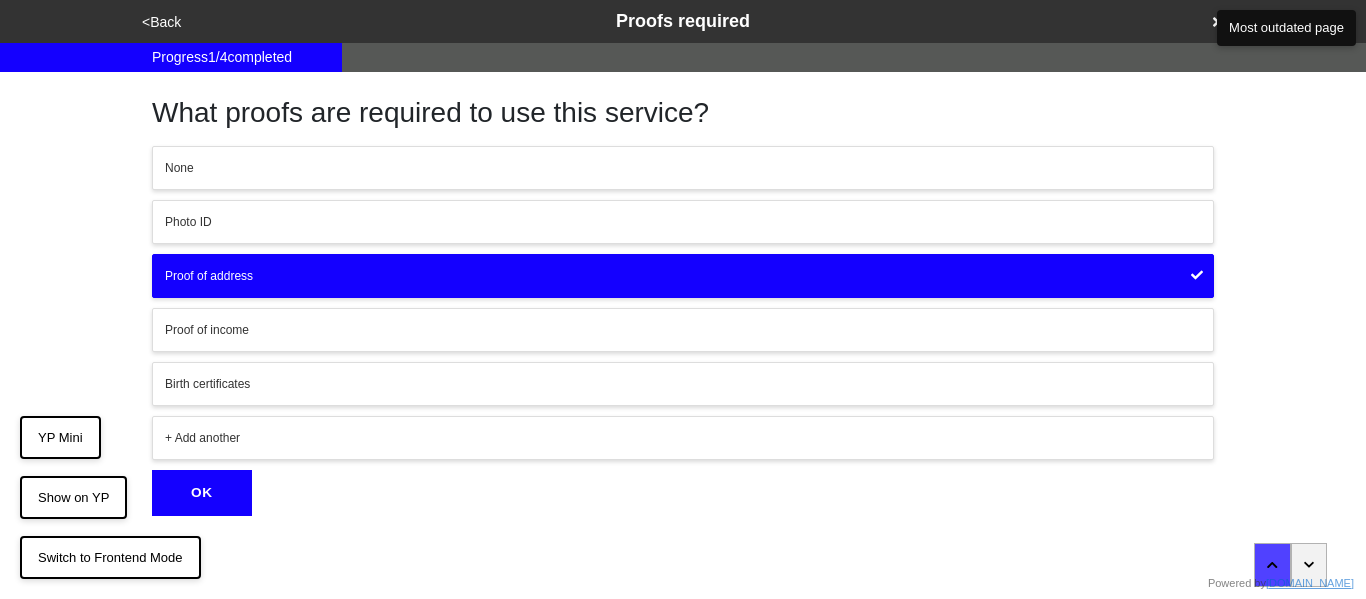 click on "OK" at bounding box center [202, 493] 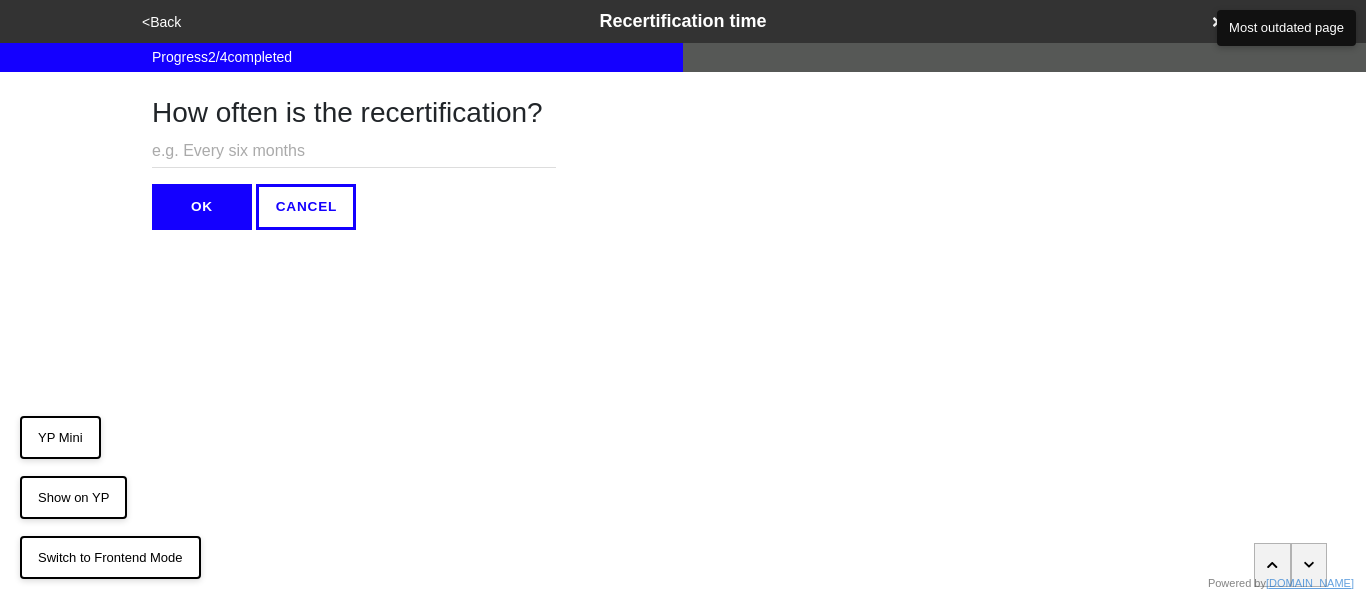 click at bounding box center [354, 151] 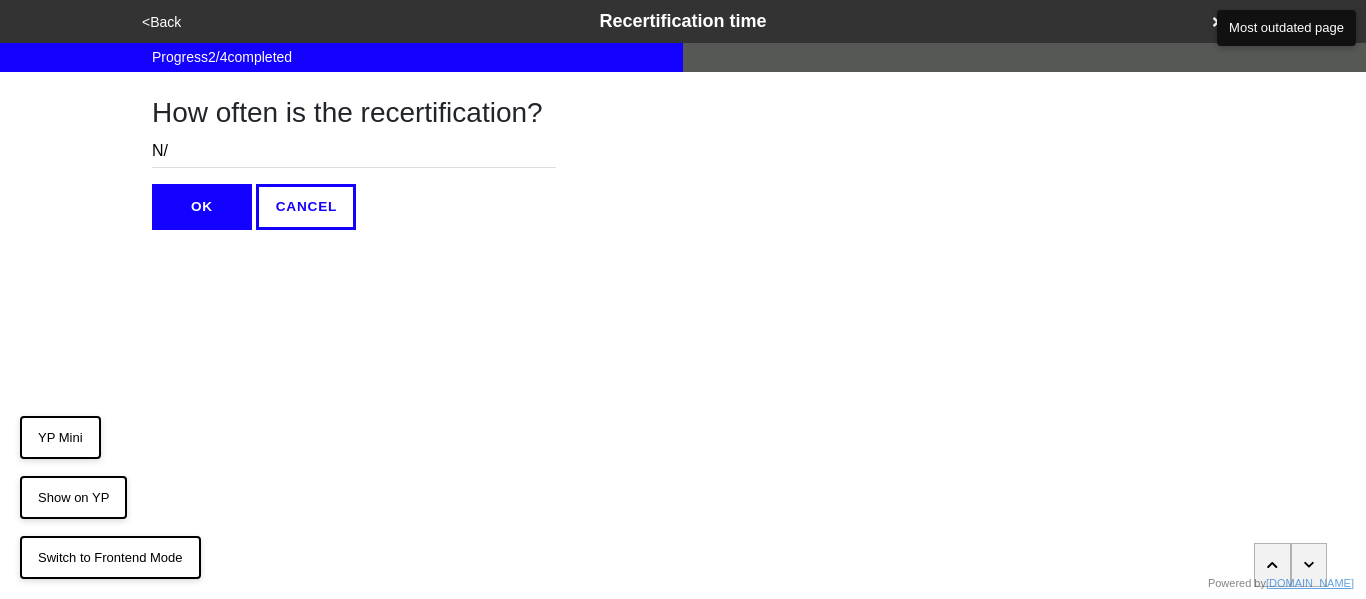 type on "N/A" 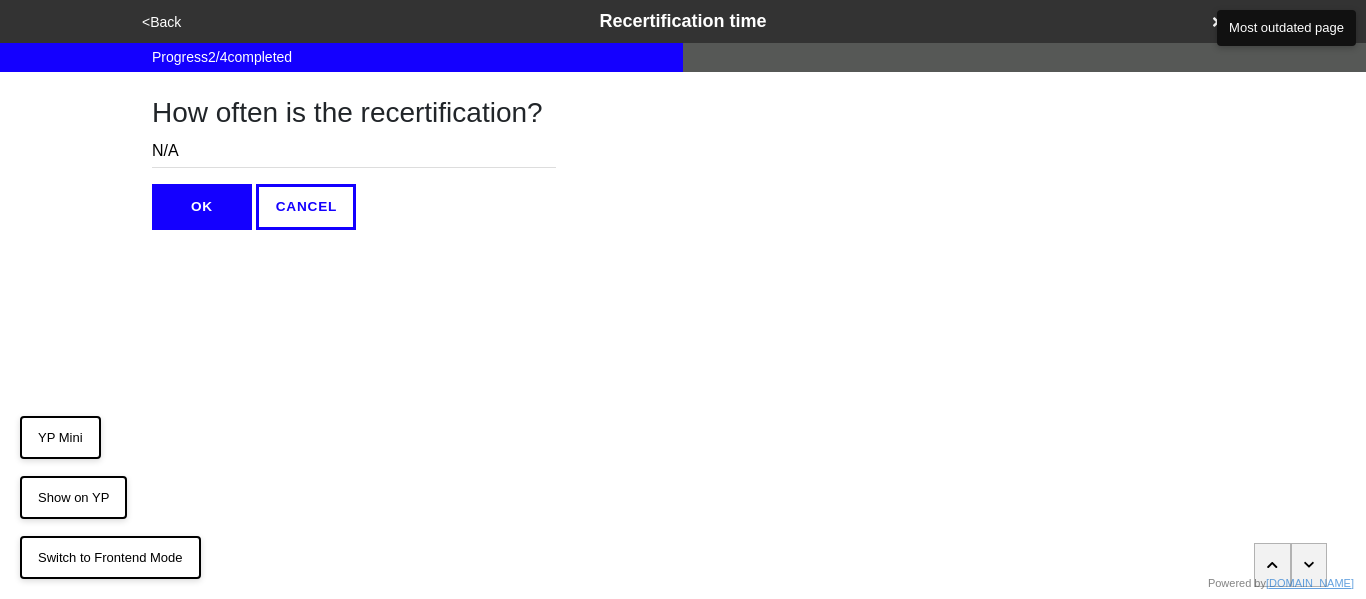 click on "OK" at bounding box center [202, 207] 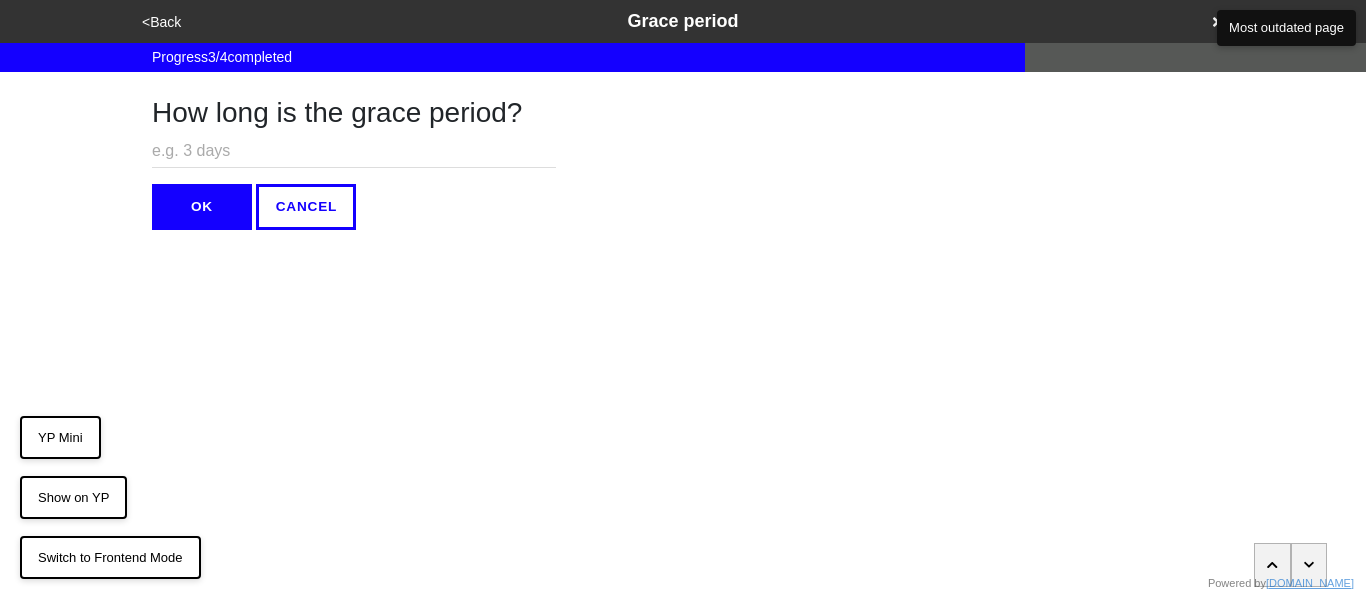 click on "OK" at bounding box center [202, 207] 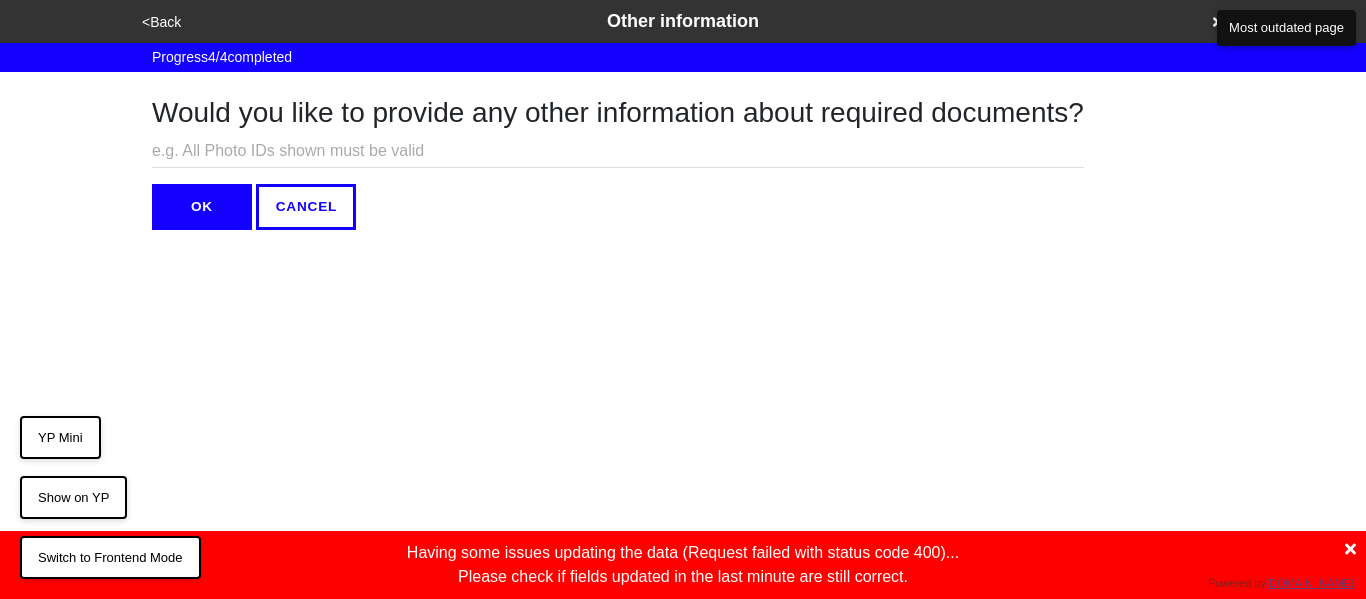click on "<Back" at bounding box center [161, 22] 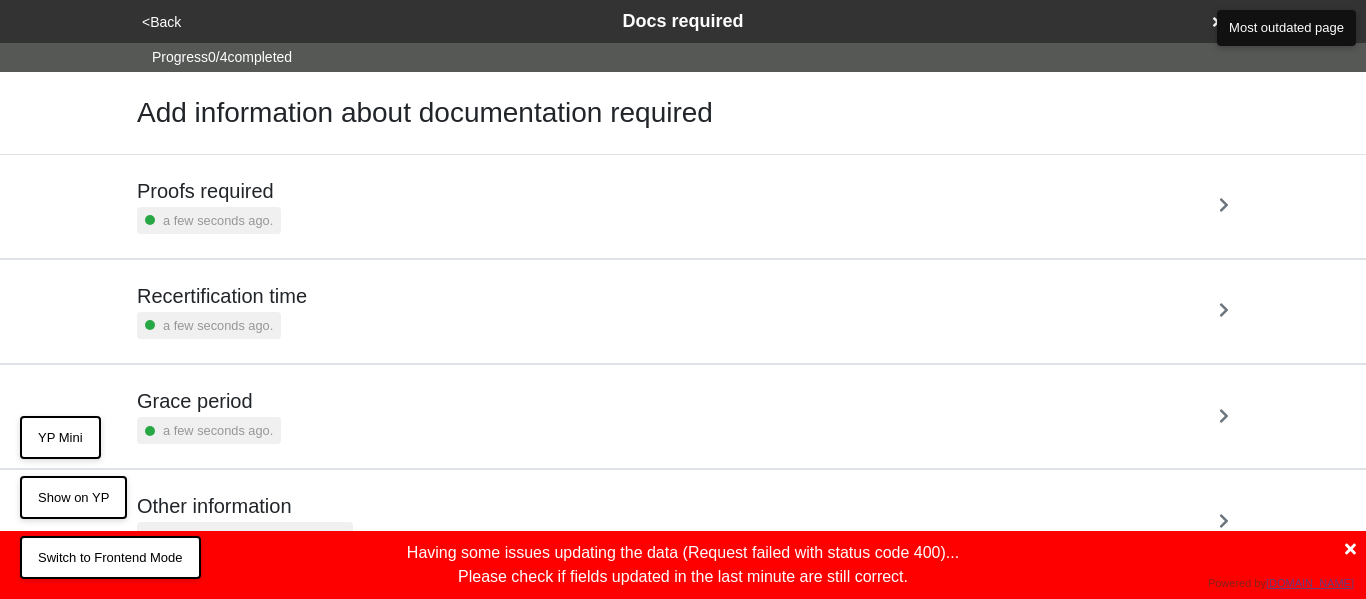 click on "Recertification time a few seconds ago." at bounding box center [222, 311] 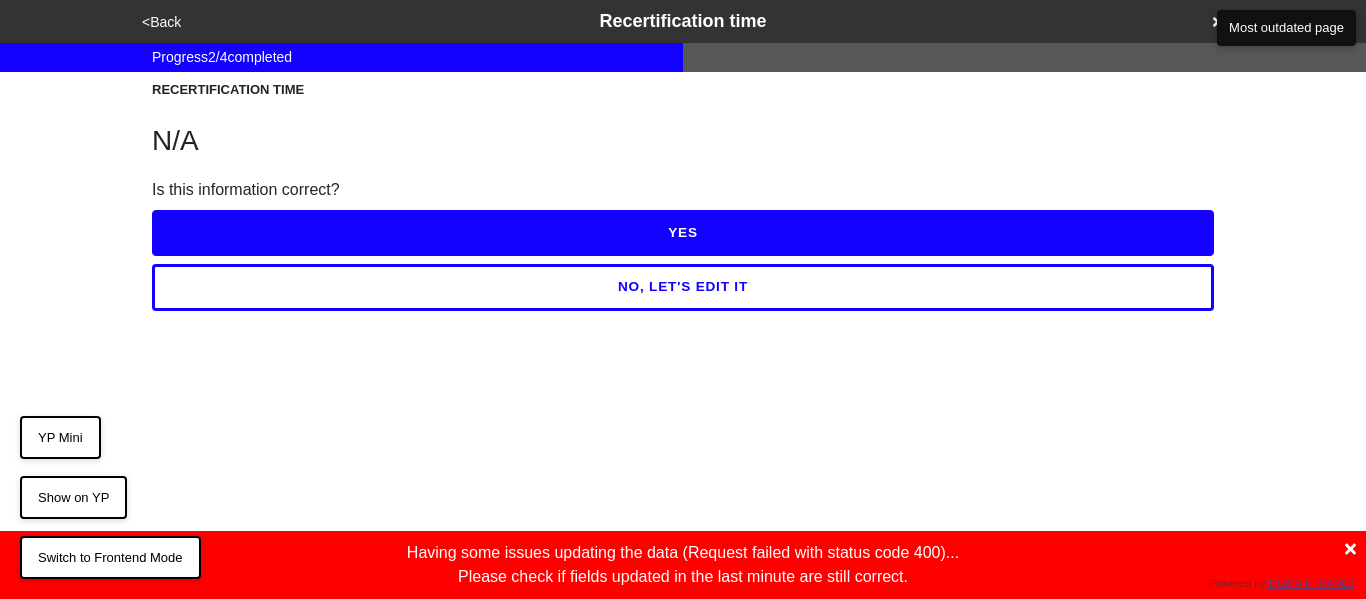 click on "YES" at bounding box center [683, 229] 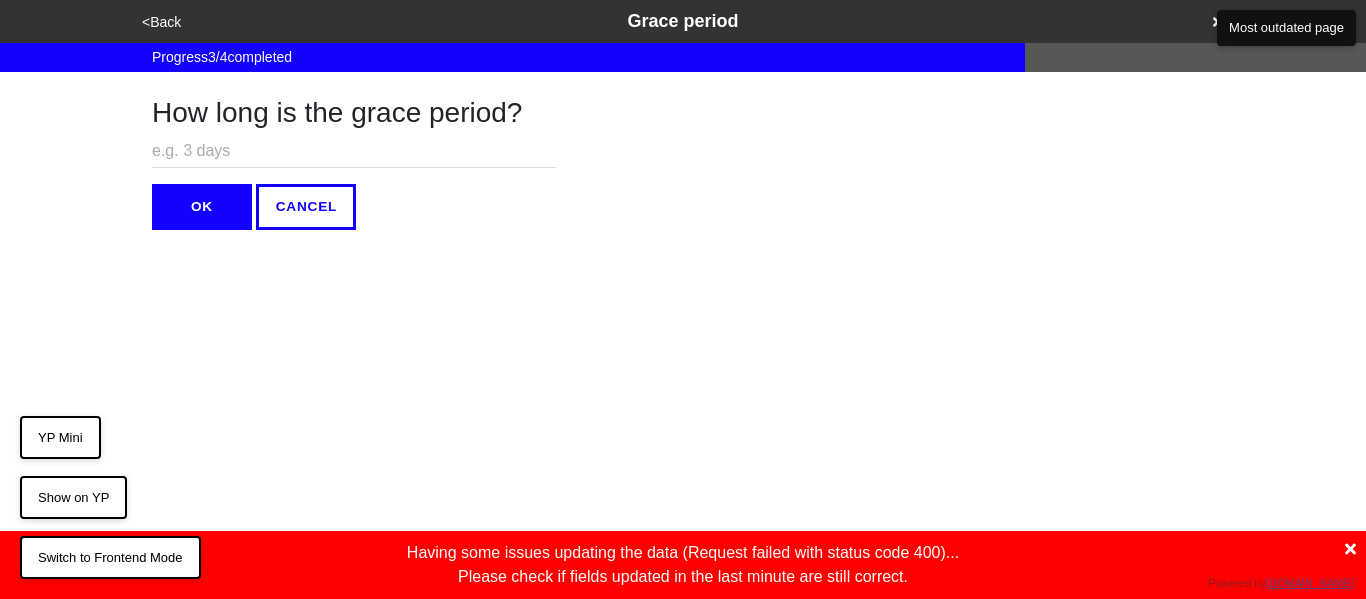 click at bounding box center (354, 151) 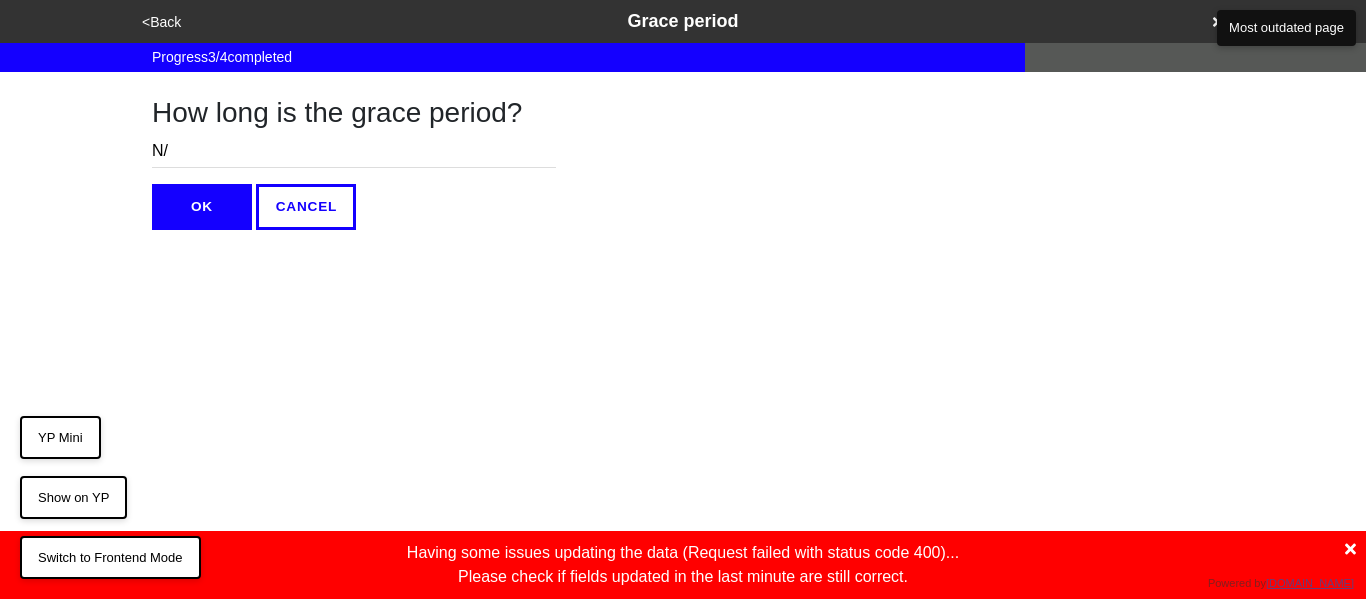 type on "N/A" 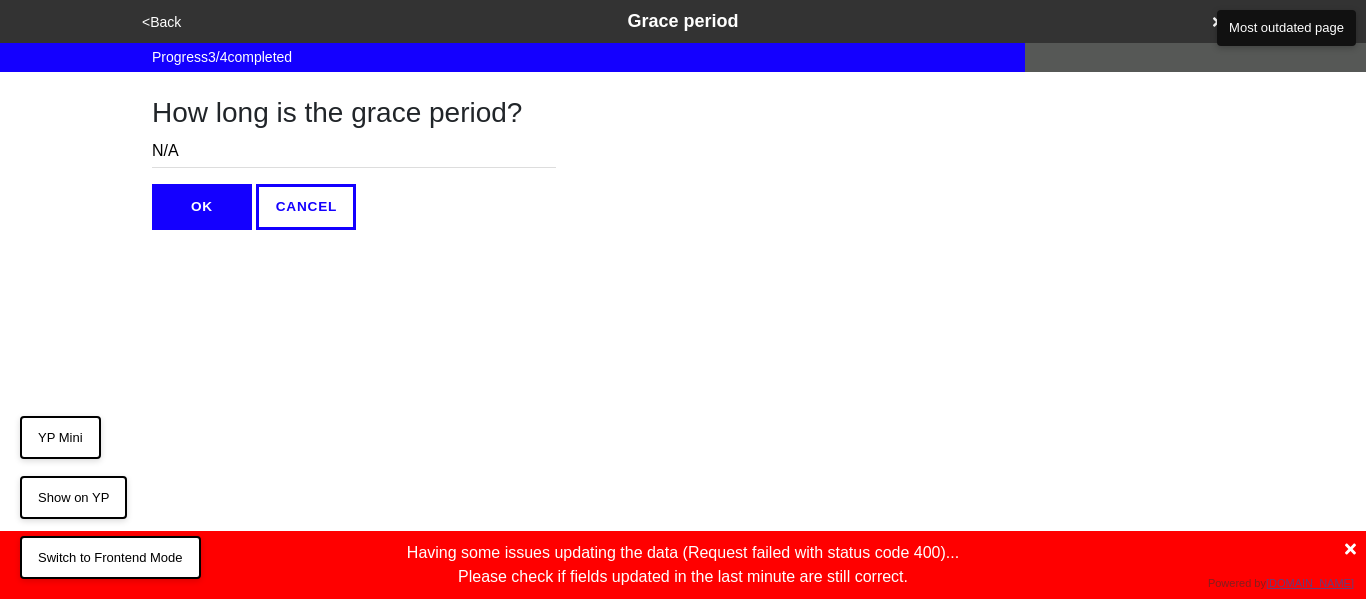 click on "OK" at bounding box center (202, 207) 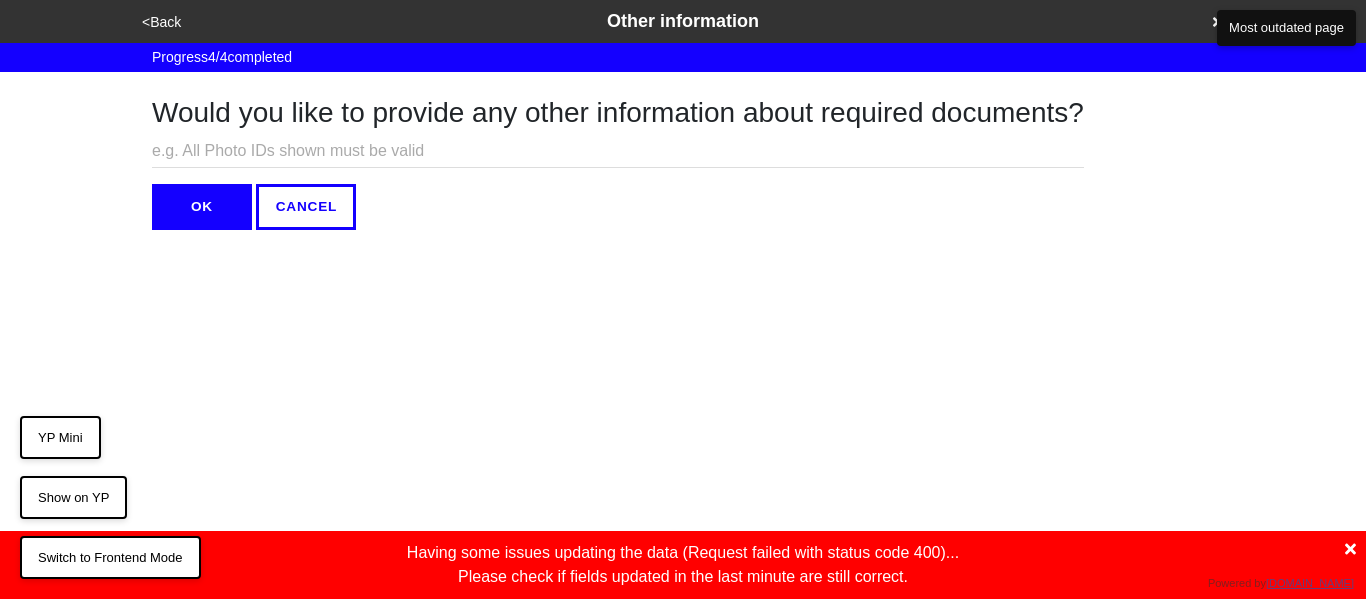 click at bounding box center [618, 151] 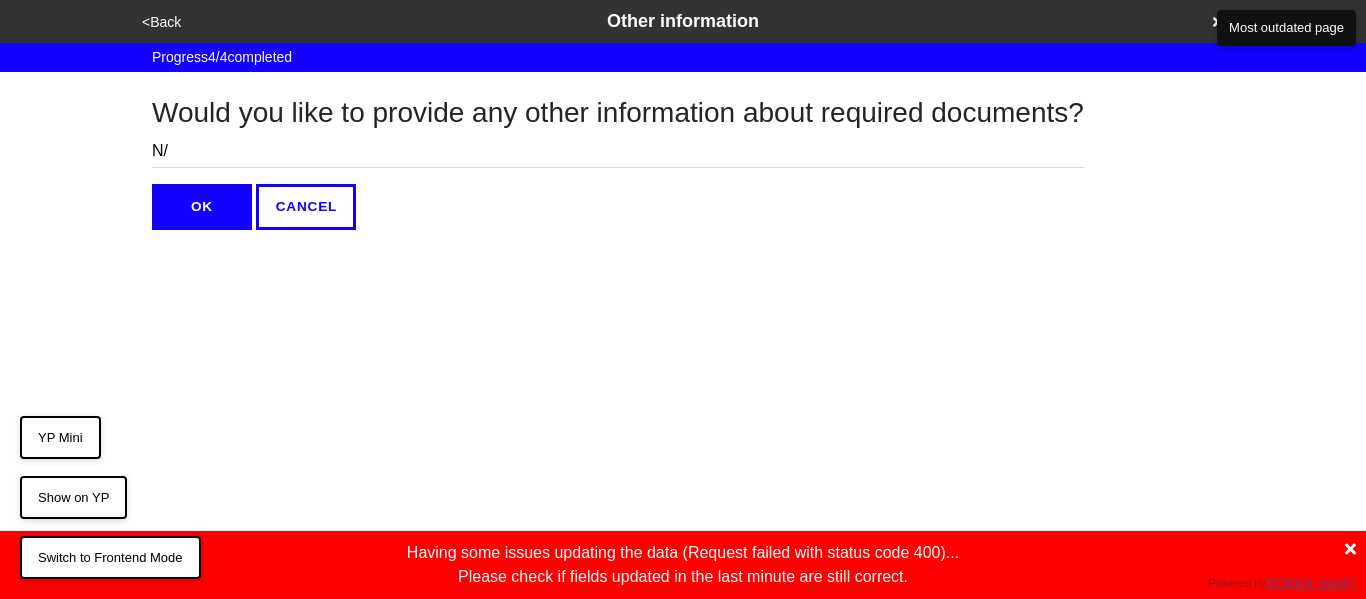 type on "N/A" 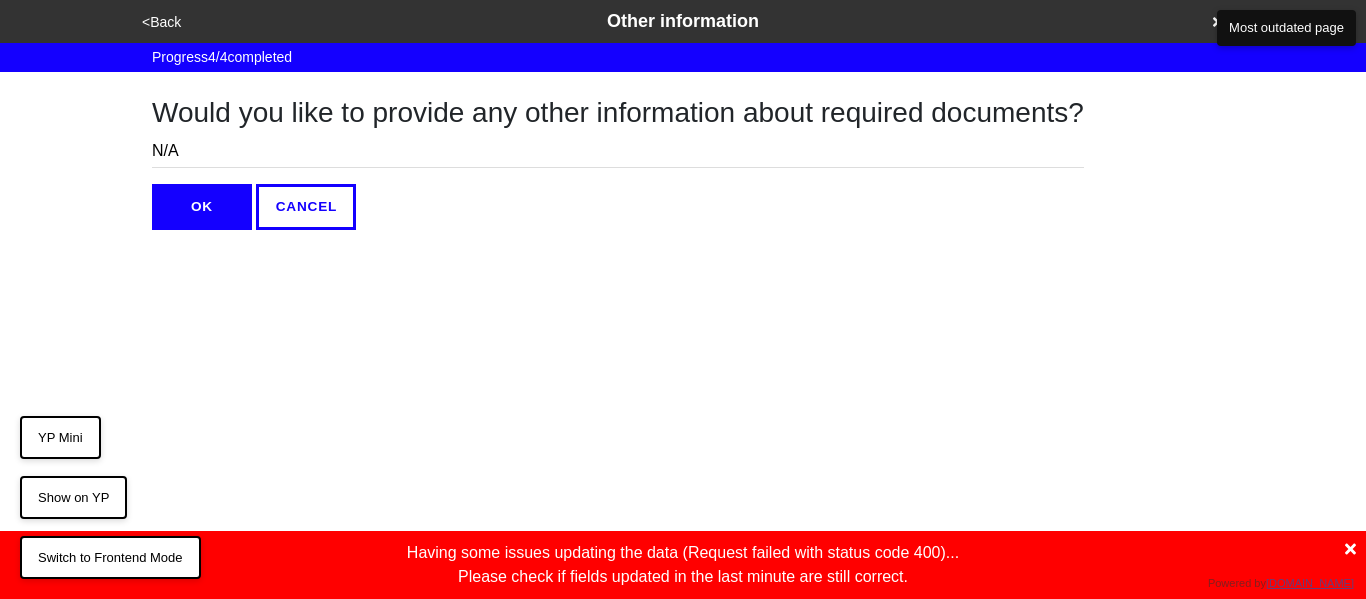click on "OK" at bounding box center (202, 207) 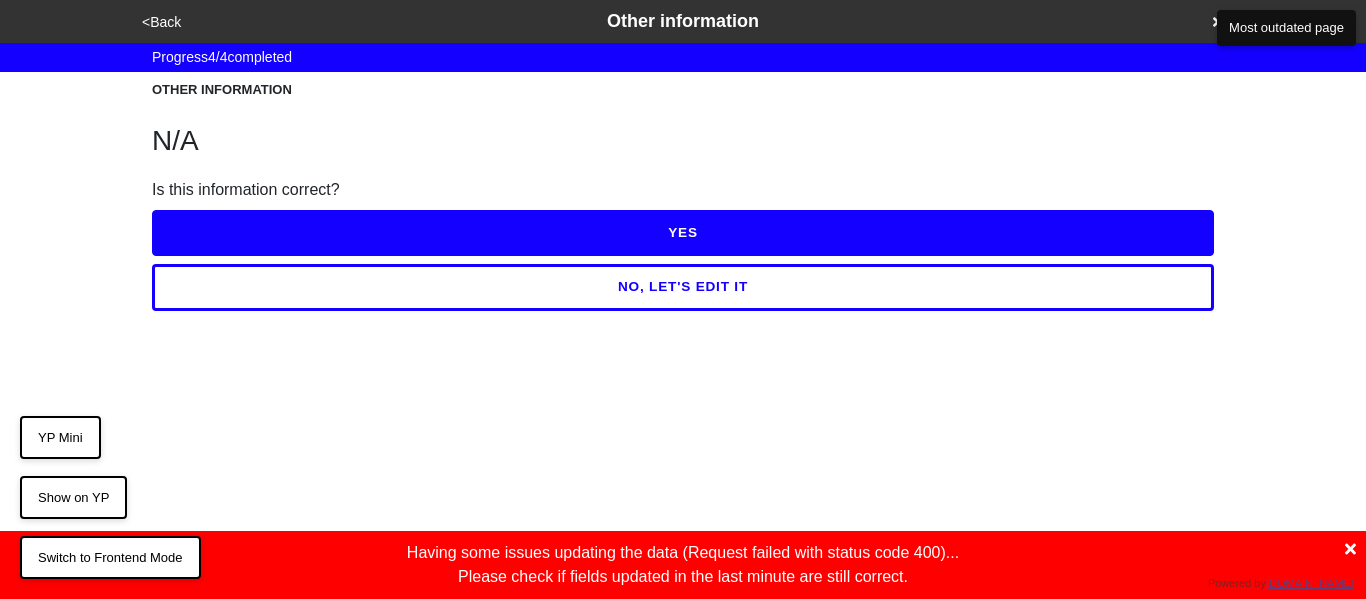 click on "YES" at bounding box center [683, 233] 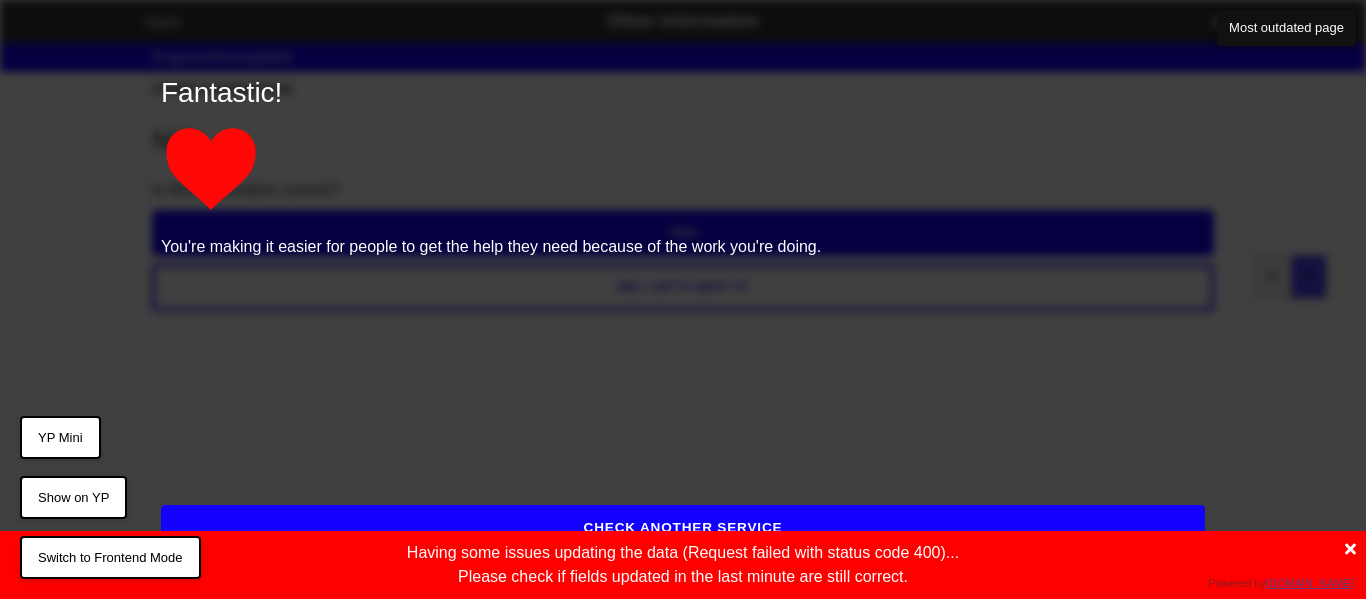 click on "CHECK ANOTHER SERVICE" at bounding box center [683, 528] 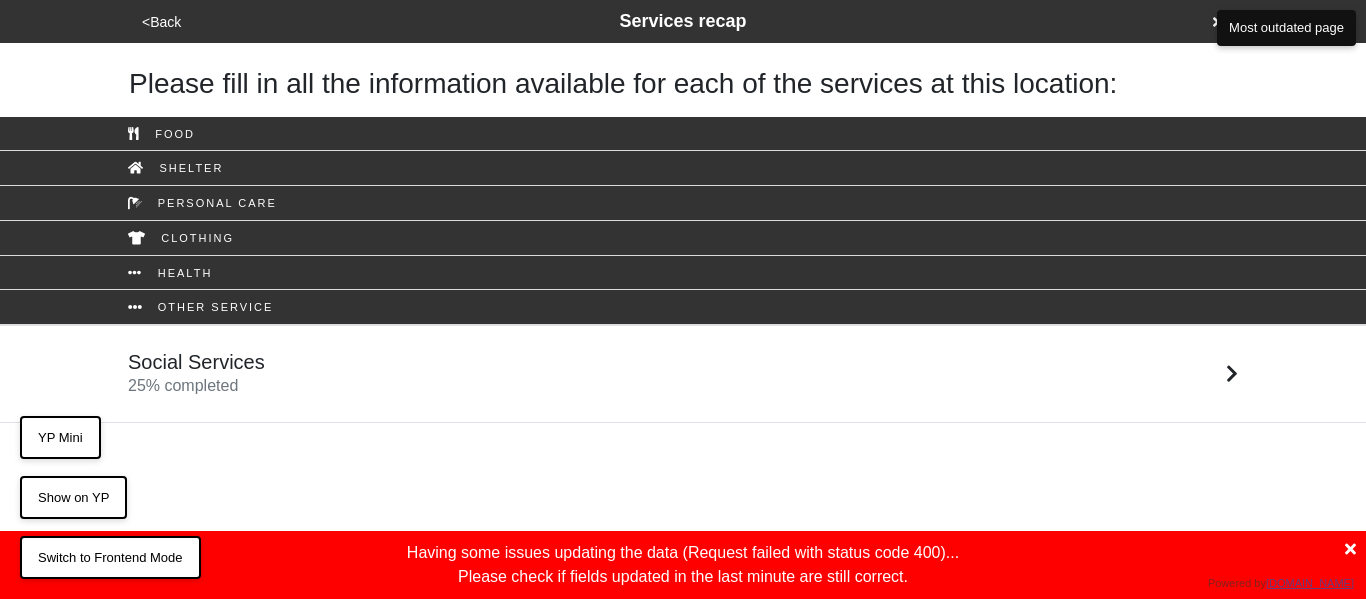 click 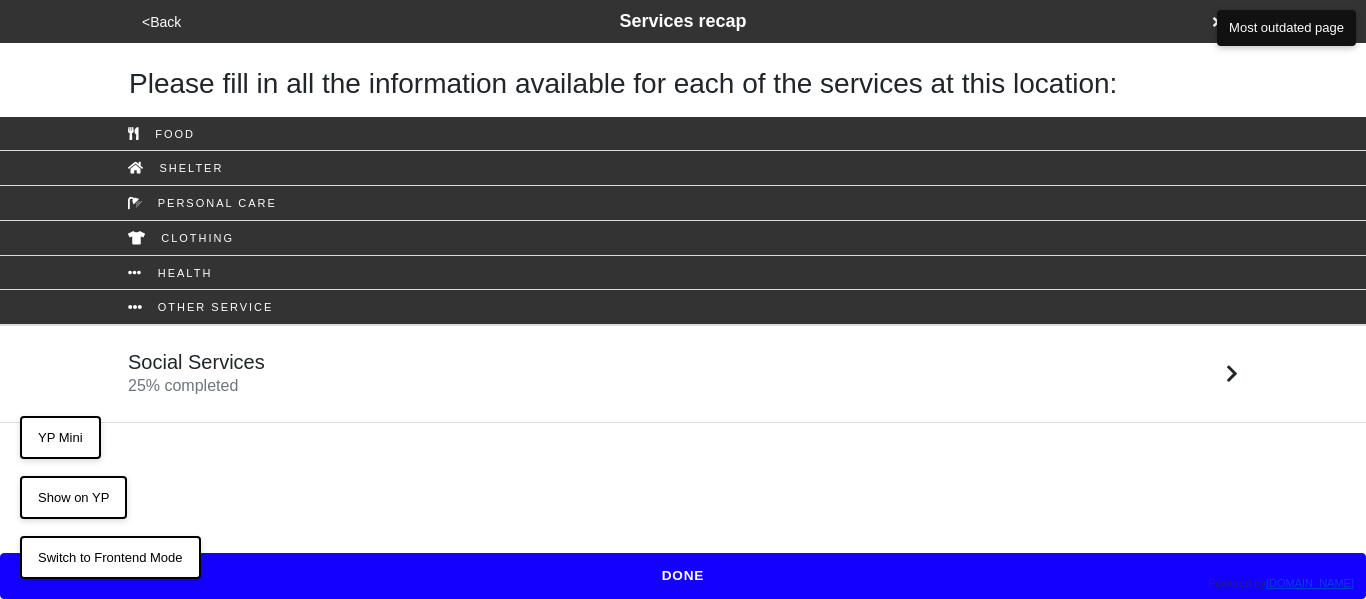 click on "DONE" at bounding box center [683, 576] 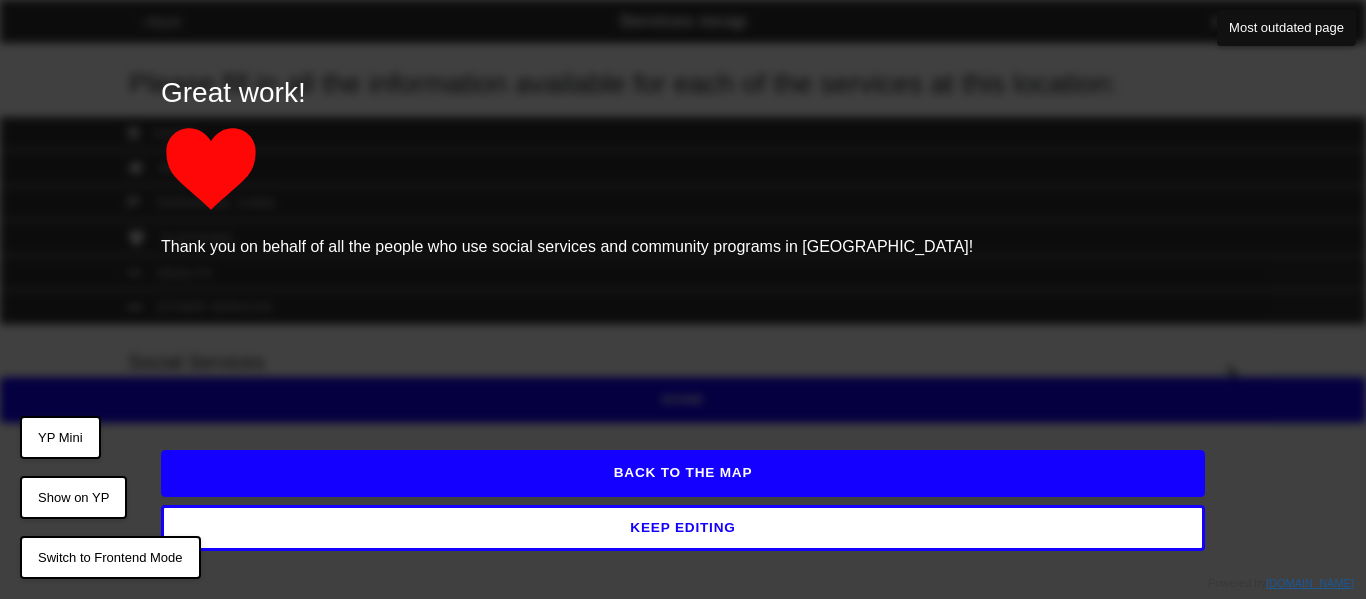 click on "BACK TO THE MAP" at bounding box center (683, 473) 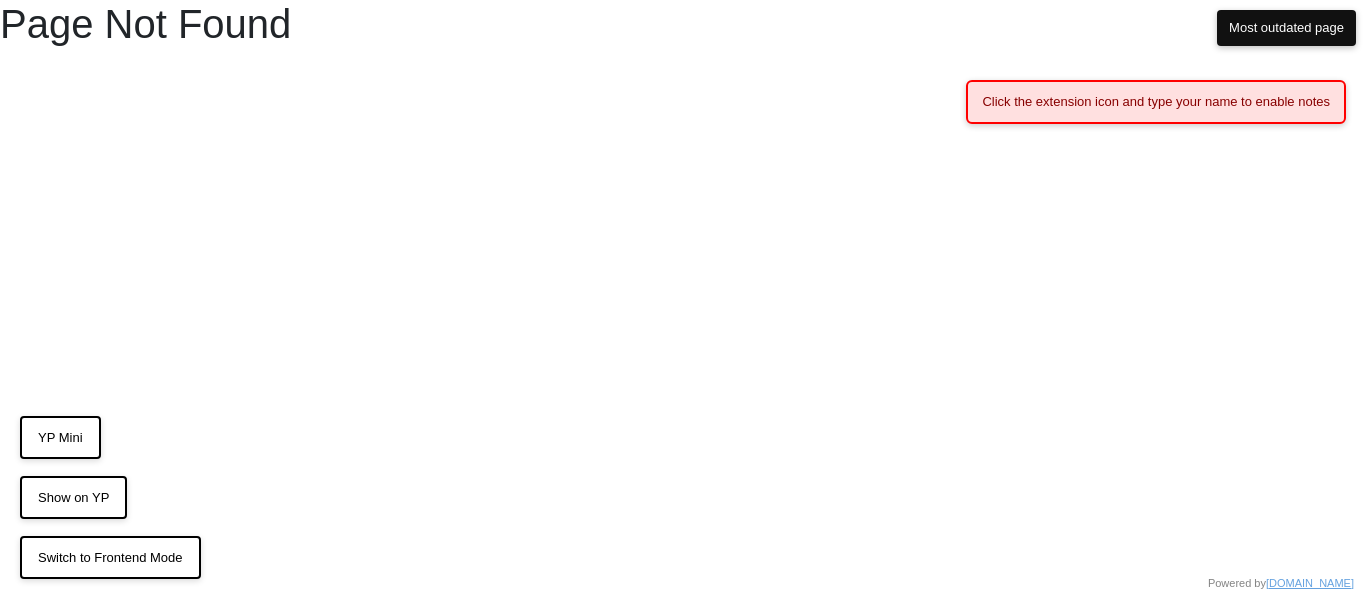 scroll, scrollTop: 0, scrollLeft: 0, axis: both 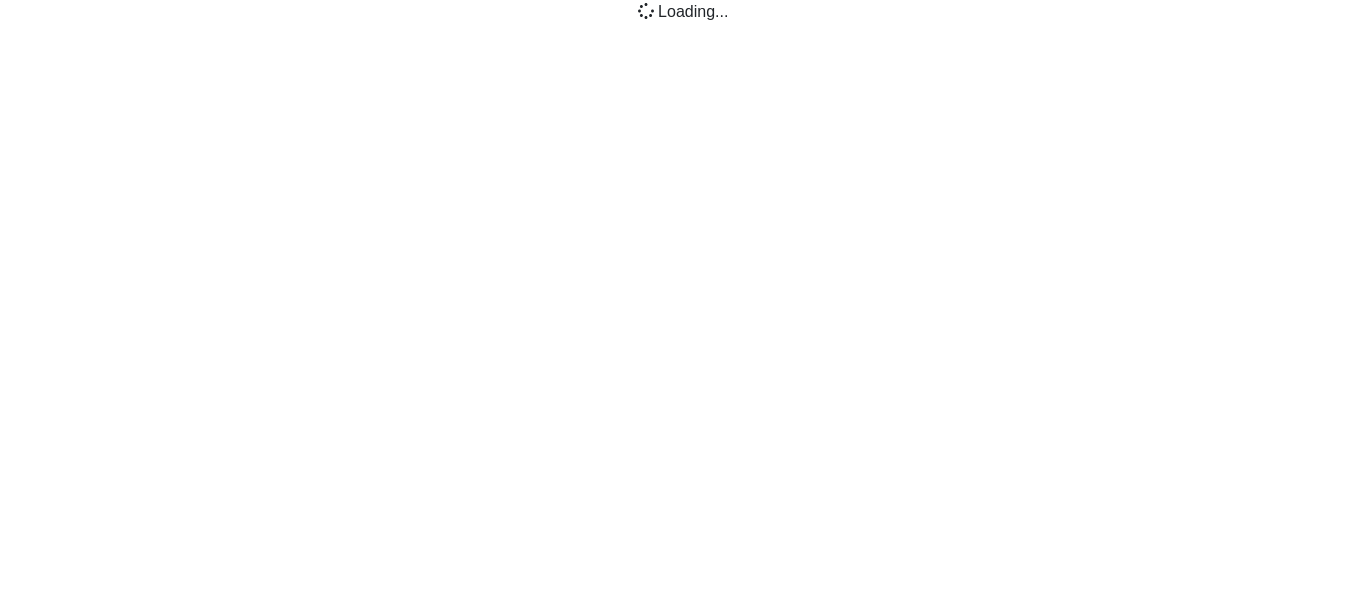 click on "Loading ..." at bounding box center (683, 20) 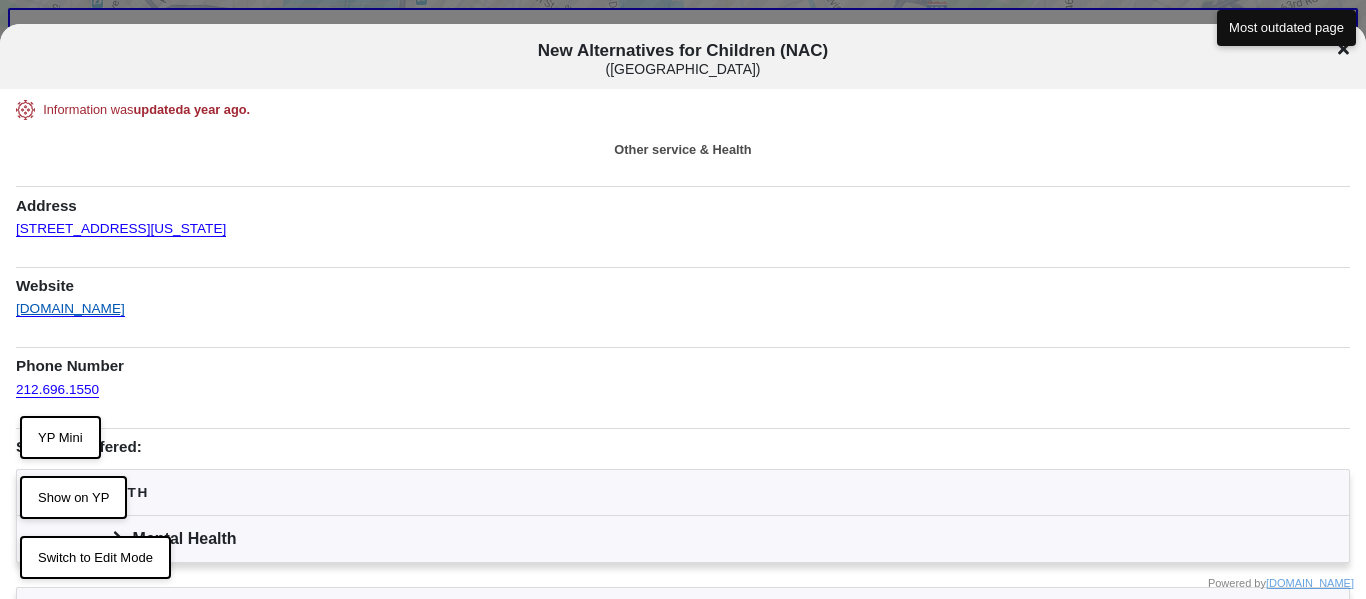 click on "[DOMAIN_NAME]" at bounding box center (70, 303) 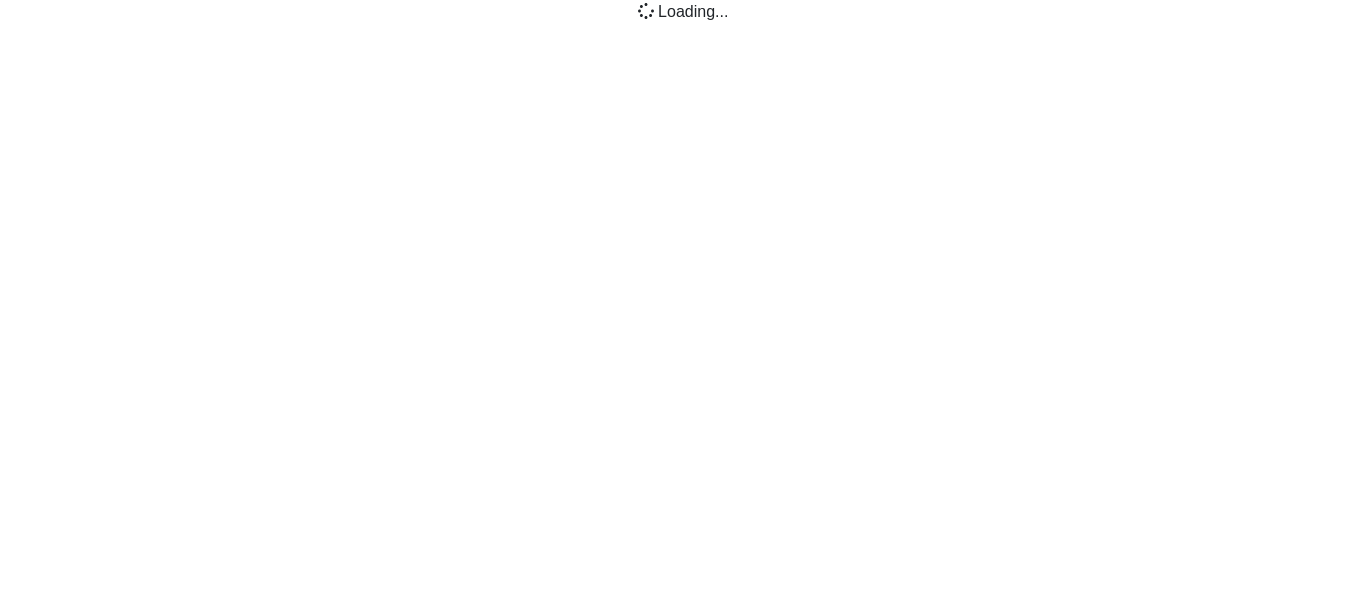 scroll, scrollTop: 0, scrollLeft: 0, axis: both 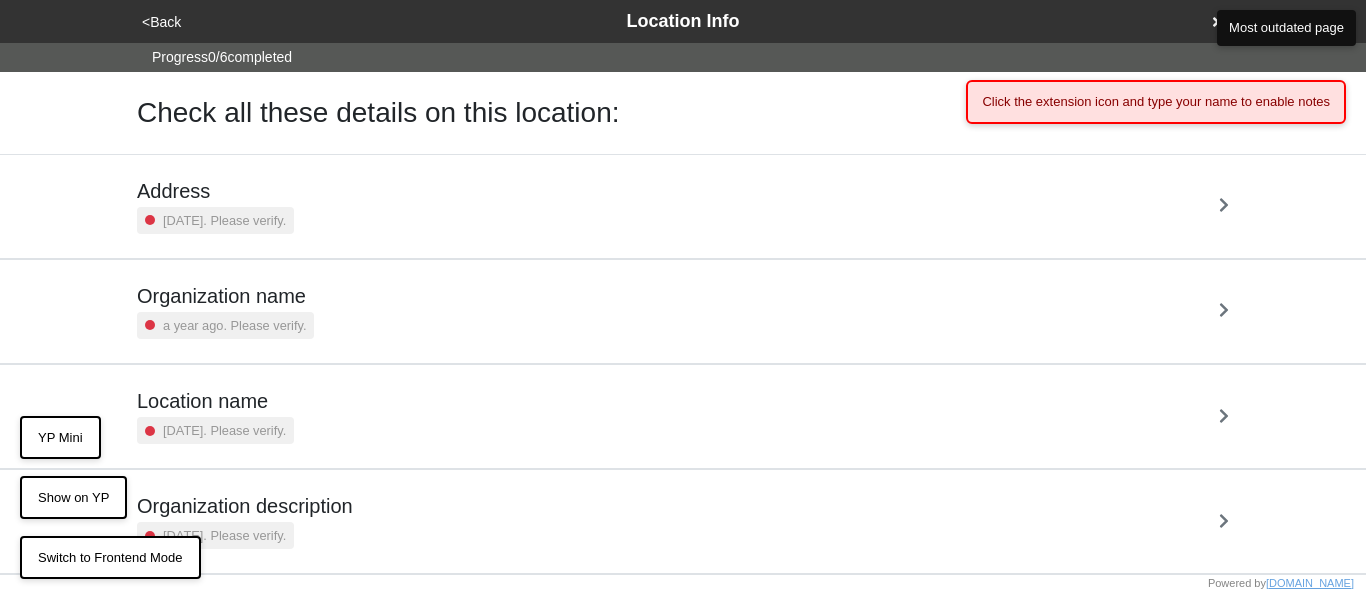 click on "Address" at bounding box center [215, 191] 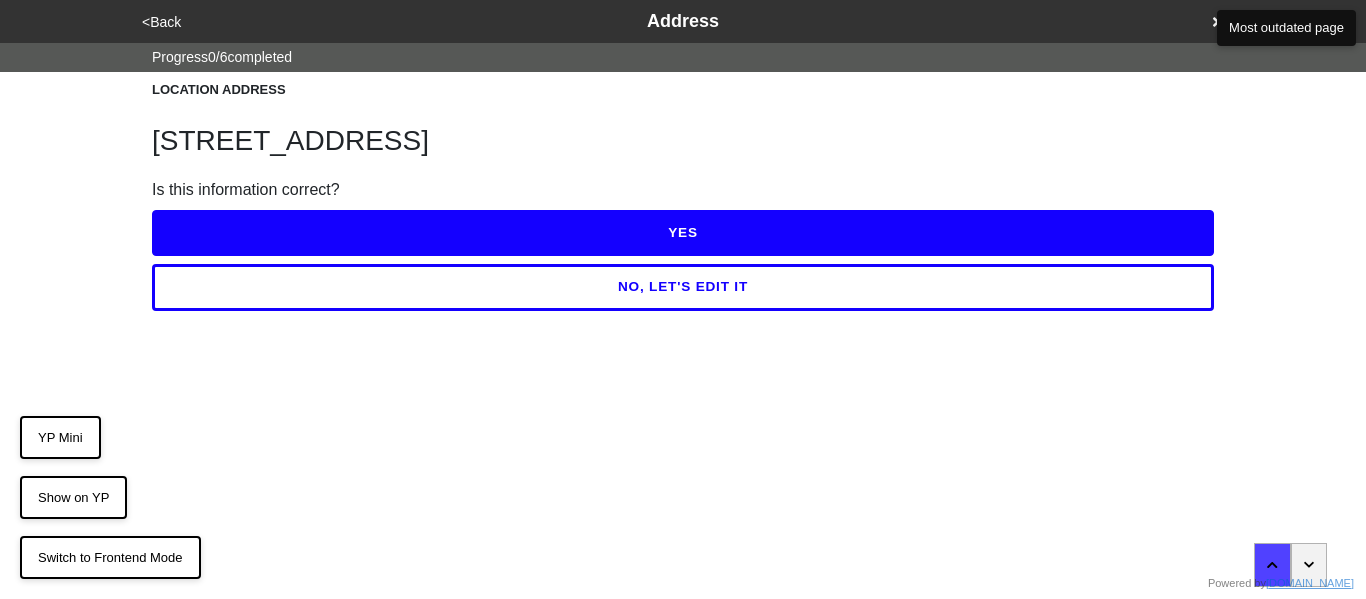 click on "YES" at bounding box center [683, 233] 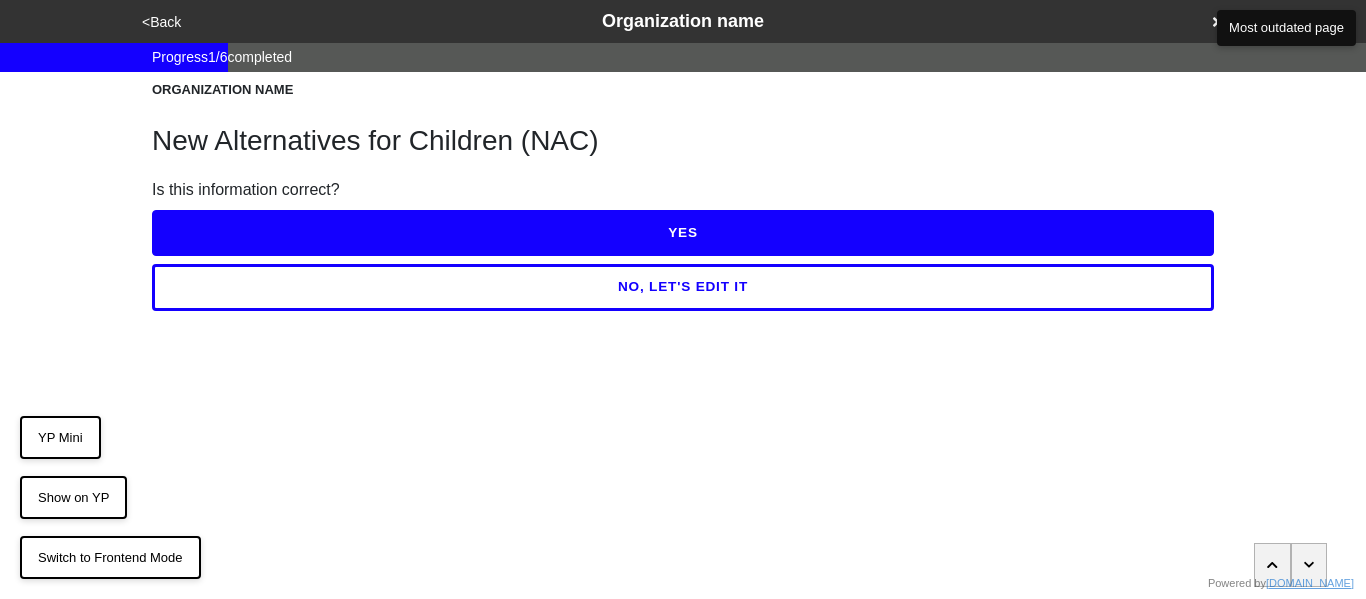 click on "YES" at bounding box center (683, 233) 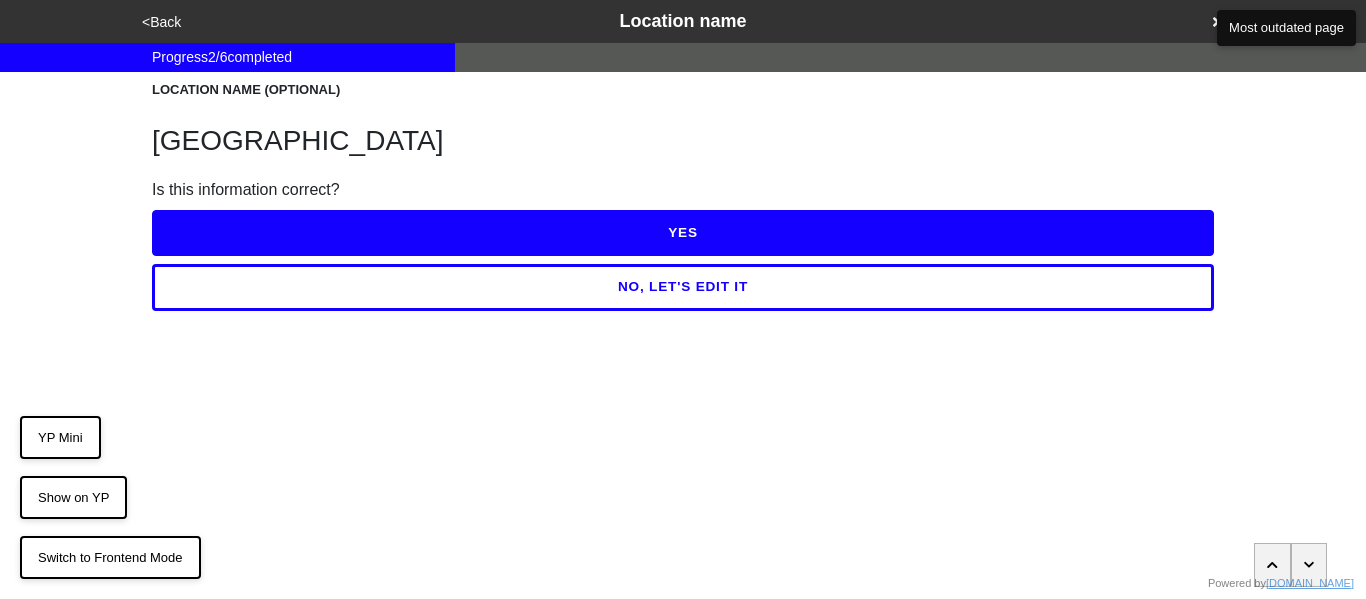 click on "YES" at bounding box center [683, 233] 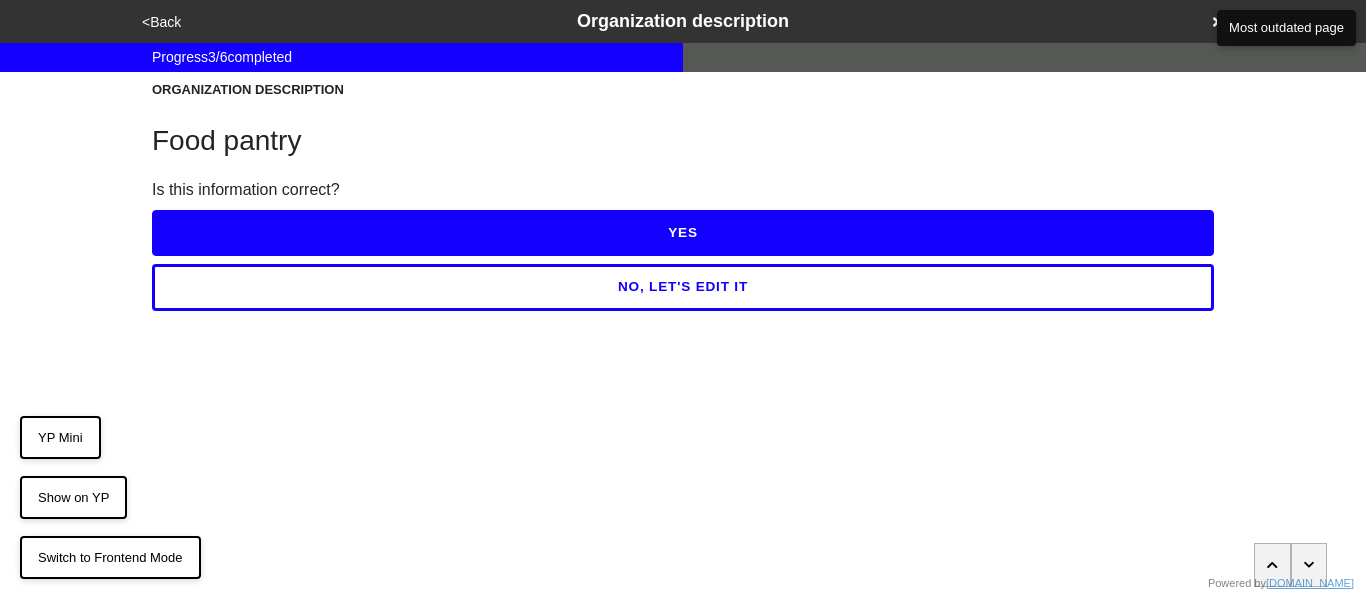 click on "NO, LET'S EDIT IT" at bounding box center (683, 287) 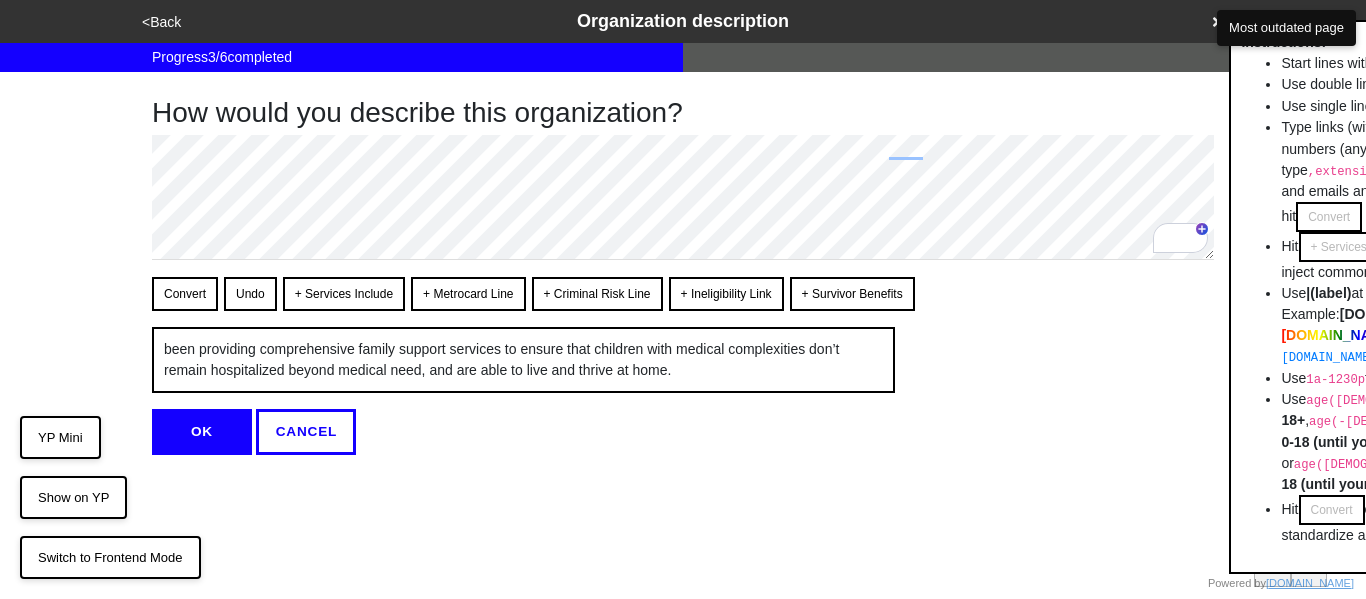 click on "How would you describe this organization? Convert Undo + Services Include + Metrocard Line + Criminal Risk Line + Ineligibility Link + Survivor Benefits been providing comprehensive family support services to ensure that children with medical complexities don’t remain hospitalized beyond medical need, and are able to live and thrive at home.
Instructions:
Start lines with  -  for em-dash bullets  <br> —
Use double line breaks to insert  <br>
Use single line breaks to insert  •
Type links (with or without  https:// ,  http://  or  www. ), numbers (any format, but if you wnat to add extension, type  ,extension_number  immediatley after the number), and emails and it all will be converted as soon as you hit  Convert
Hit  + Services Include  or other buttons starting with  +  to inject commonly used sentences into your text
Use  |(label)  at the end of the link to customize text.
Example:
doobneek d o" at bounding box center [683, 263] 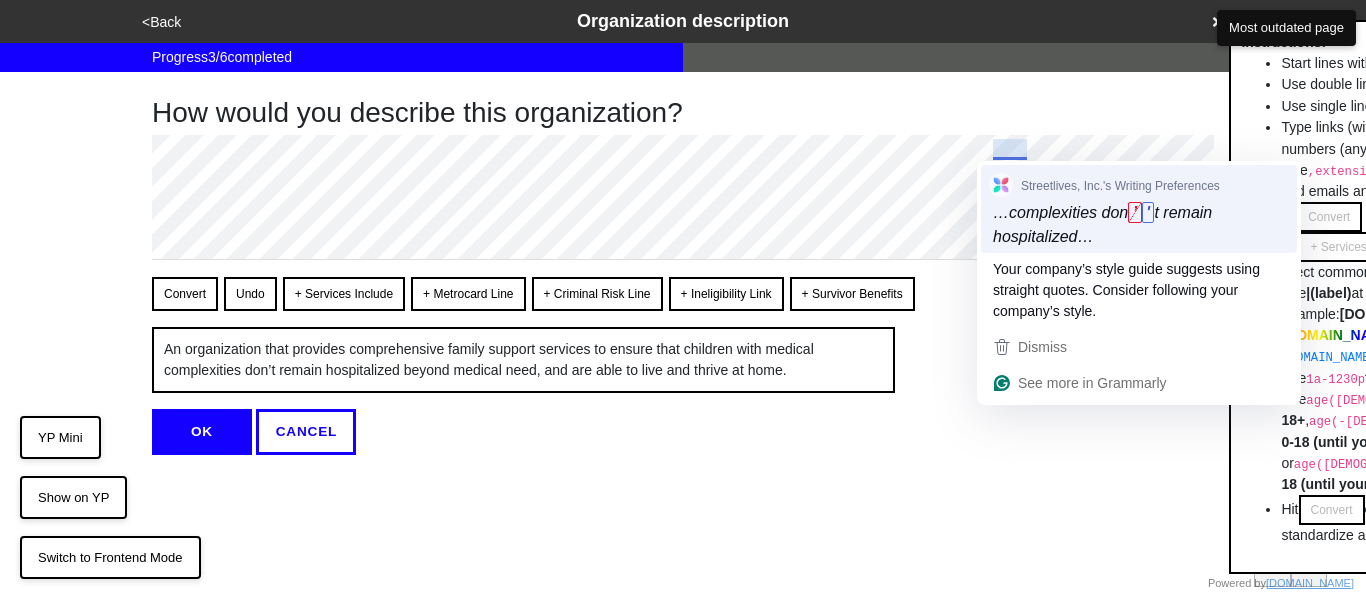 type on "x" 